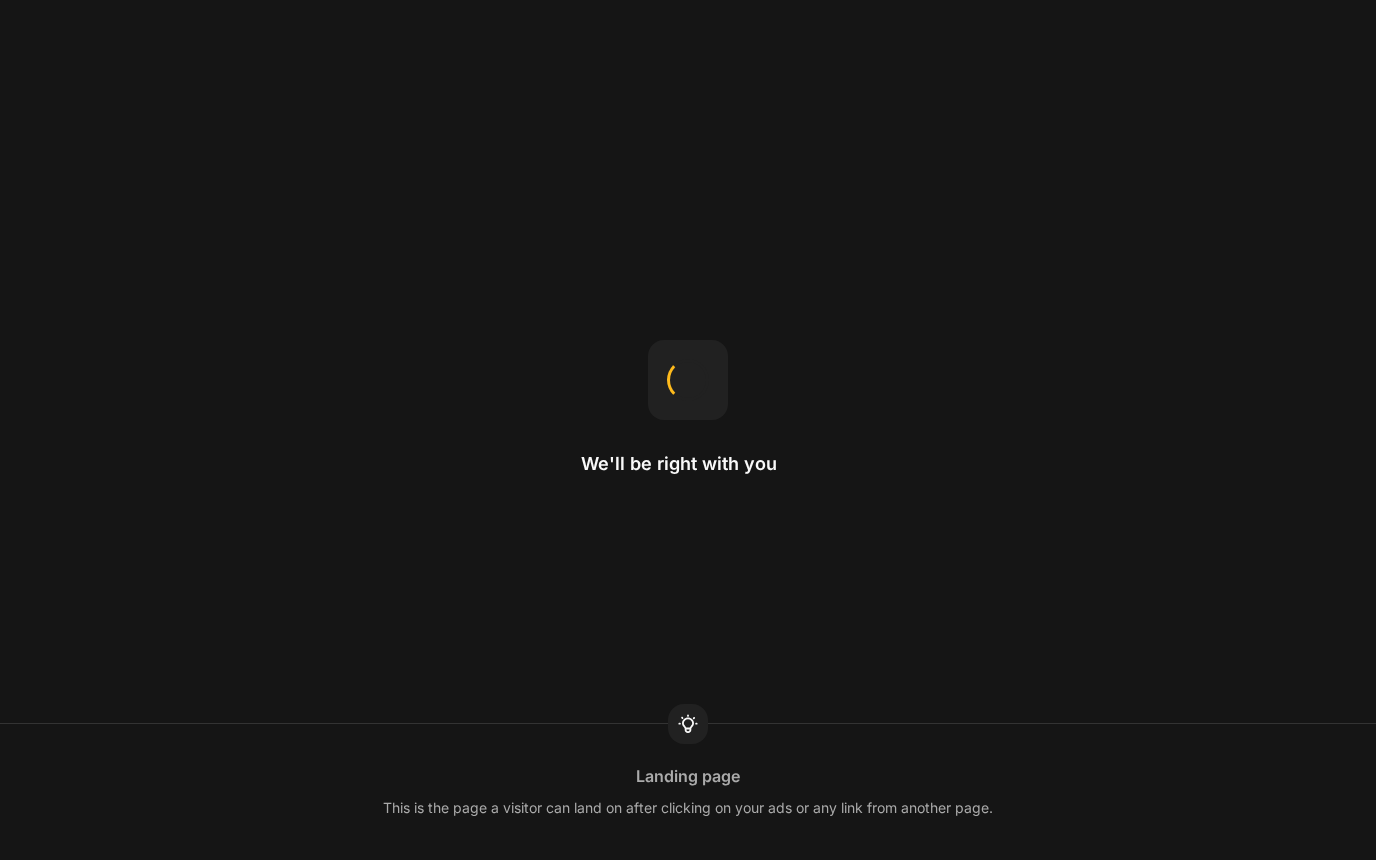 scroll, scrollTop: 0, scrollLeft: 0, axis: both 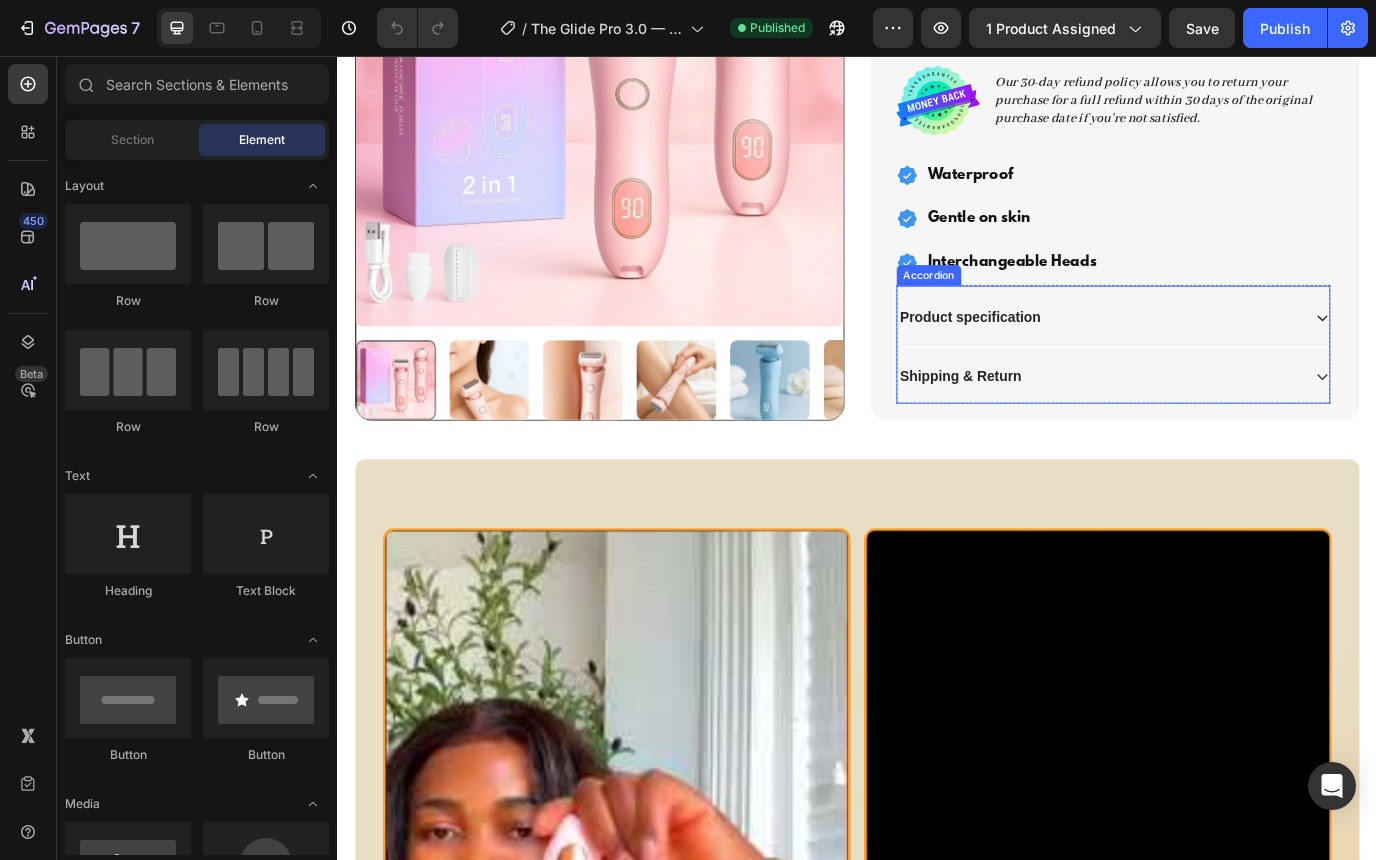 click 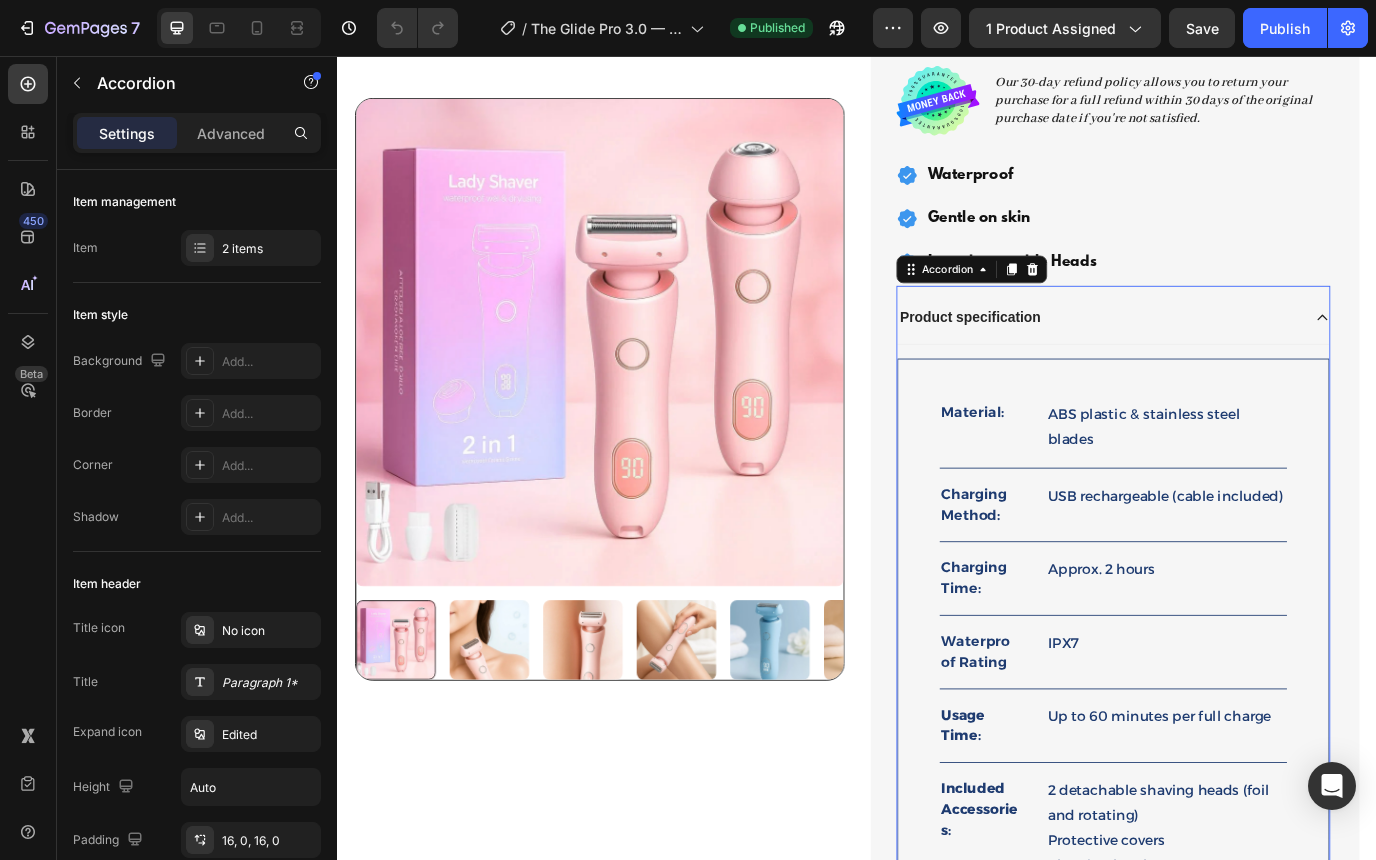 click 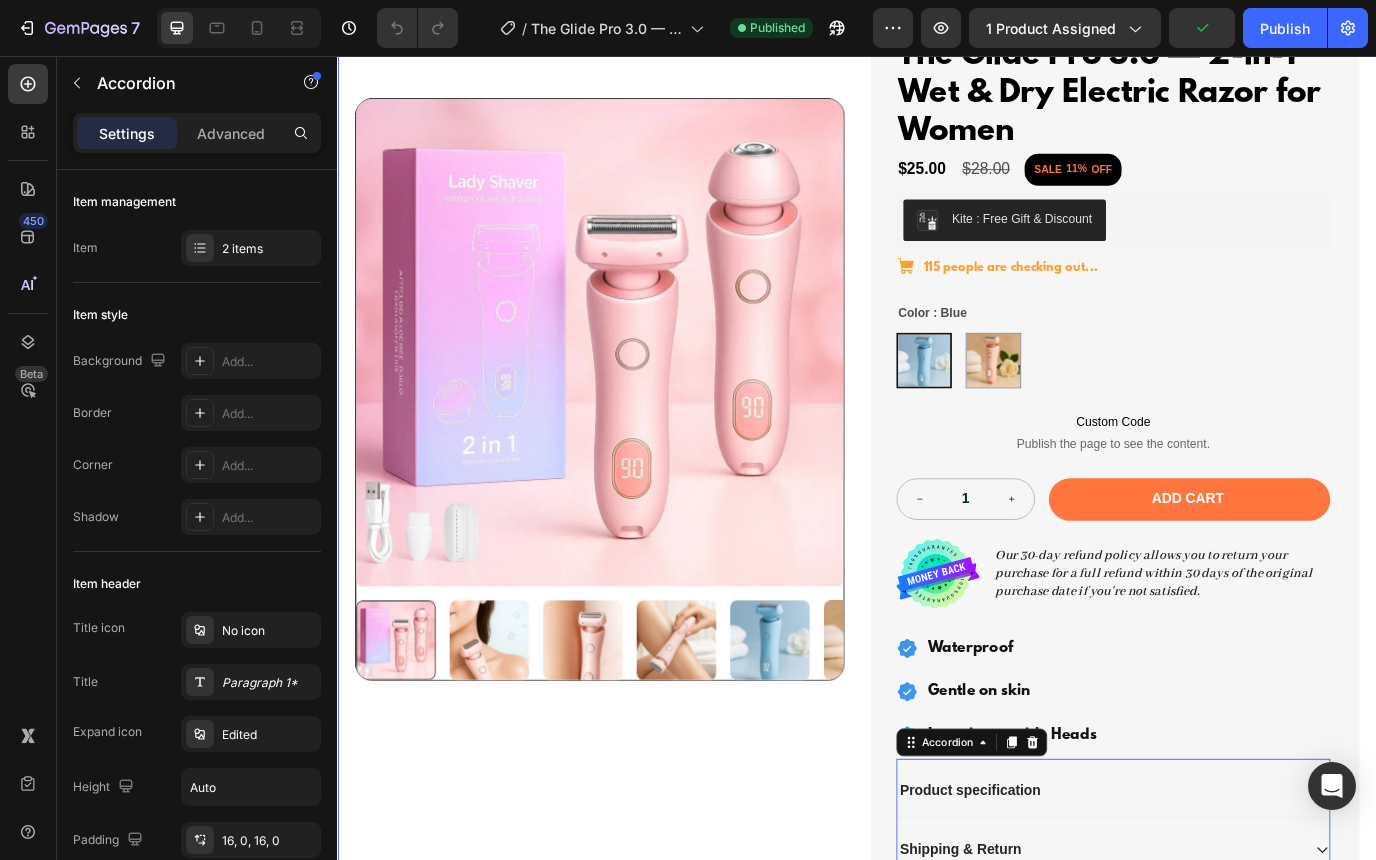 scroll, scrollTop: 232, scrollLeft: 0, axis: vertical 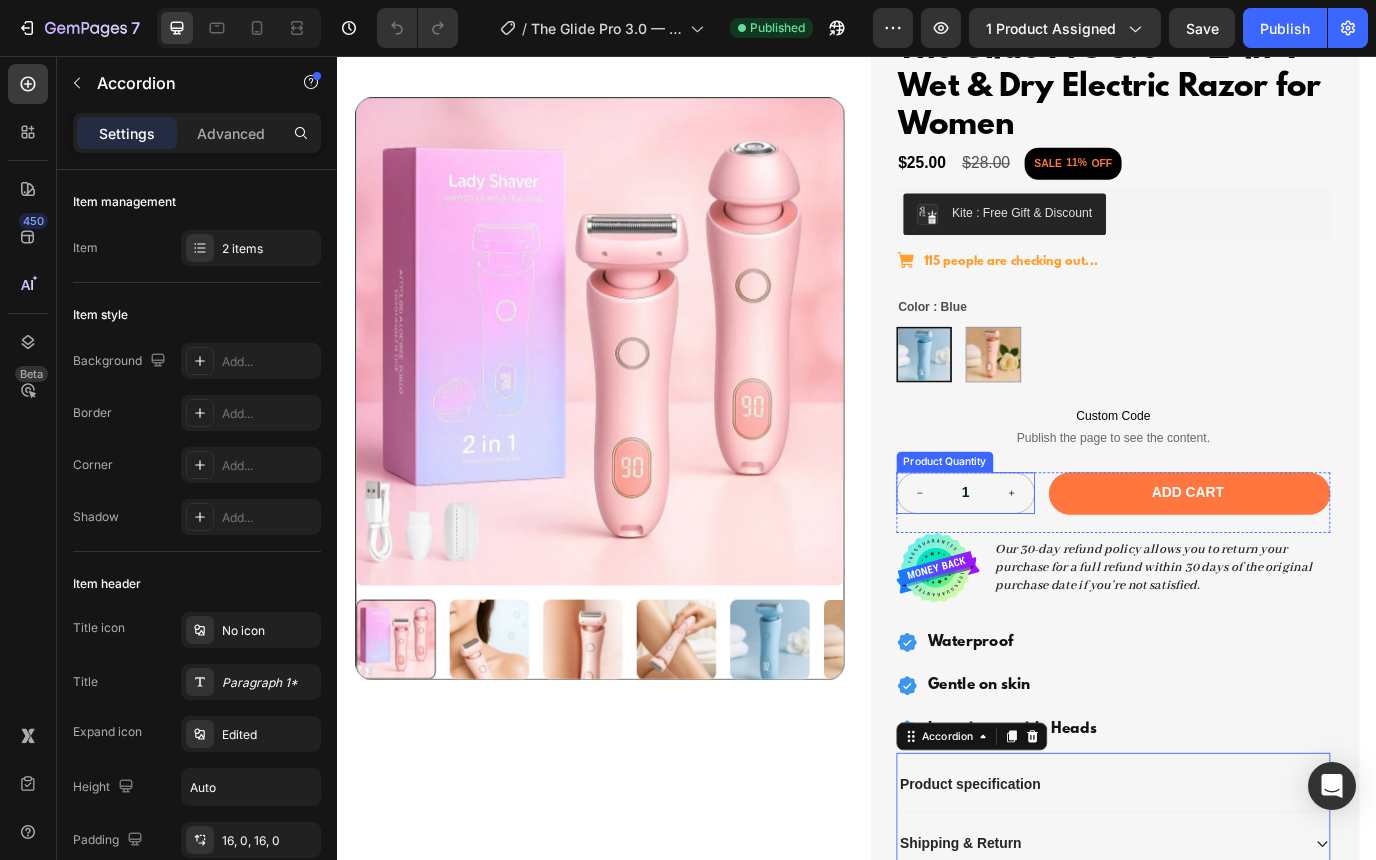 click on "1" at bounding box center [1062, 561] 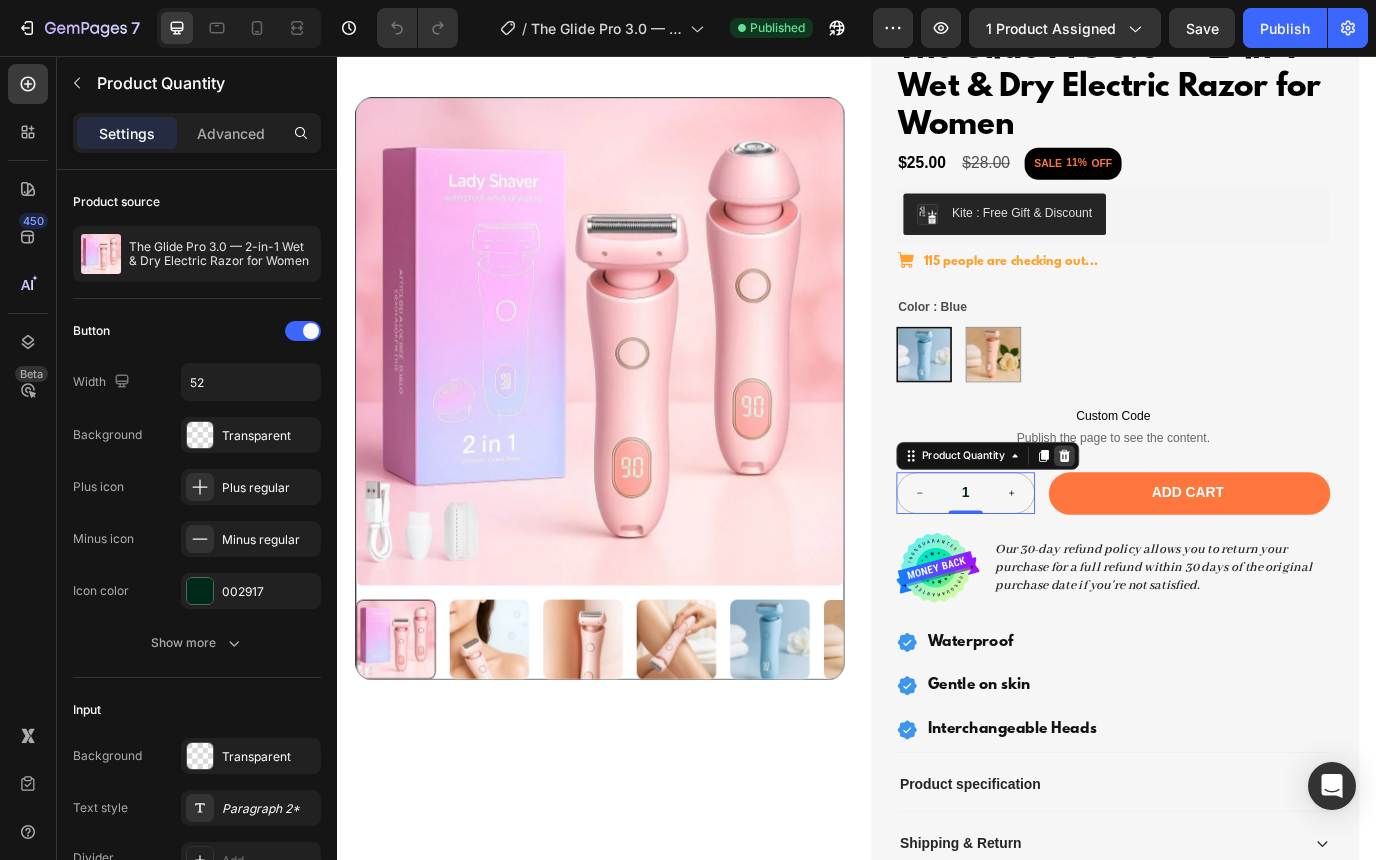 click 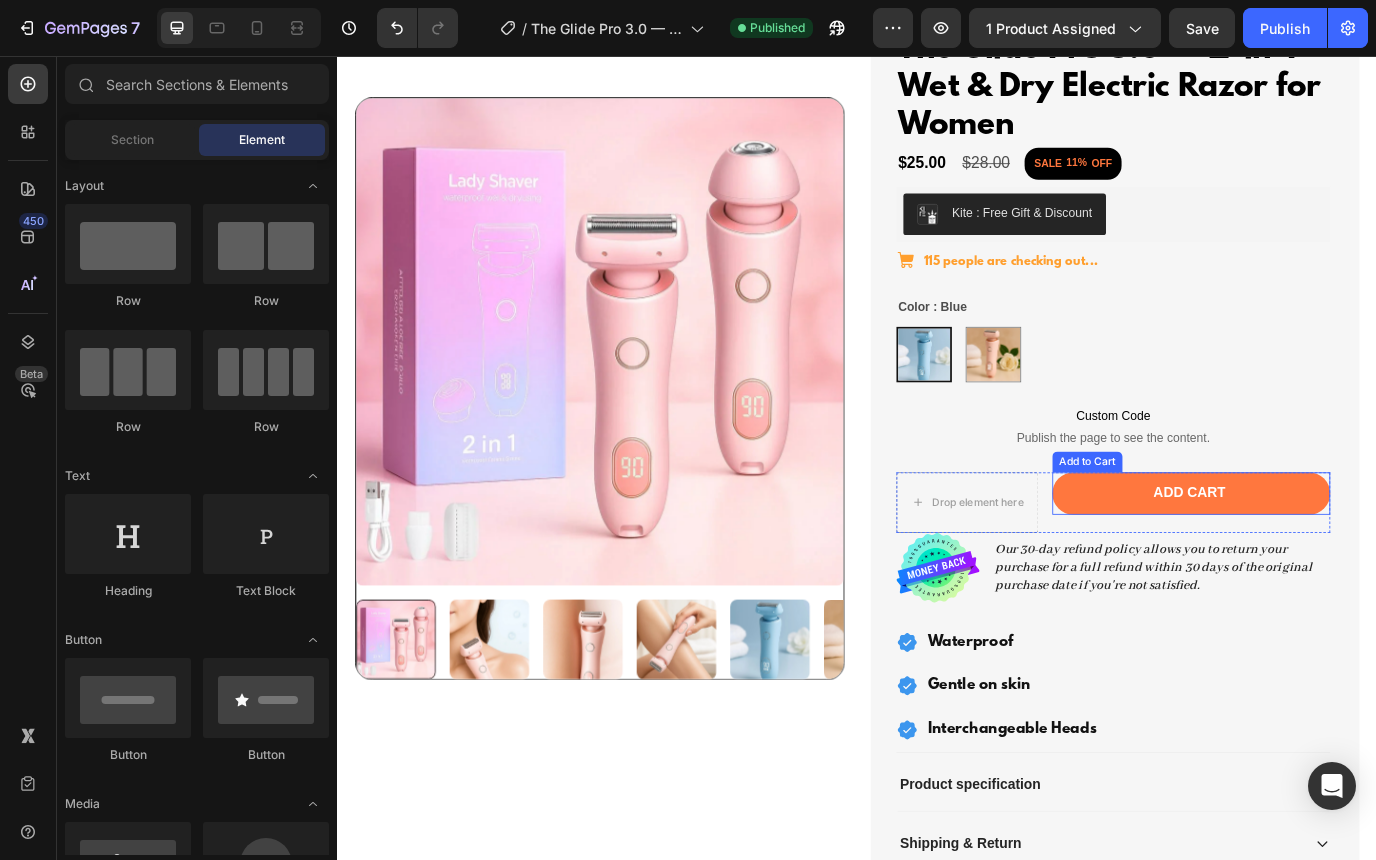 click on "Add Cart" at bounding box center [1322, 561] 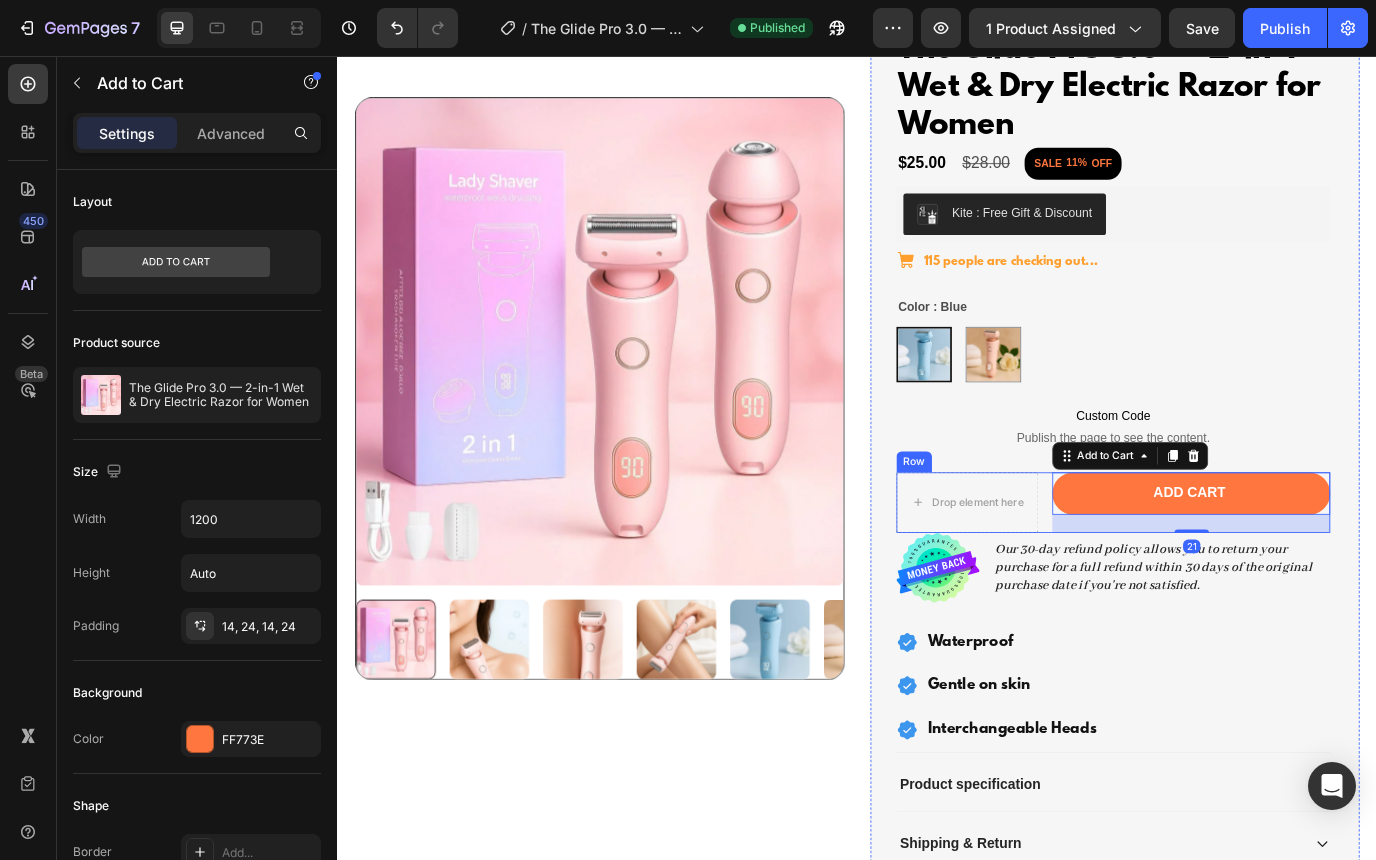 click on "Drop element here Add Cart Add to Cart   21 Row" at bounding box center [1232, 572] 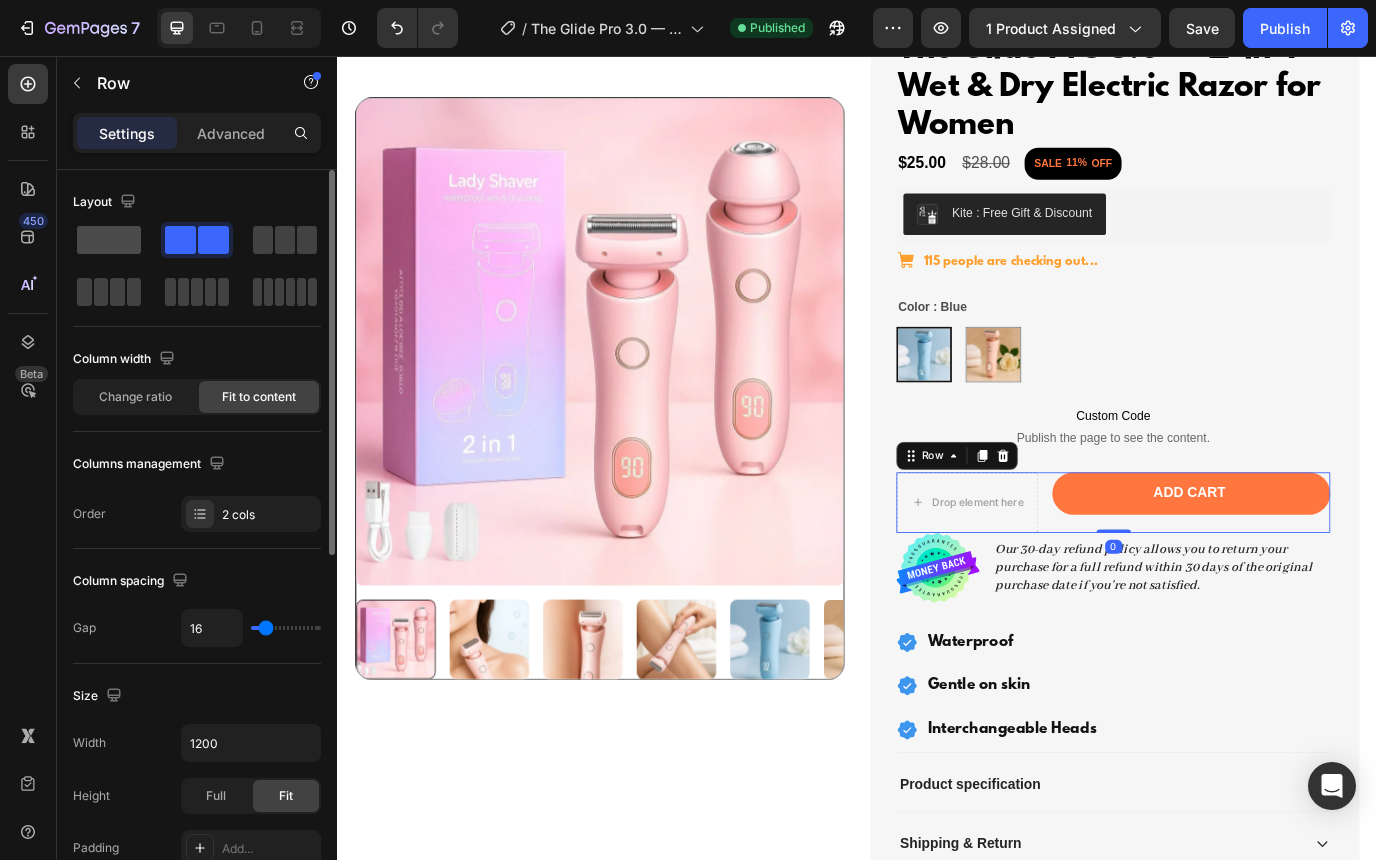 click 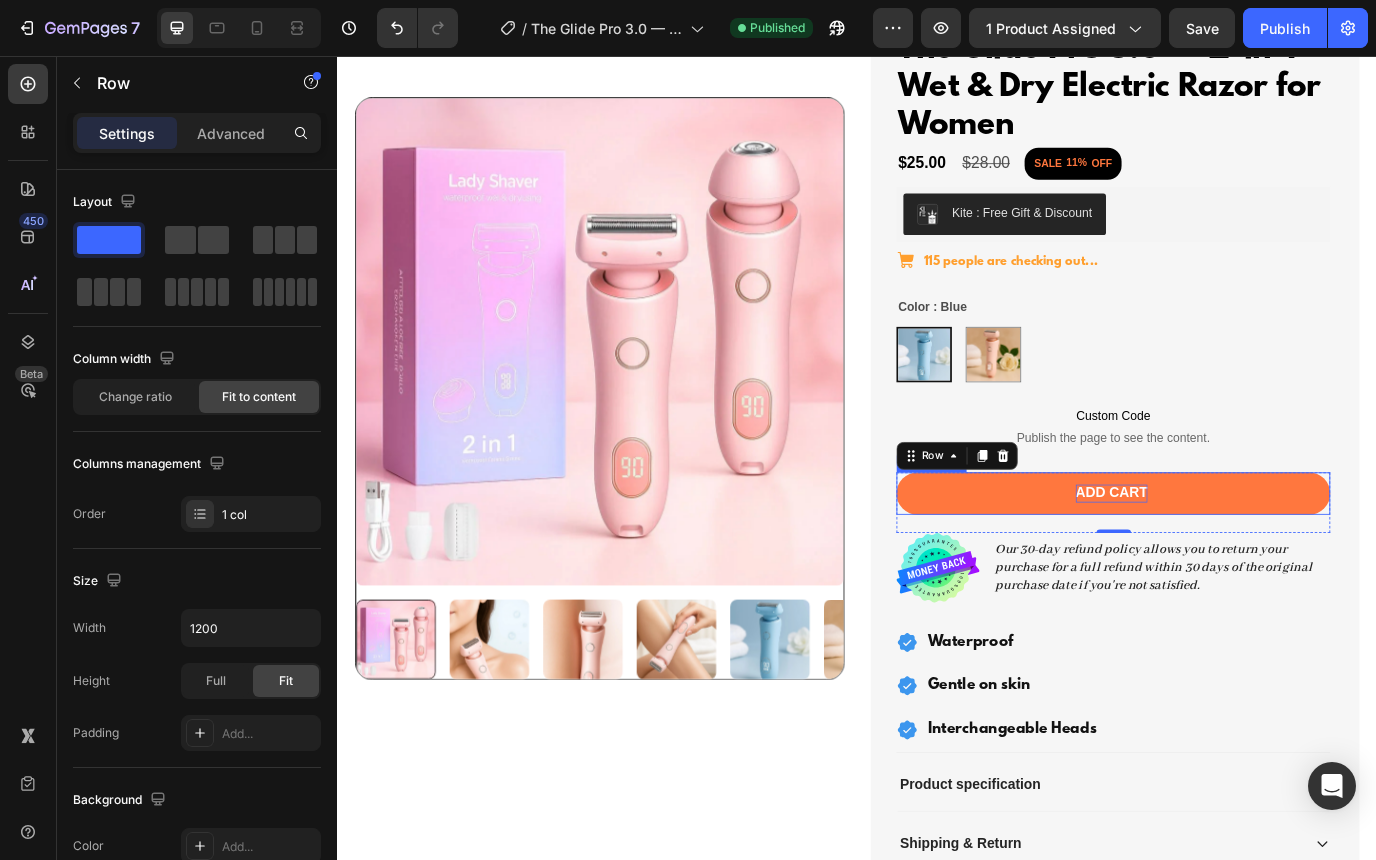 click on "Add Cart" at bounding box center (1231, 561) 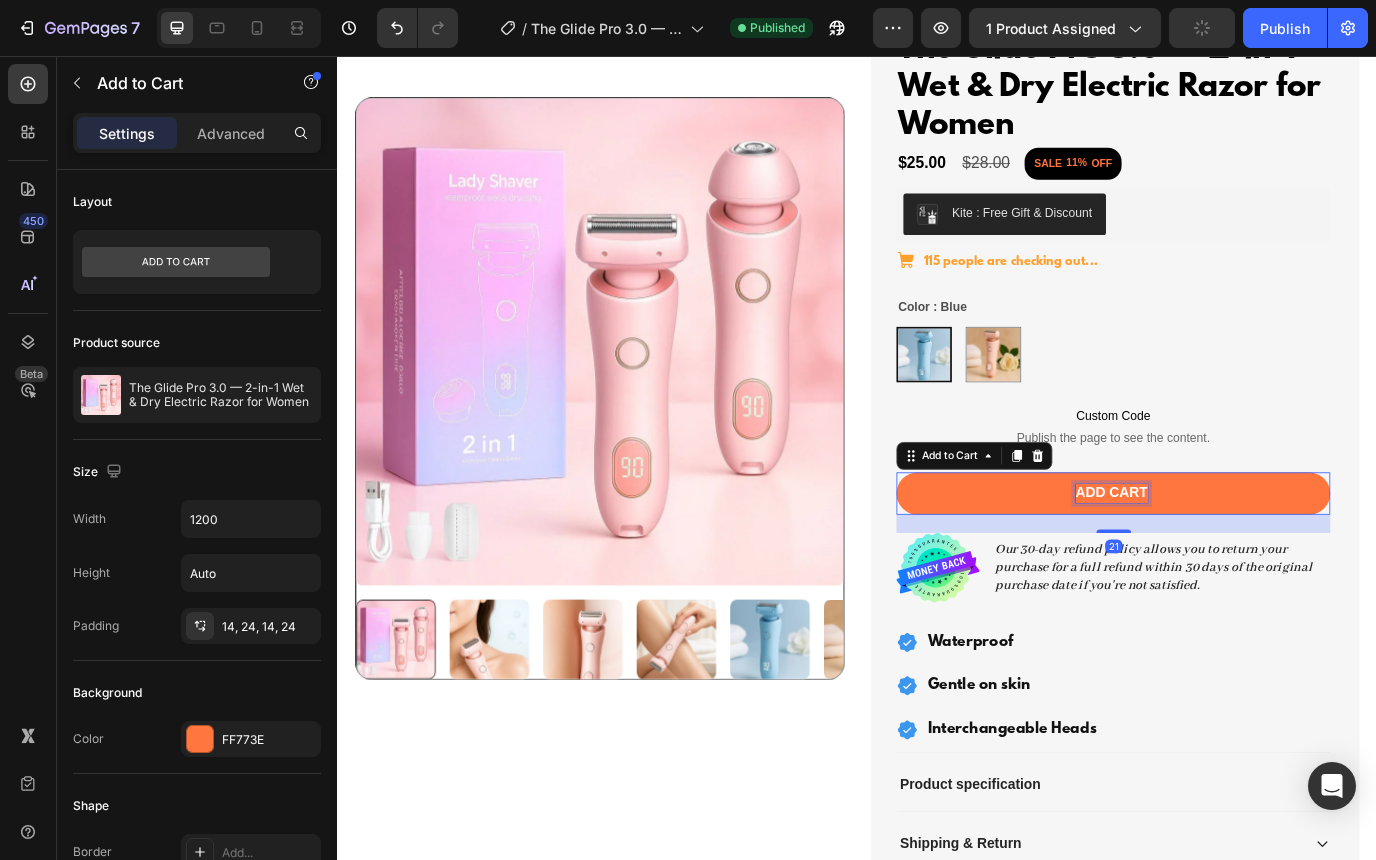 click on "Add Cart" at bounding box center [1231, 561] 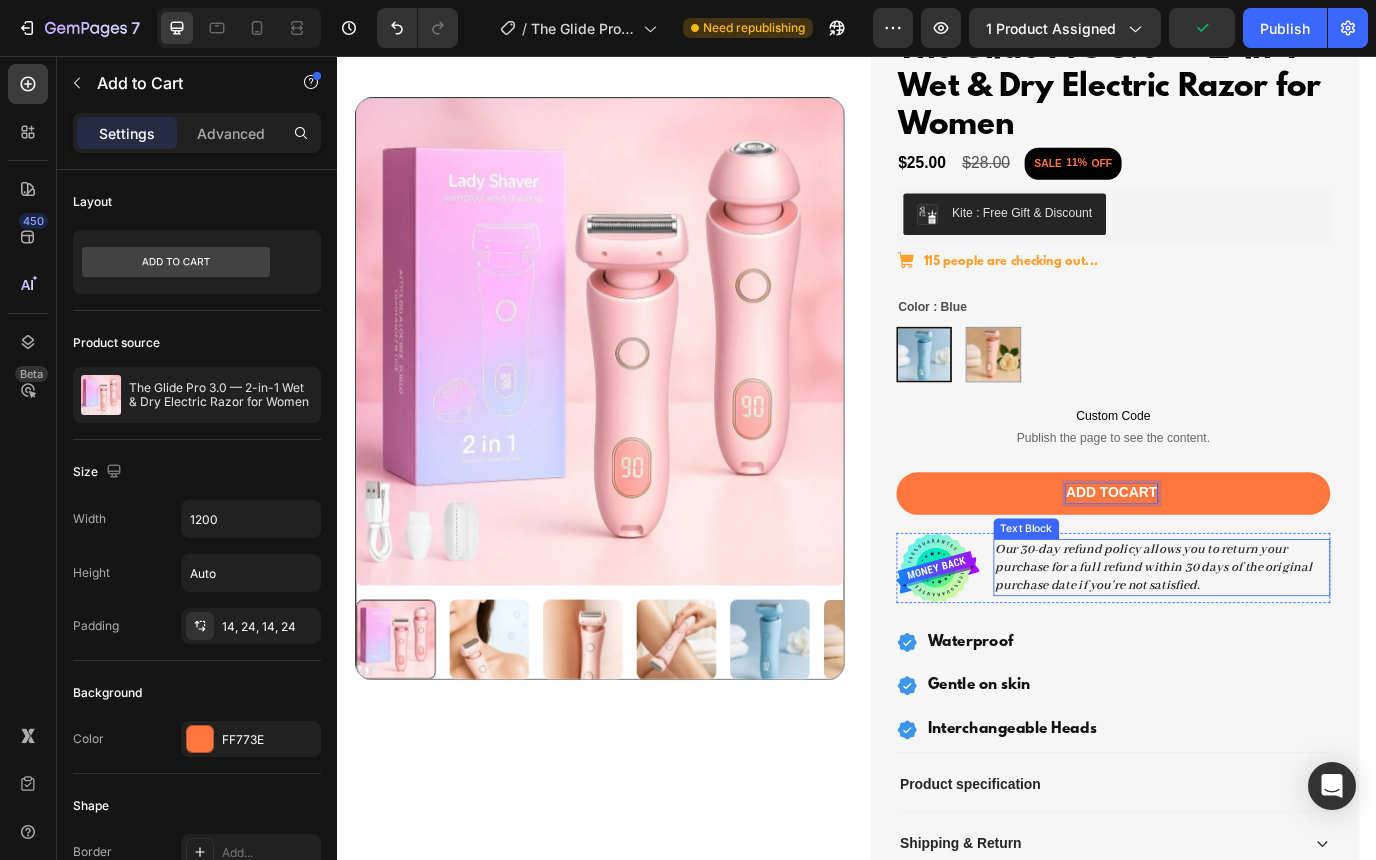 click on "Add ToCart" at bounding box center [1232, 561] 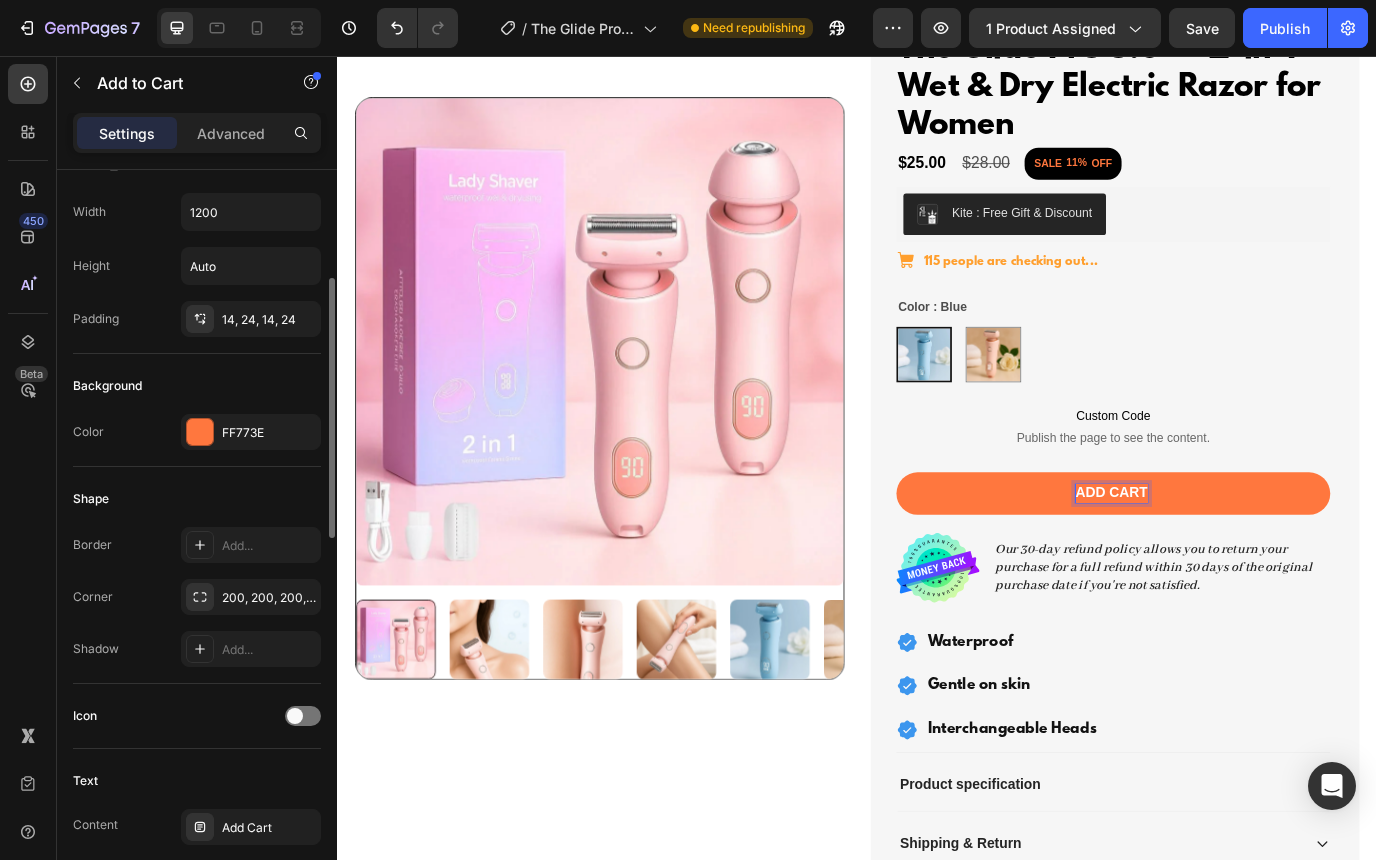 scroll, scrollTop: 493, scrollLeft: 0, axis: vertical 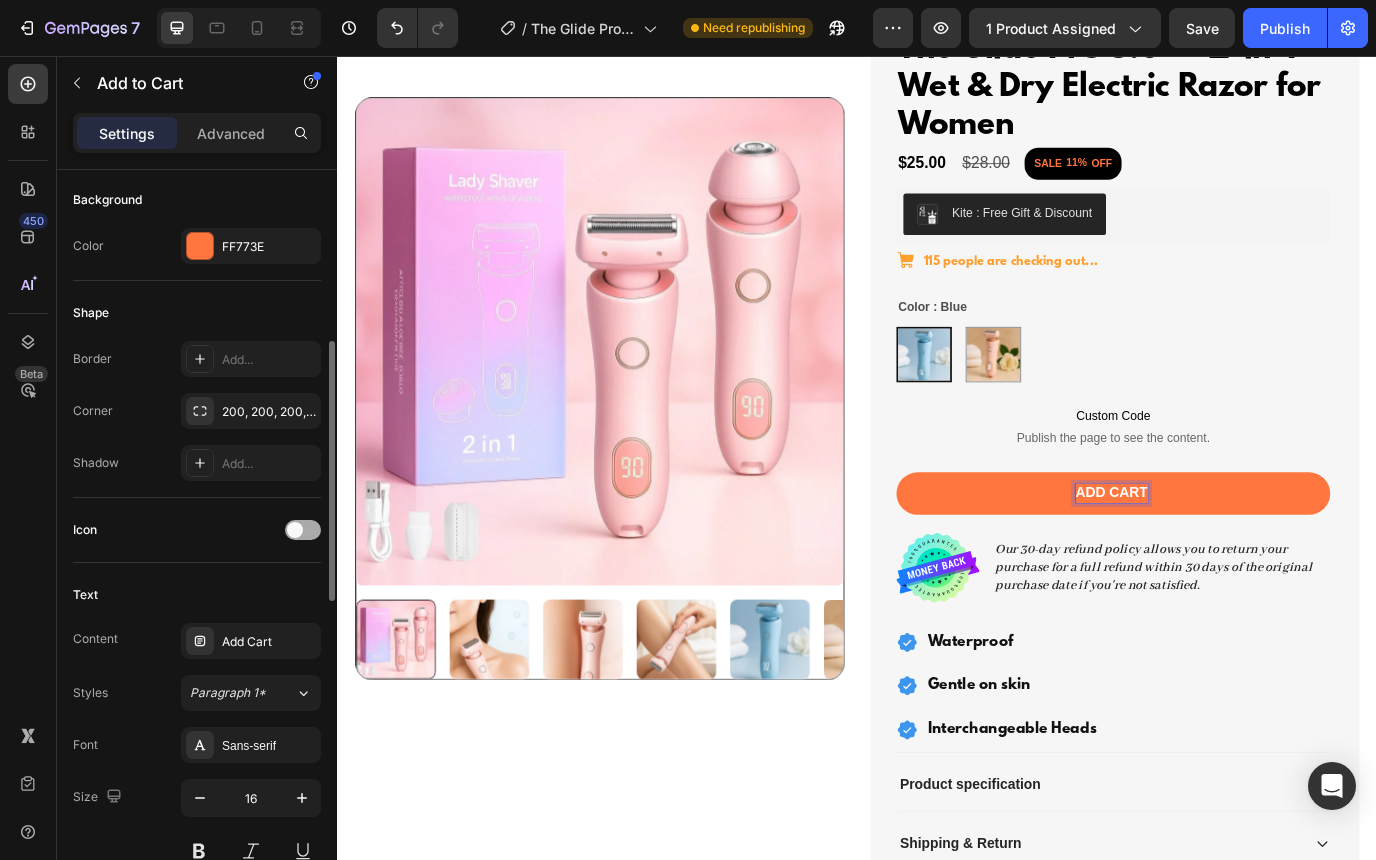 click at bounding box center [295, 530] 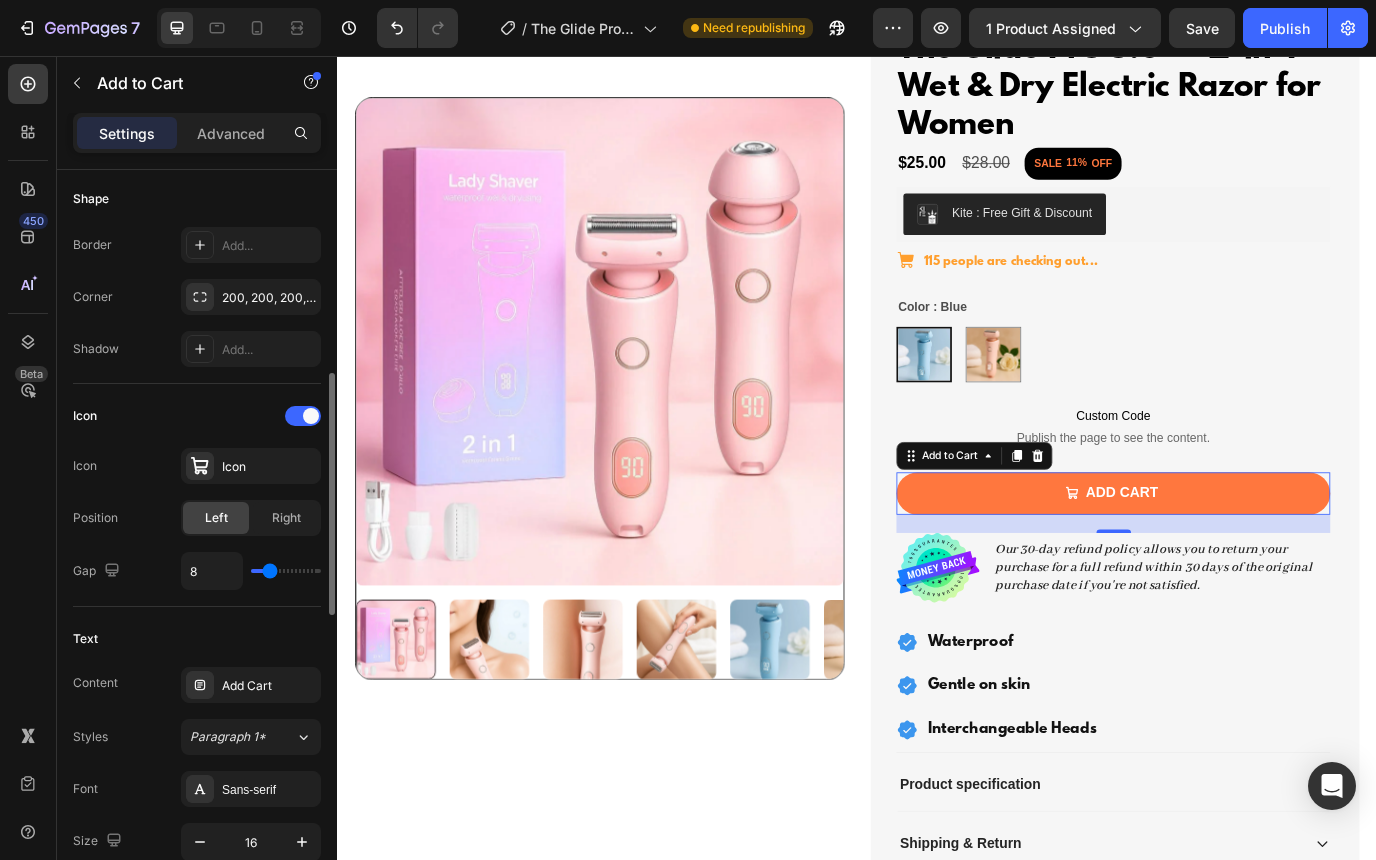 scroll, scrollTop: 622, scrollLeft: 0, axis: vertical 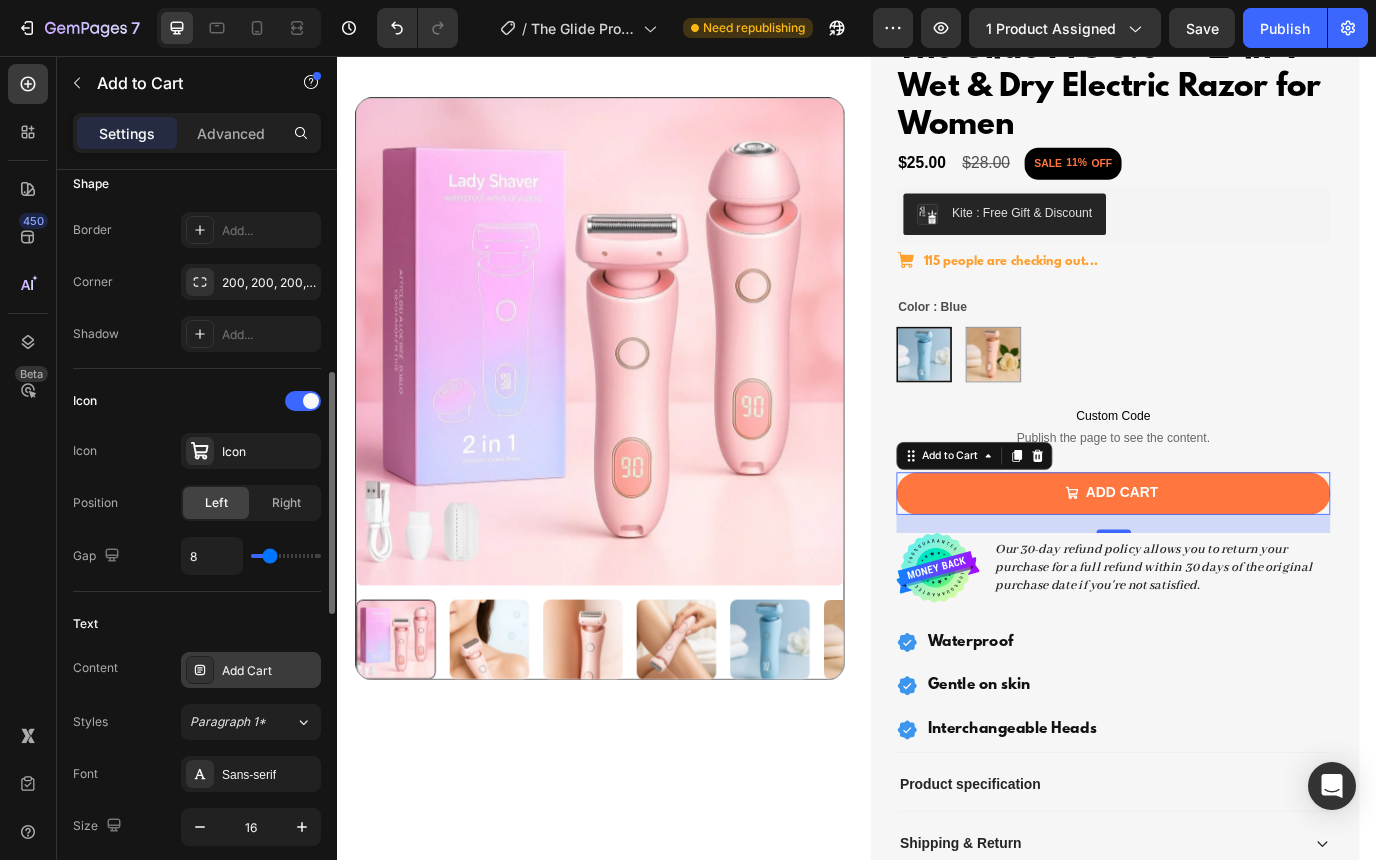 click on "Add Cart" at bounding box center [269, 671] 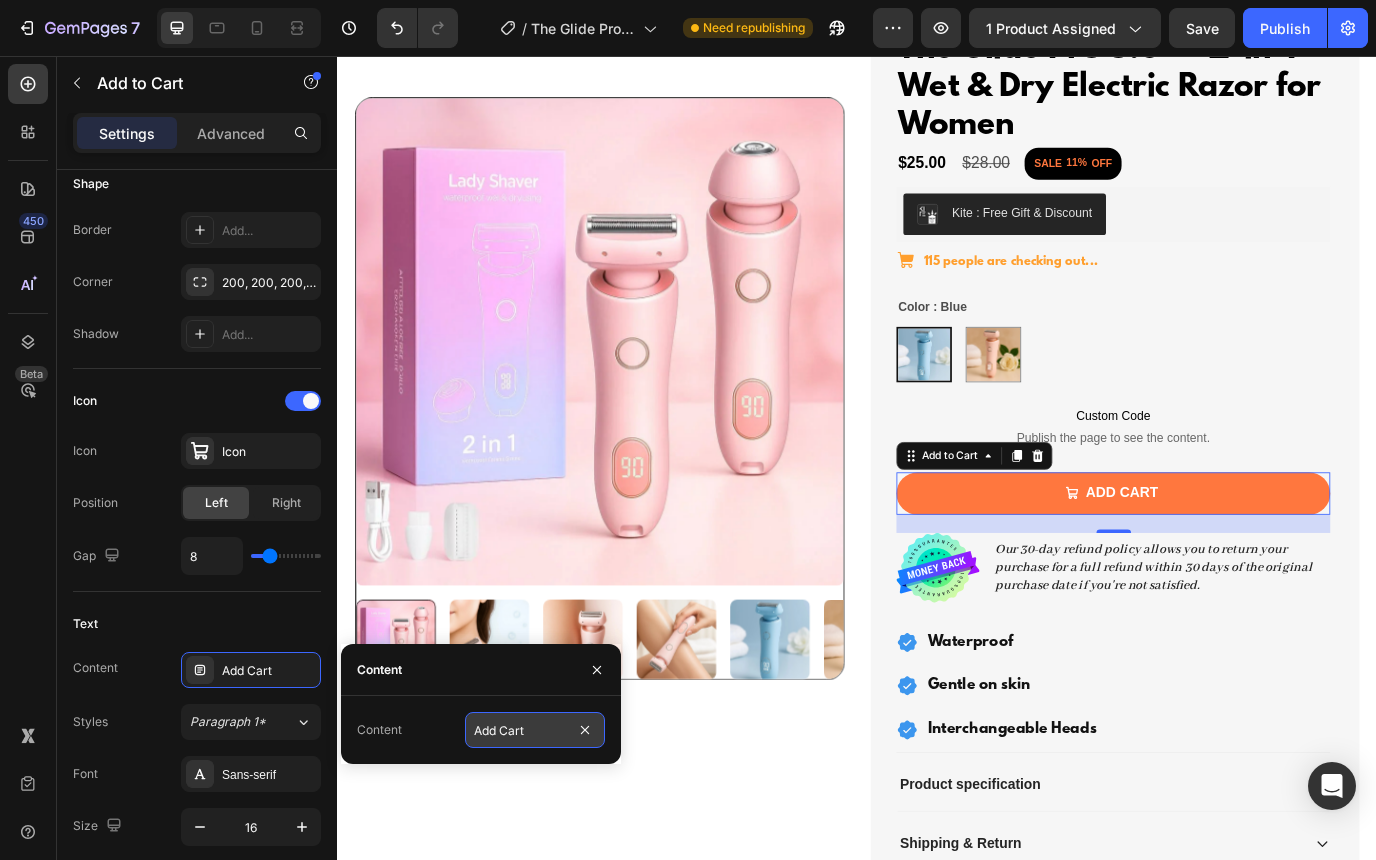 click on "Add Cart" at bounding box center [535, 730] 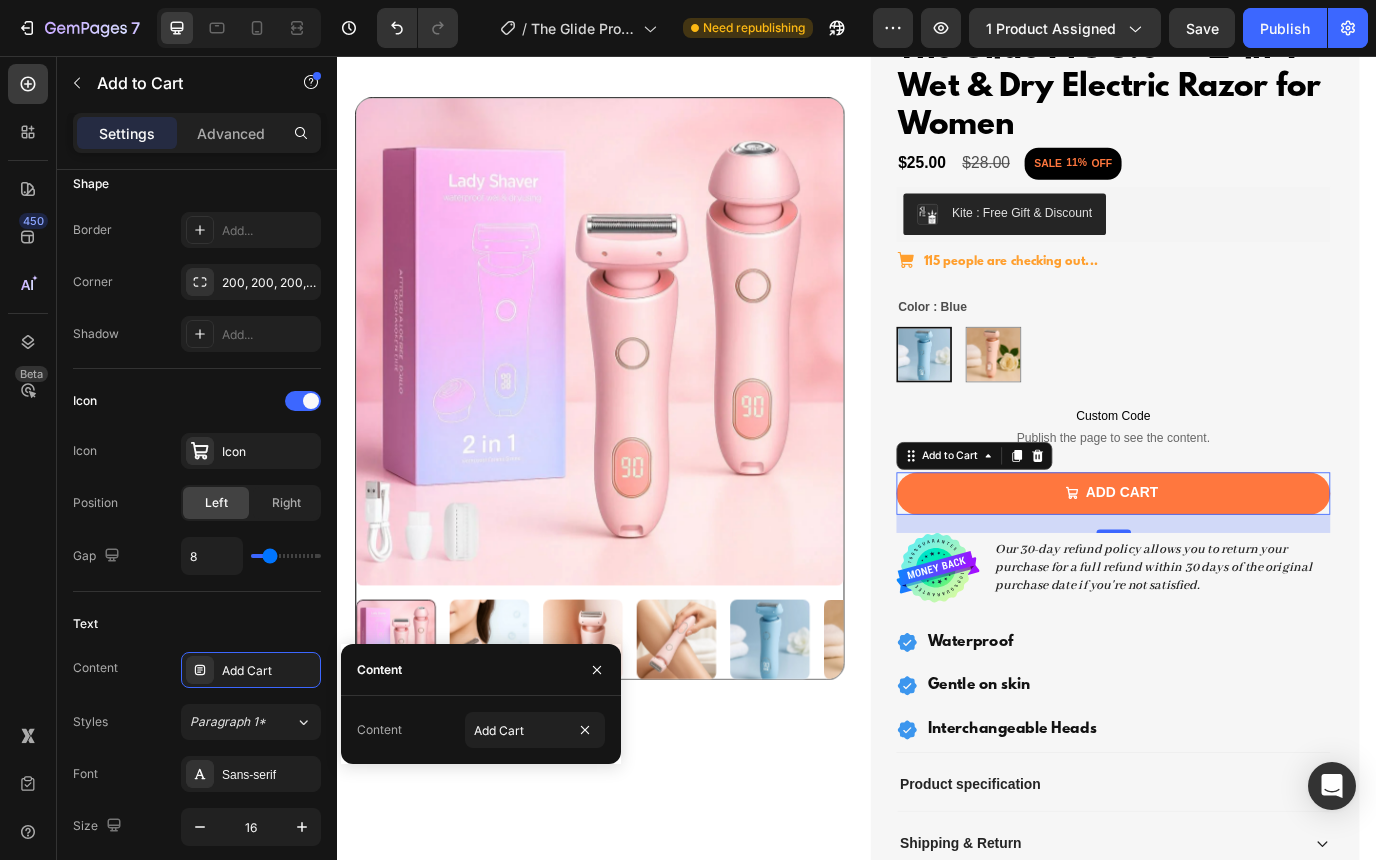 click on "Content Add Cart" at bounding box center (481, 730) 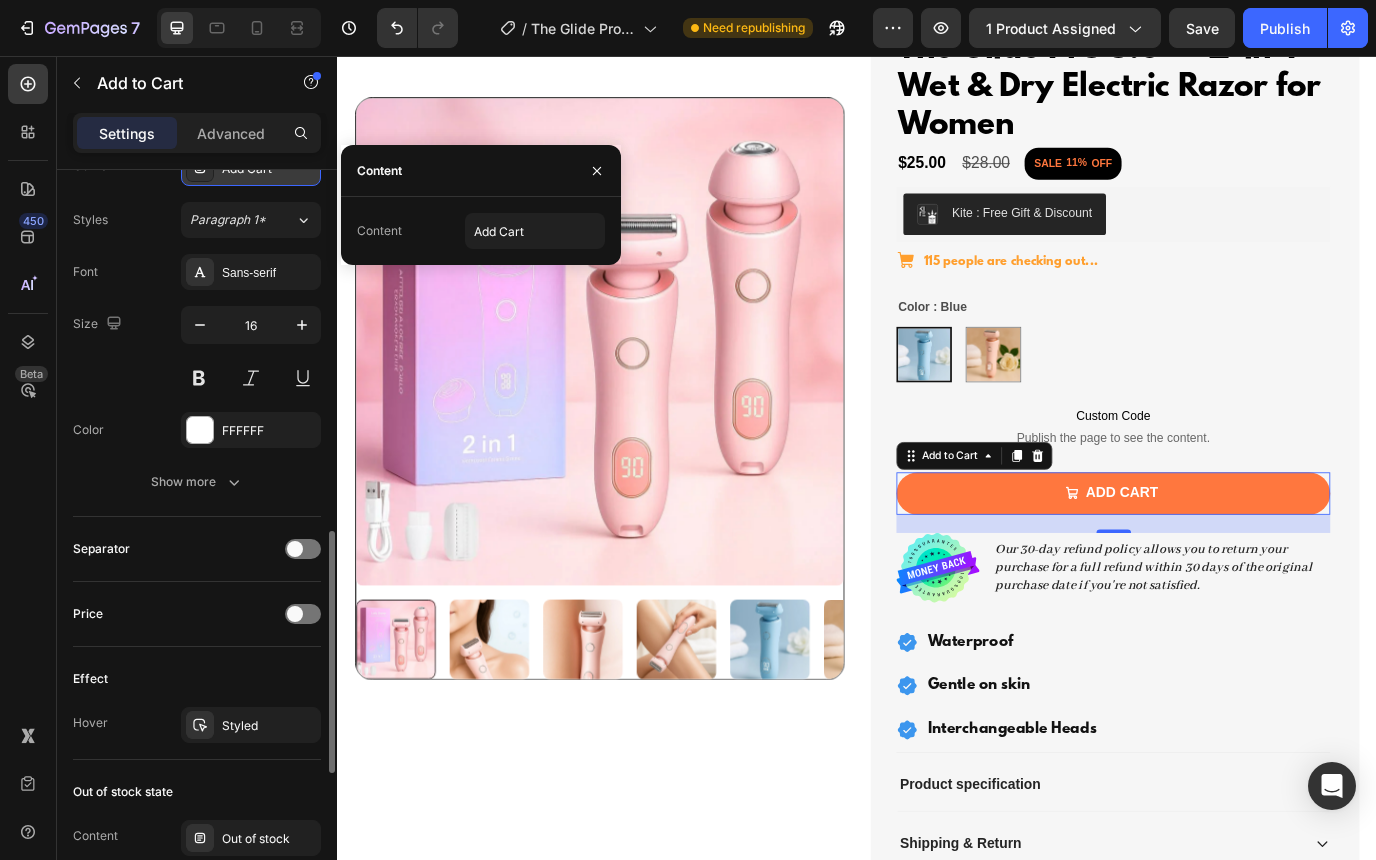 scroll, scrollTop: 1121, scrollLeft: 0, axis: vertical 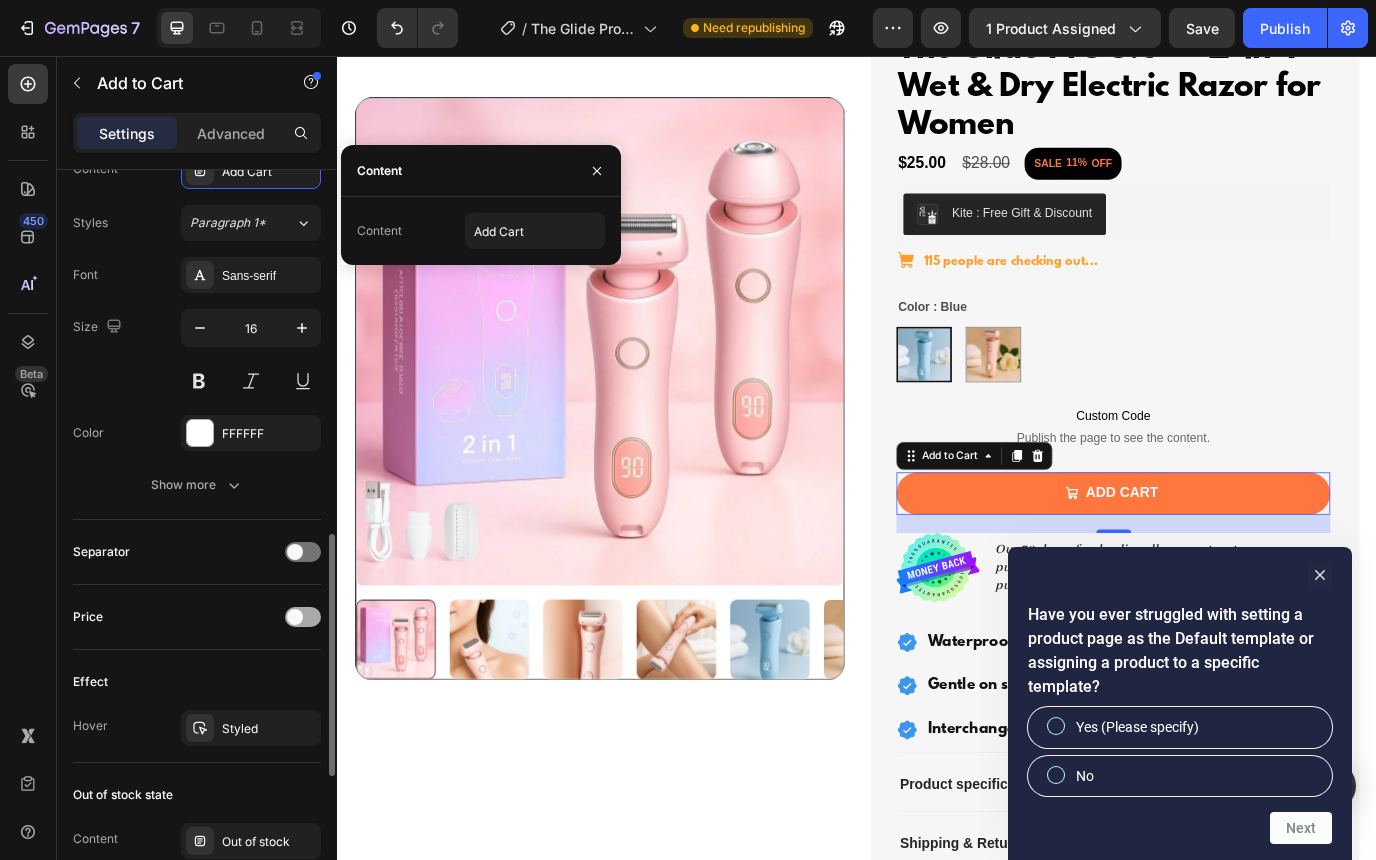 click at bounding box center (295, 617) 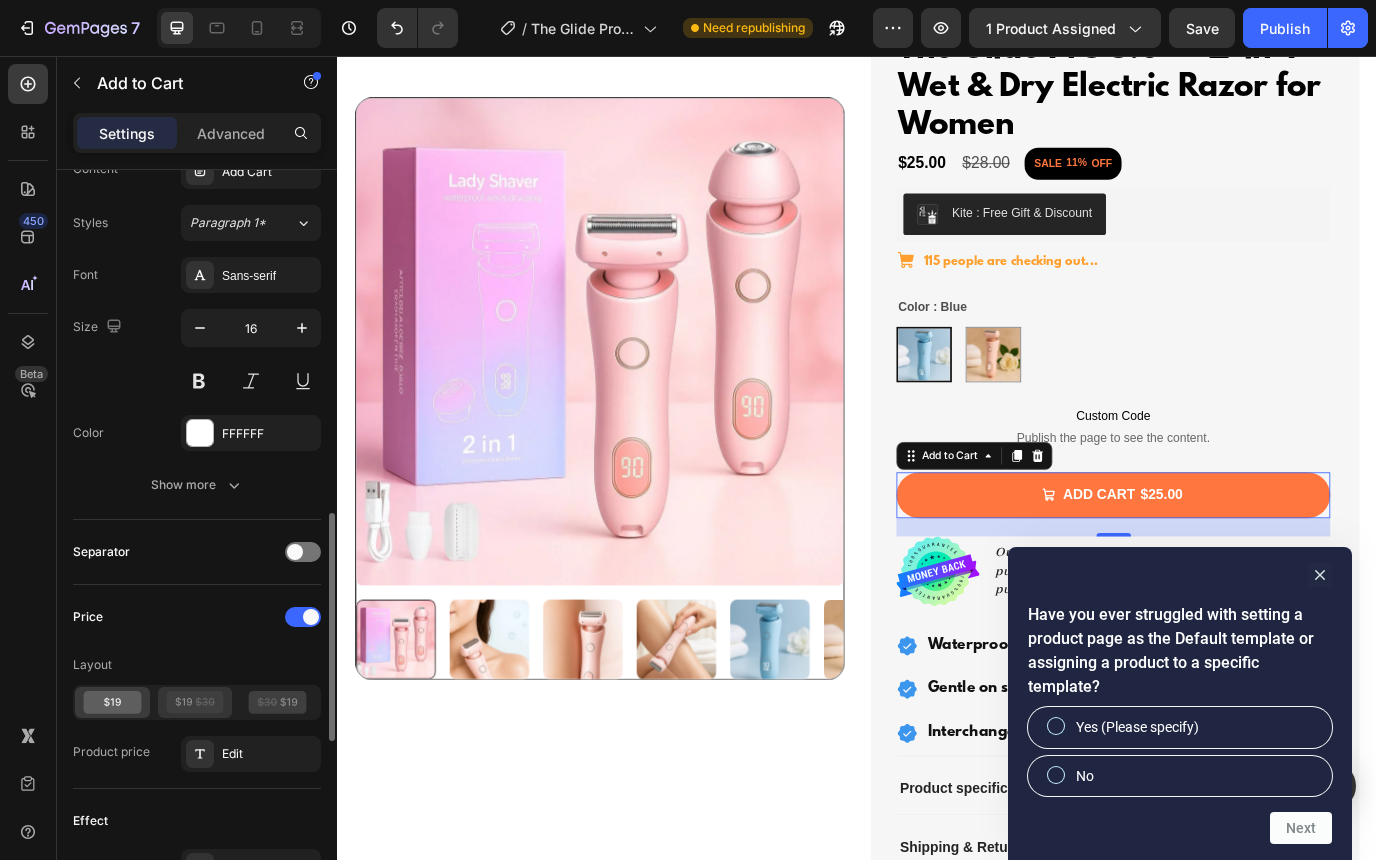 click 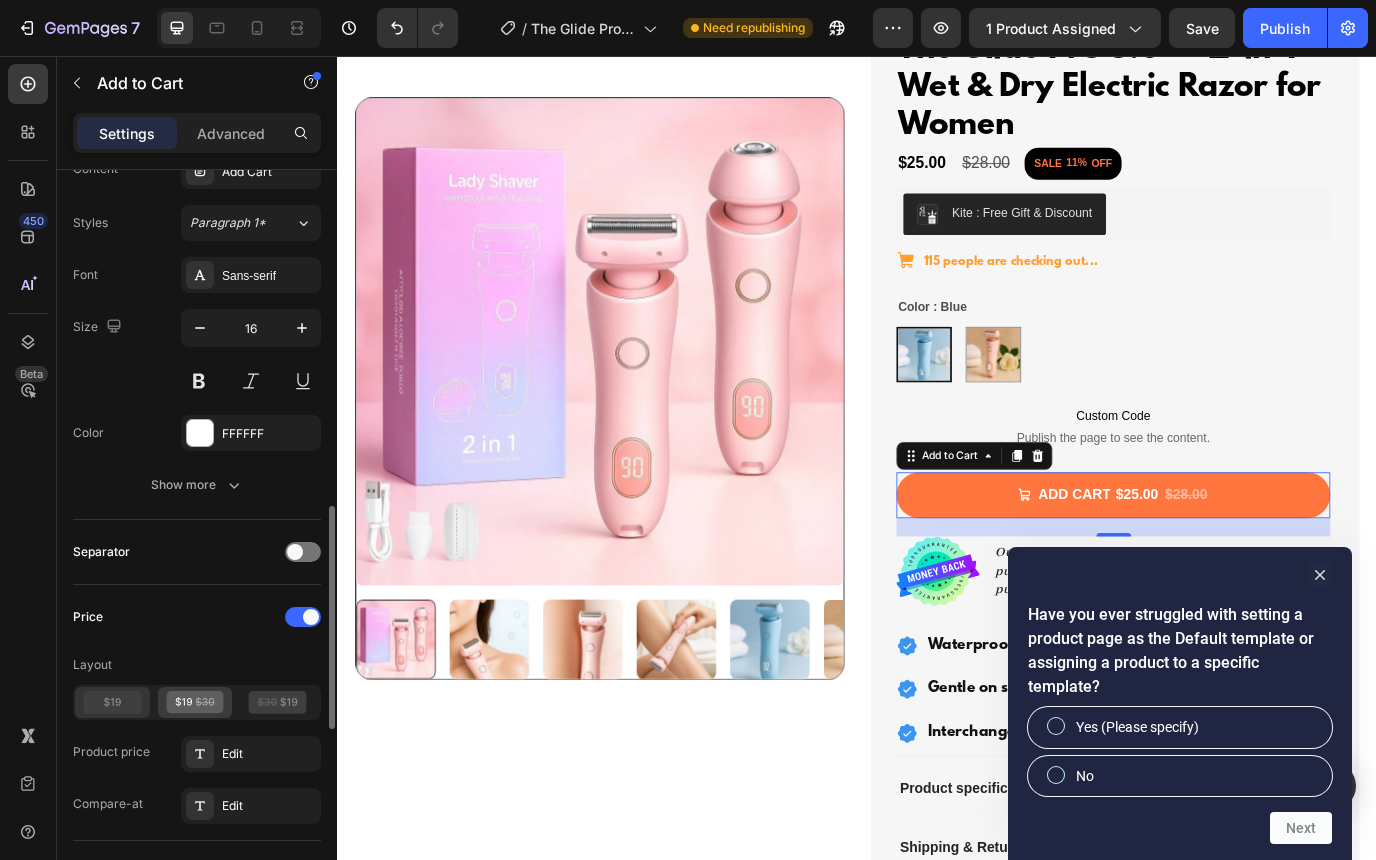click 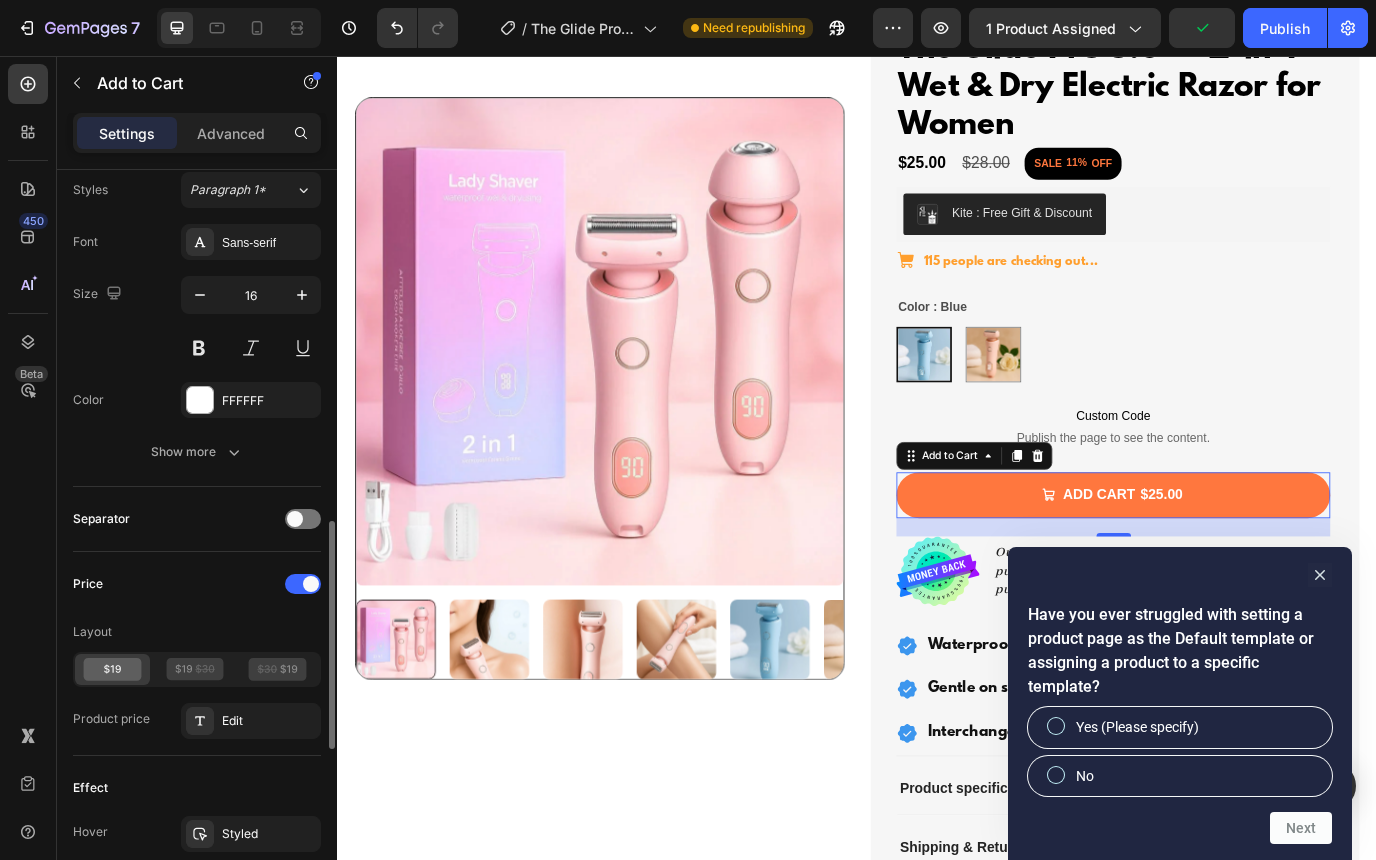 scroll, scrollTop: 1159, scrollLeft: 0, axis: vertical 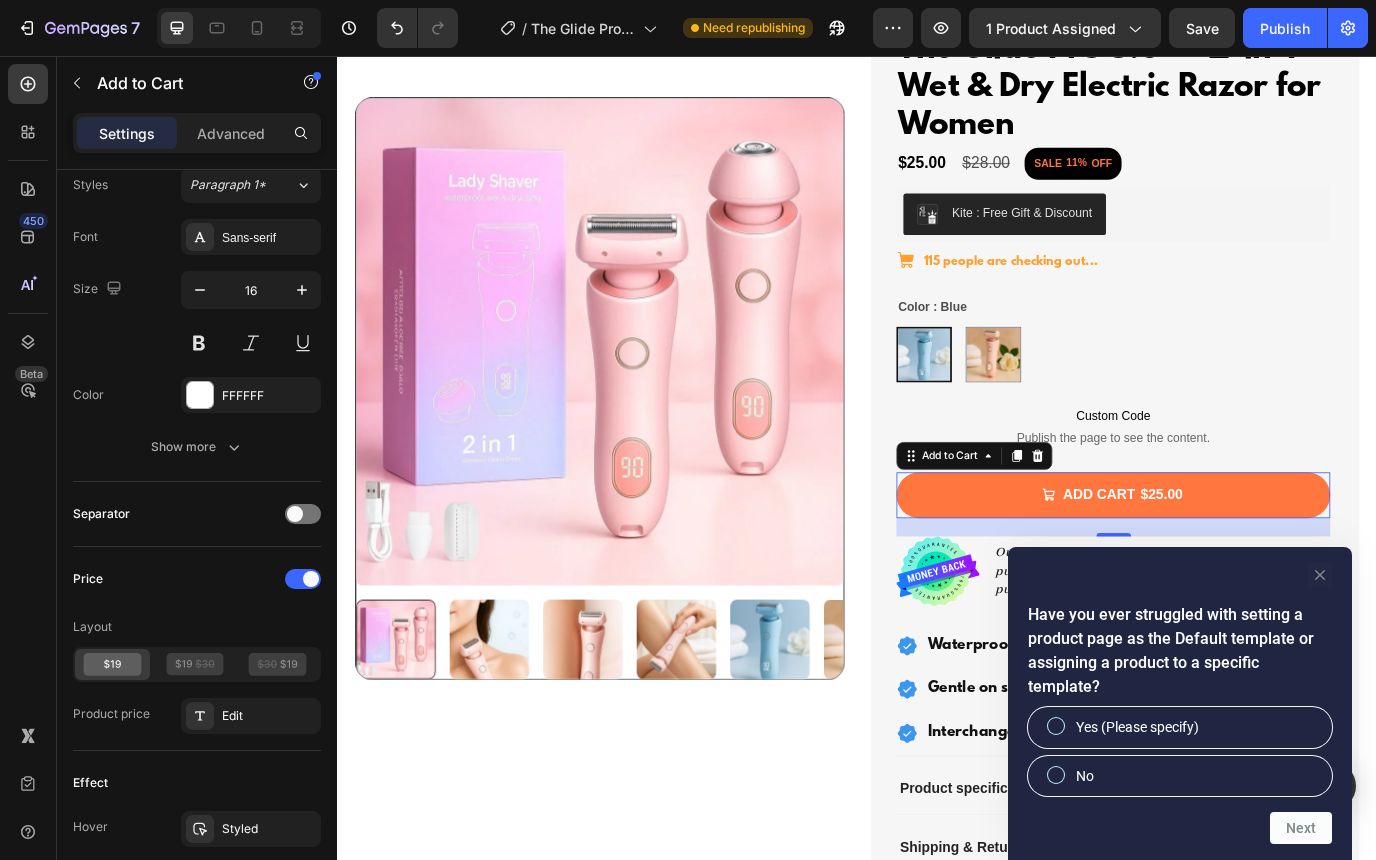 click 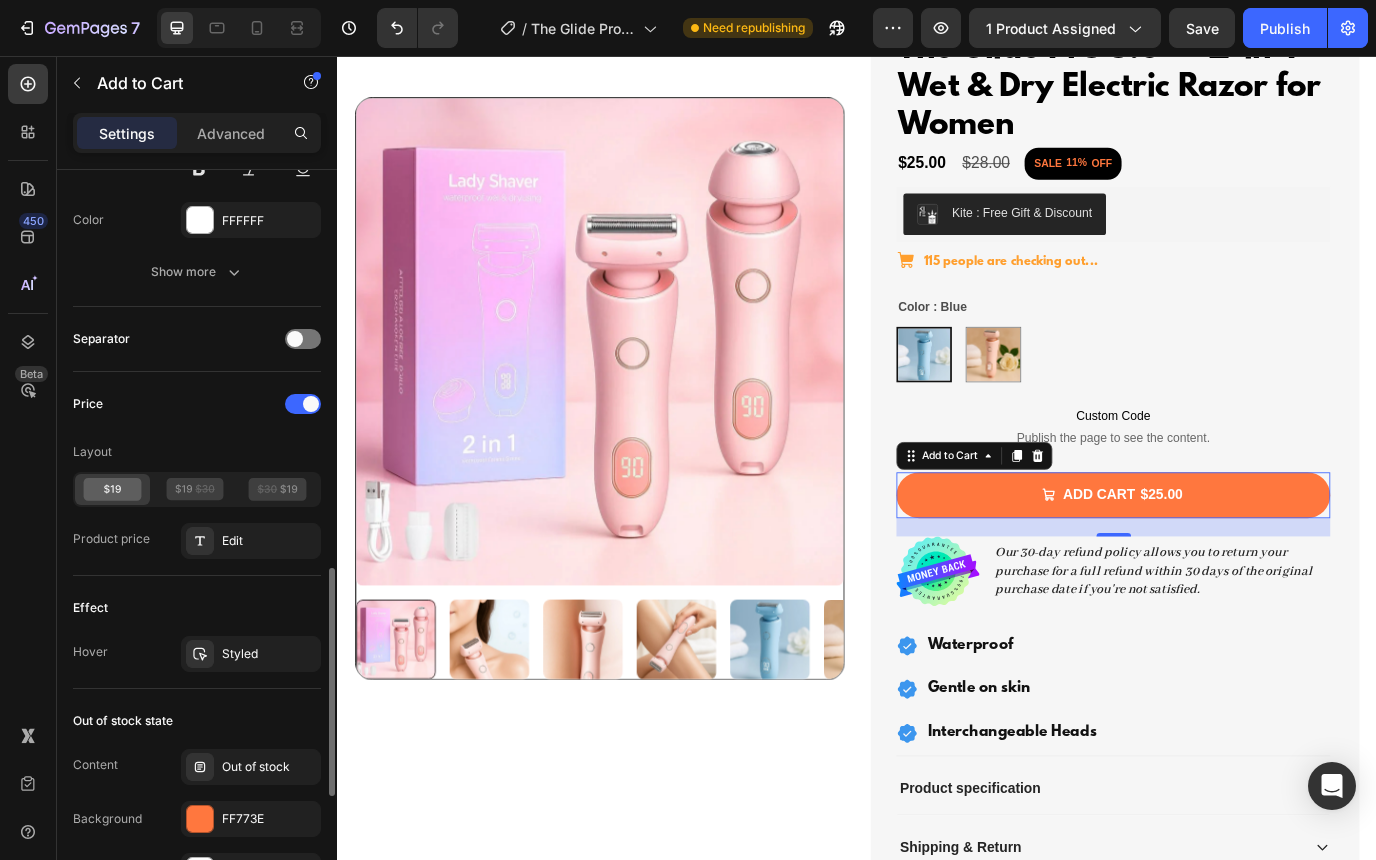scroll, scrollTop: 1378, scrollLeft: 0, axis: vertical 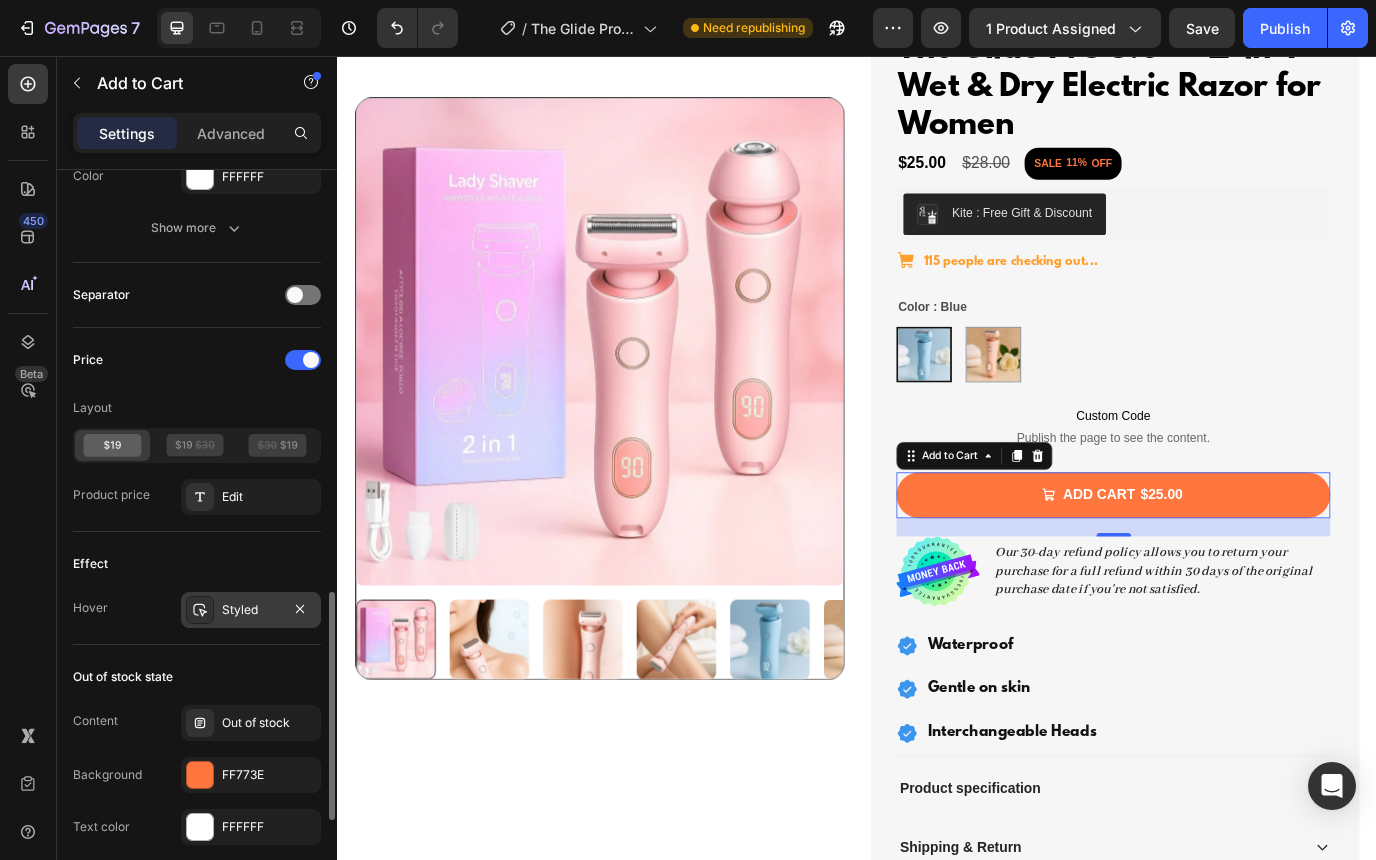 click on "Styled" at bounding box center (251, 610) 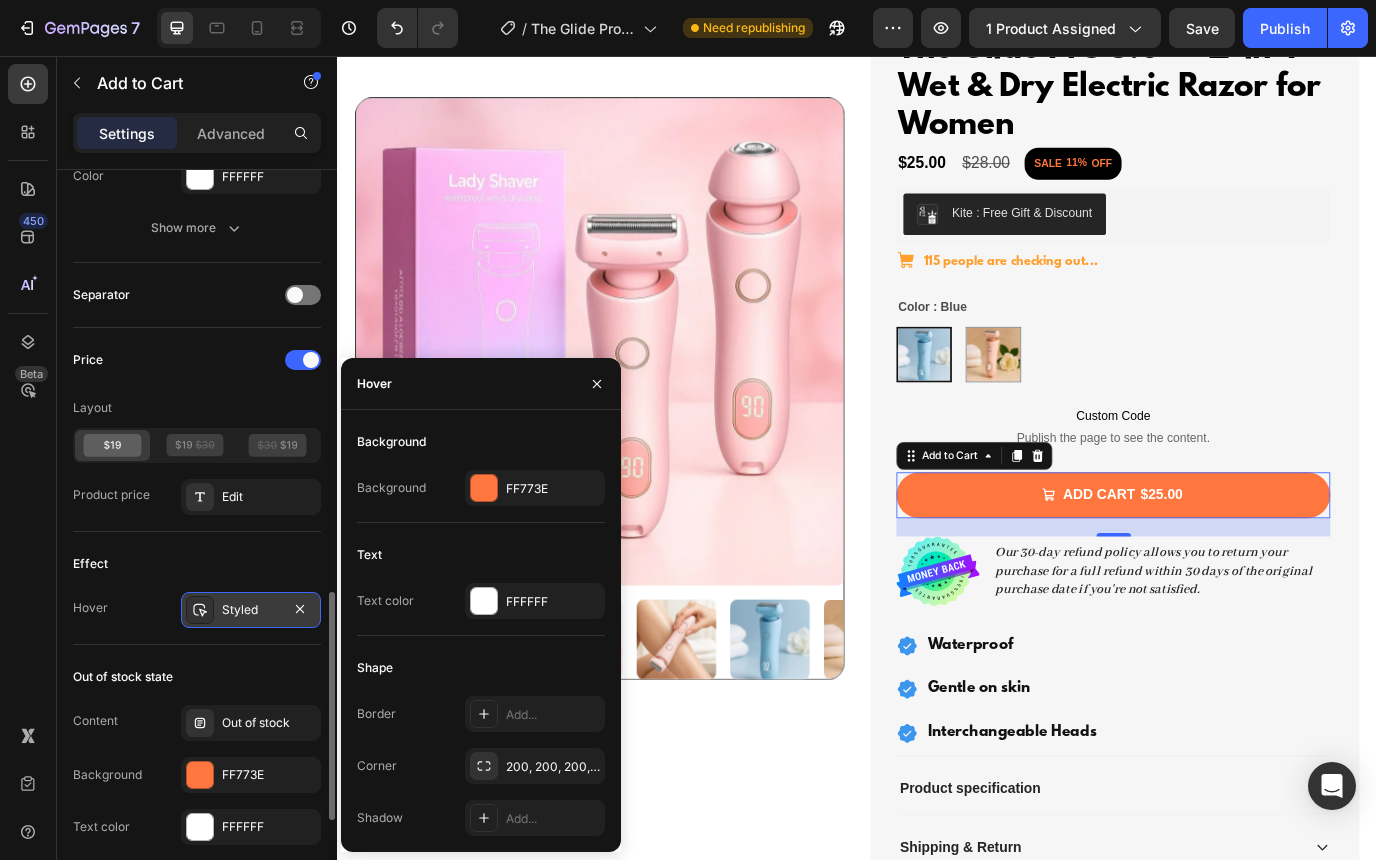 click on "Styled" at bounding box center (251, 610) 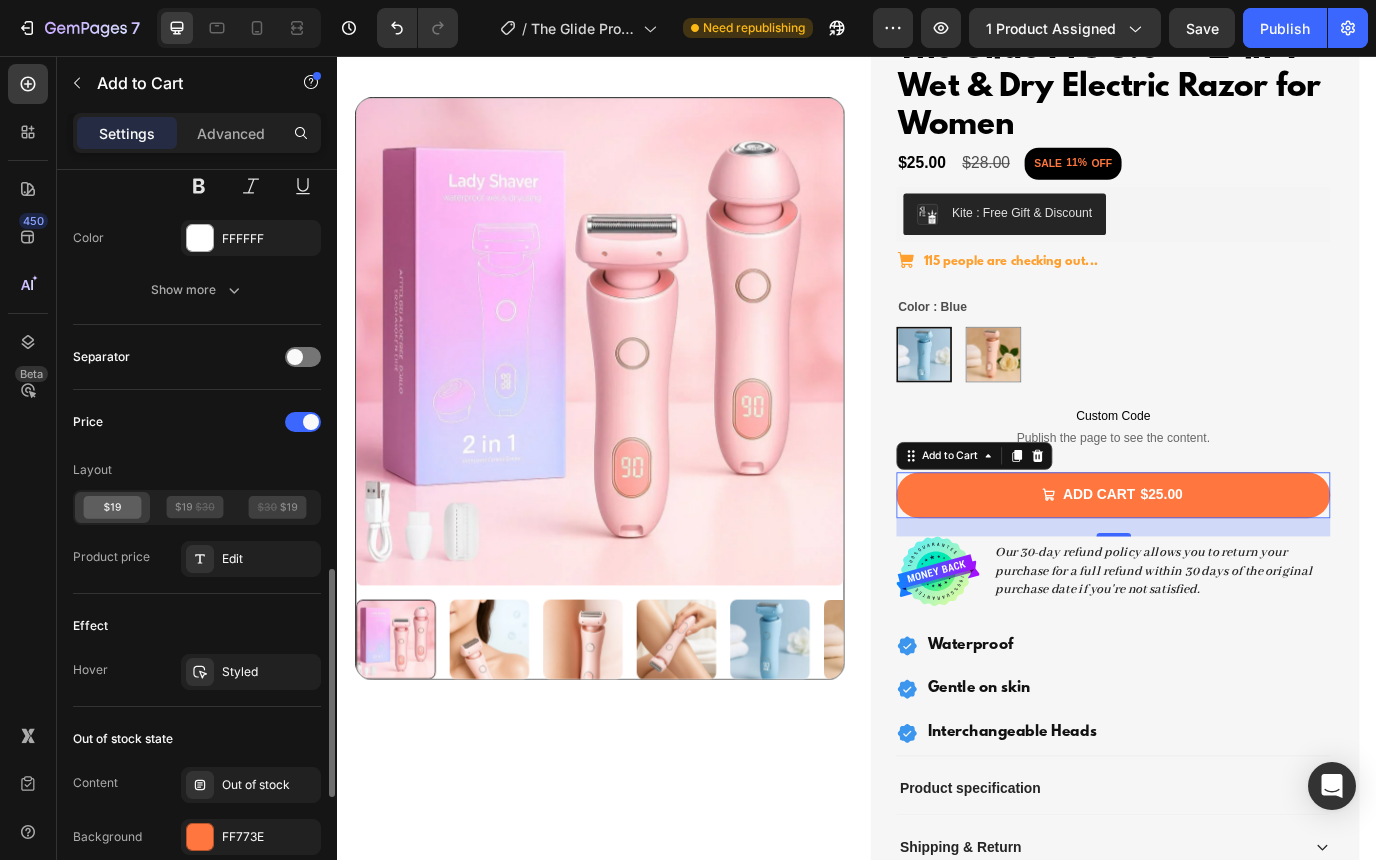 scroll, scrollTop: 1313, scrollLeft: 0, axis: vertical 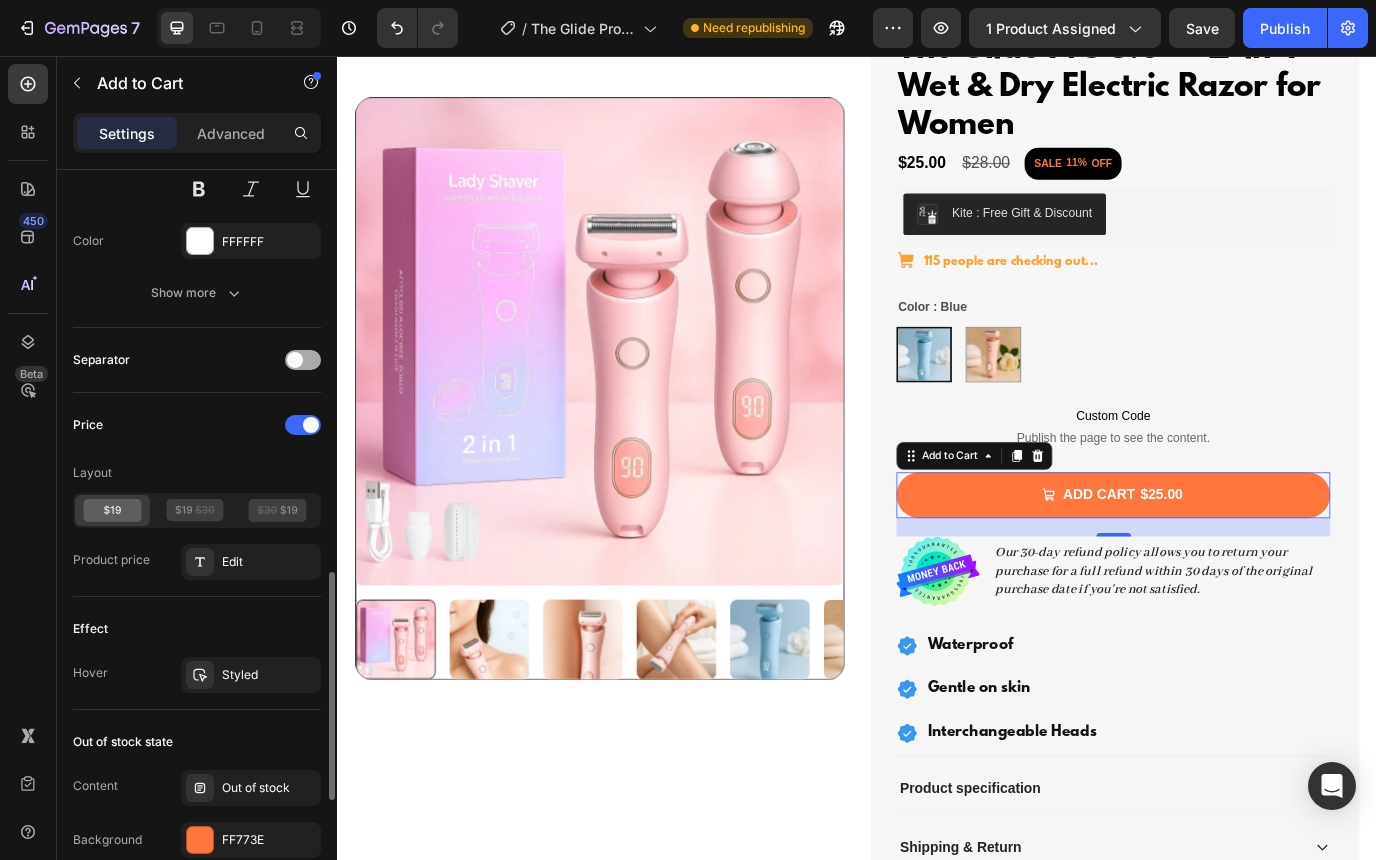 click at bounding box center [295, 360] 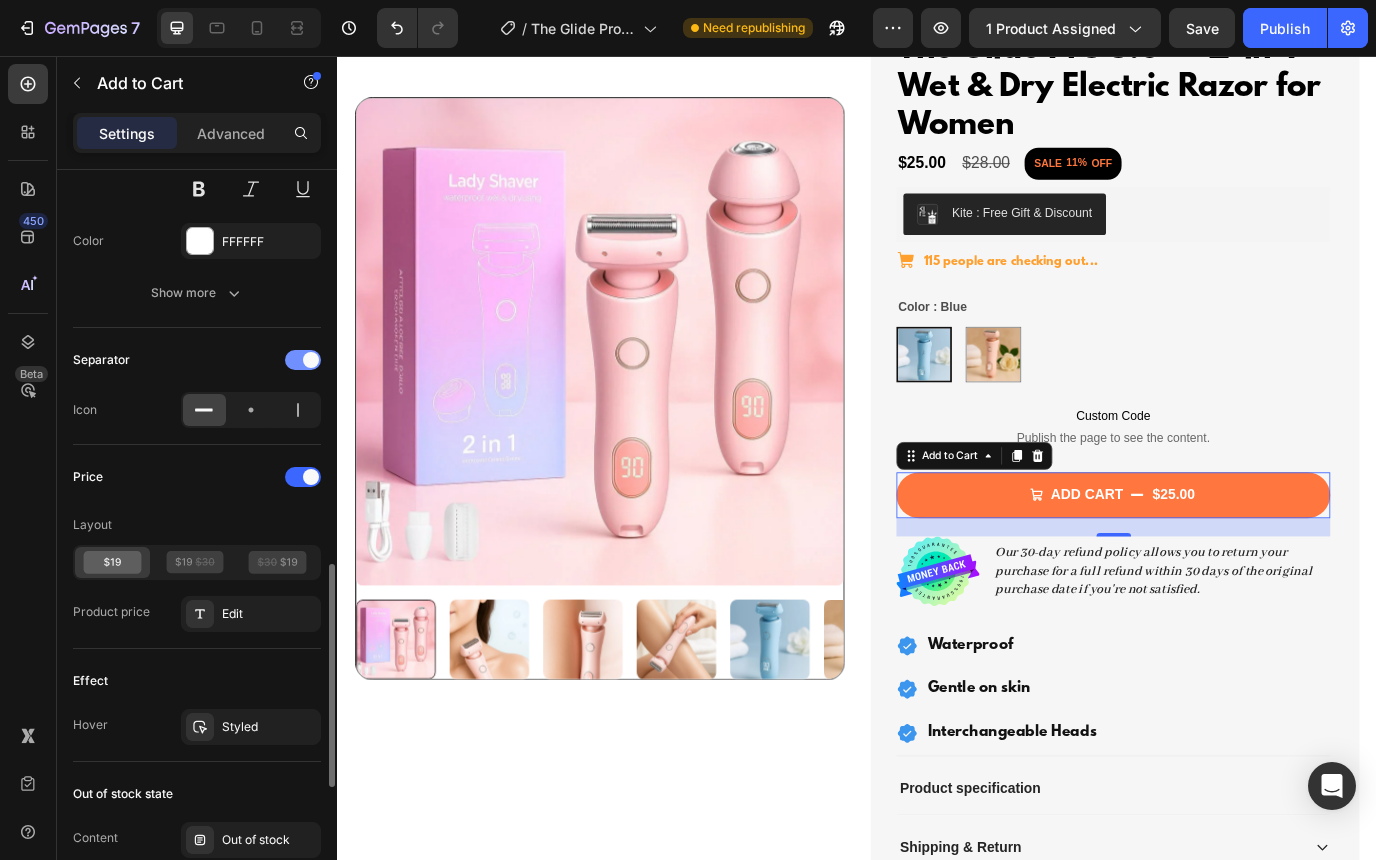 click at bounding box center (311, 360) 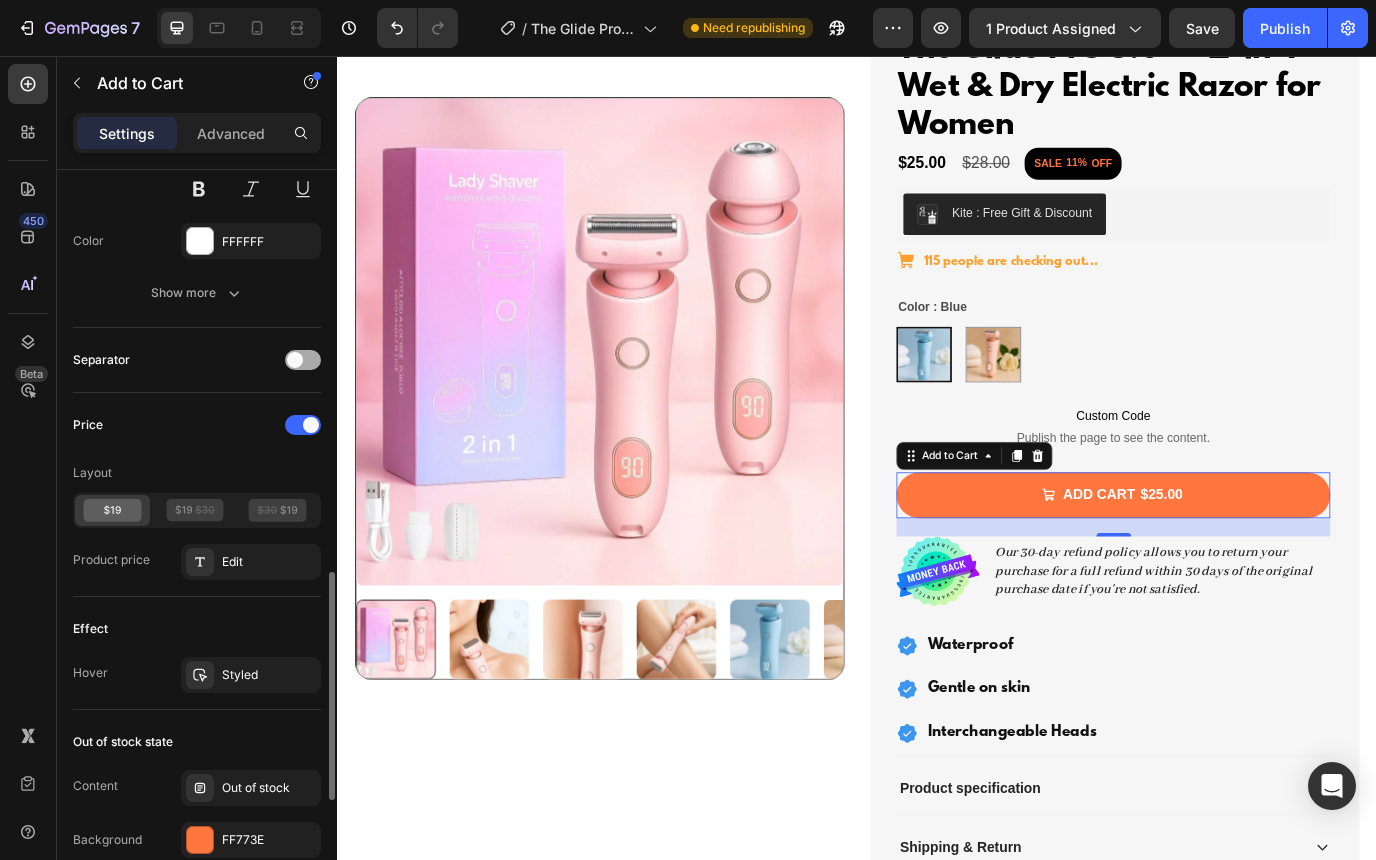 click at bounding box center [303, 360] 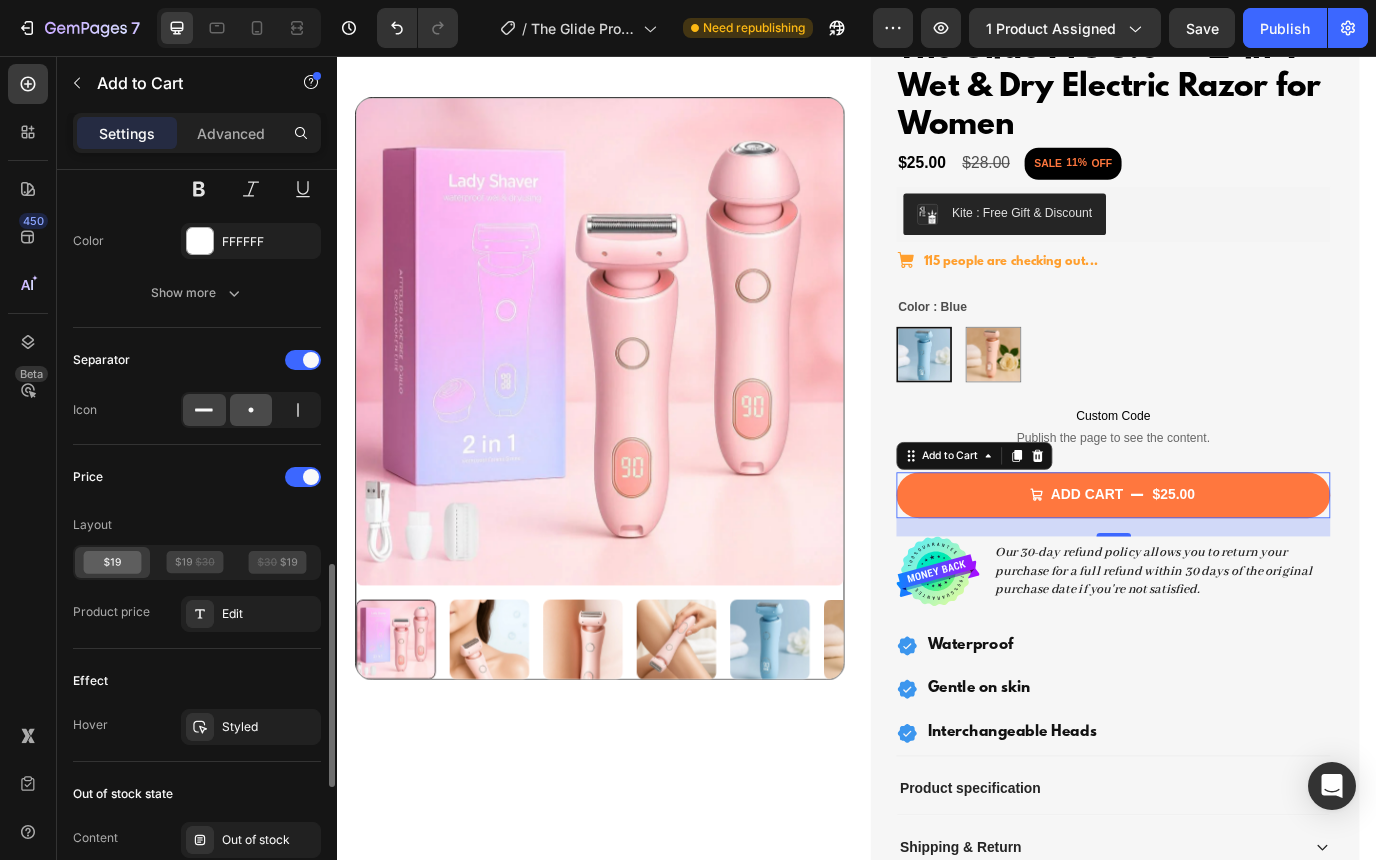 click 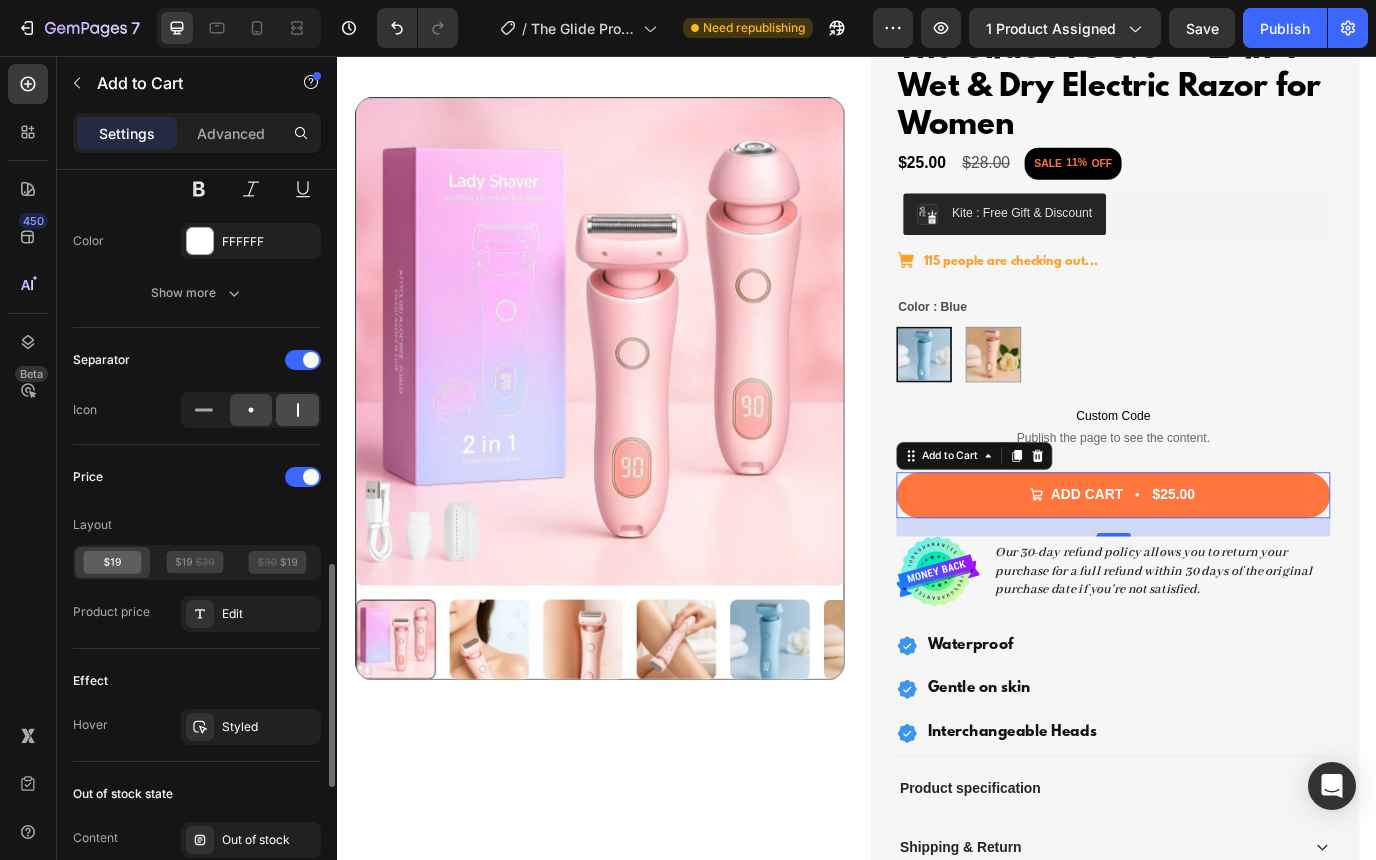 click 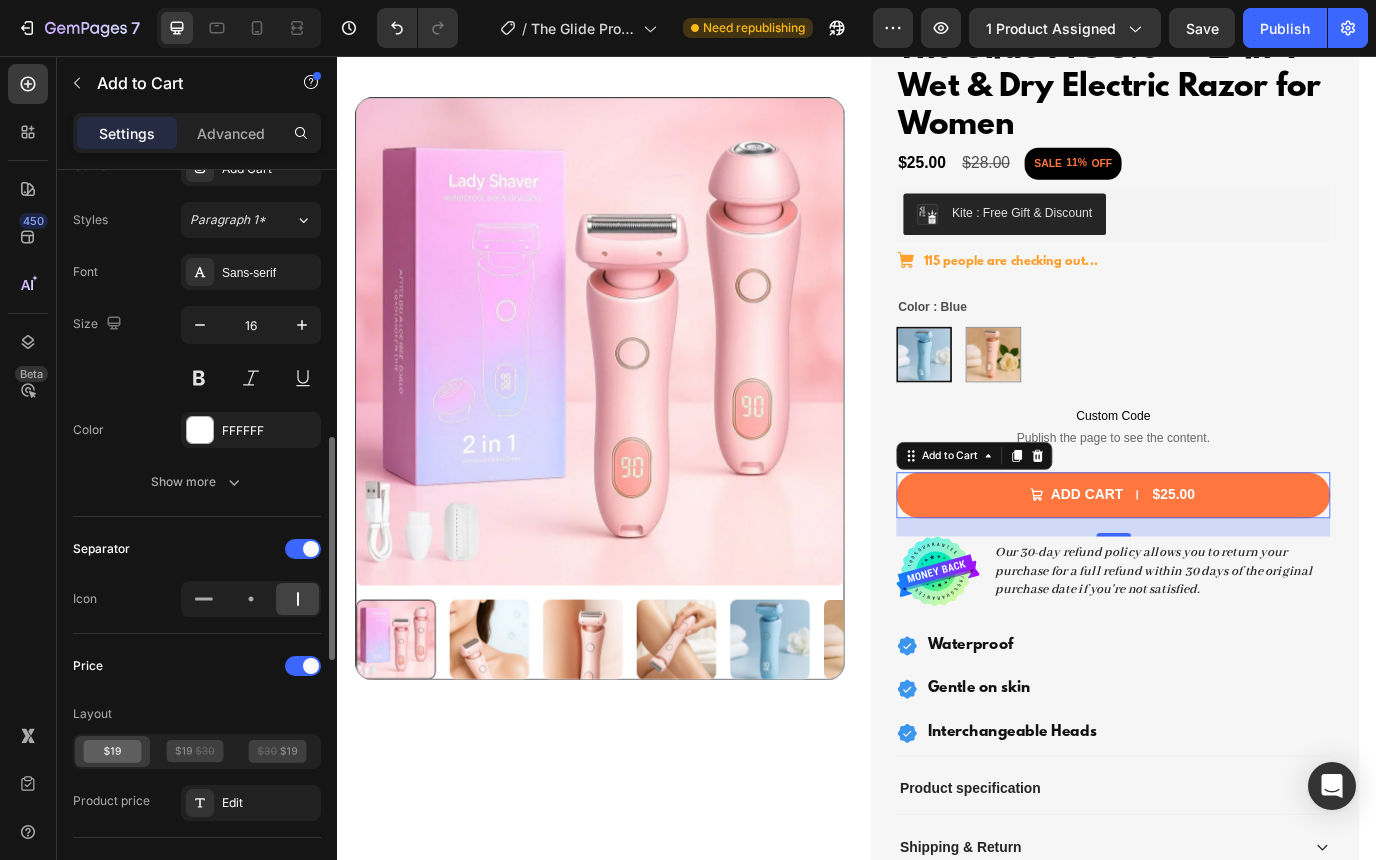 scroll, scrollTop: 1054, scrollLeft: 0, axis: vertical 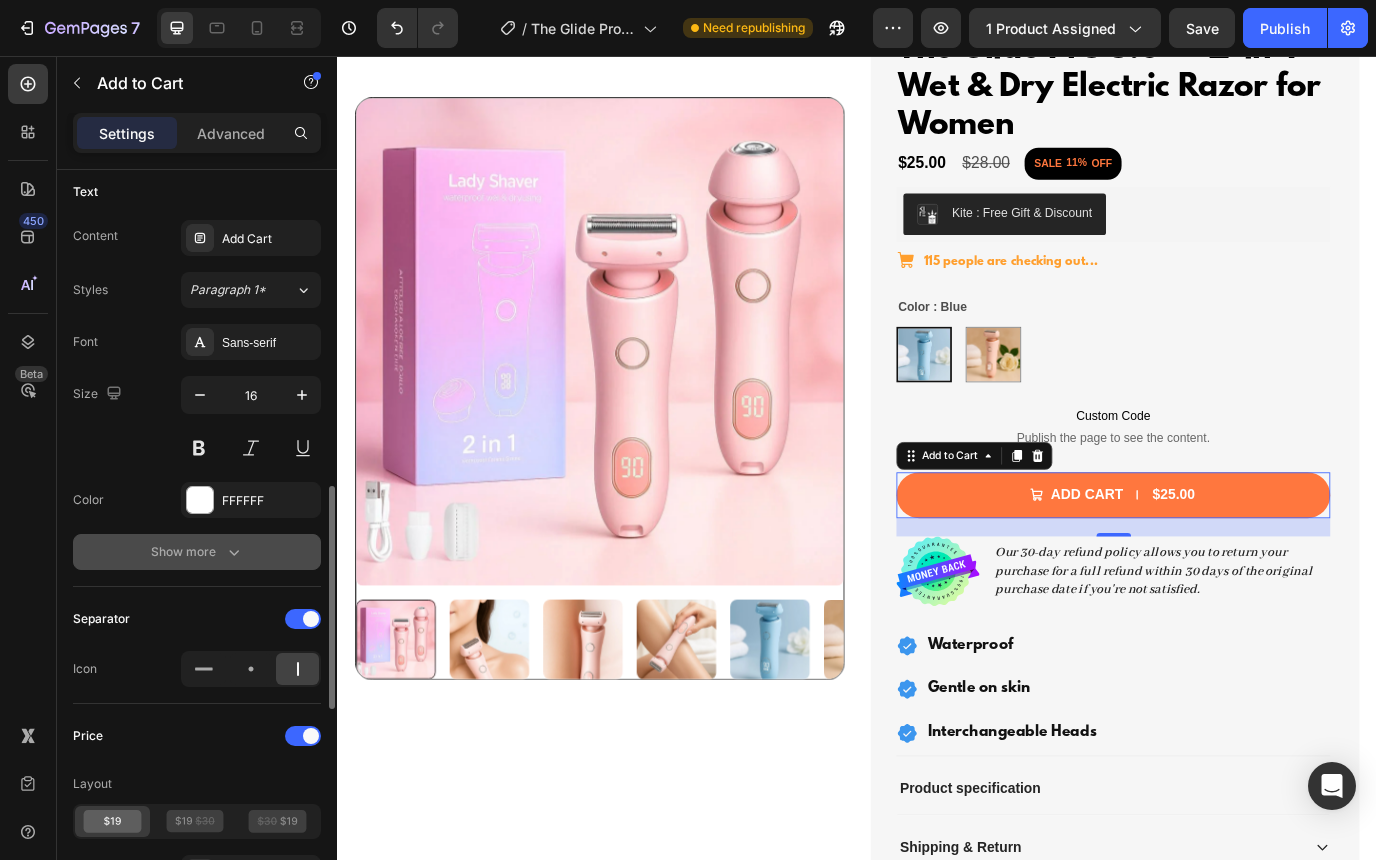 click 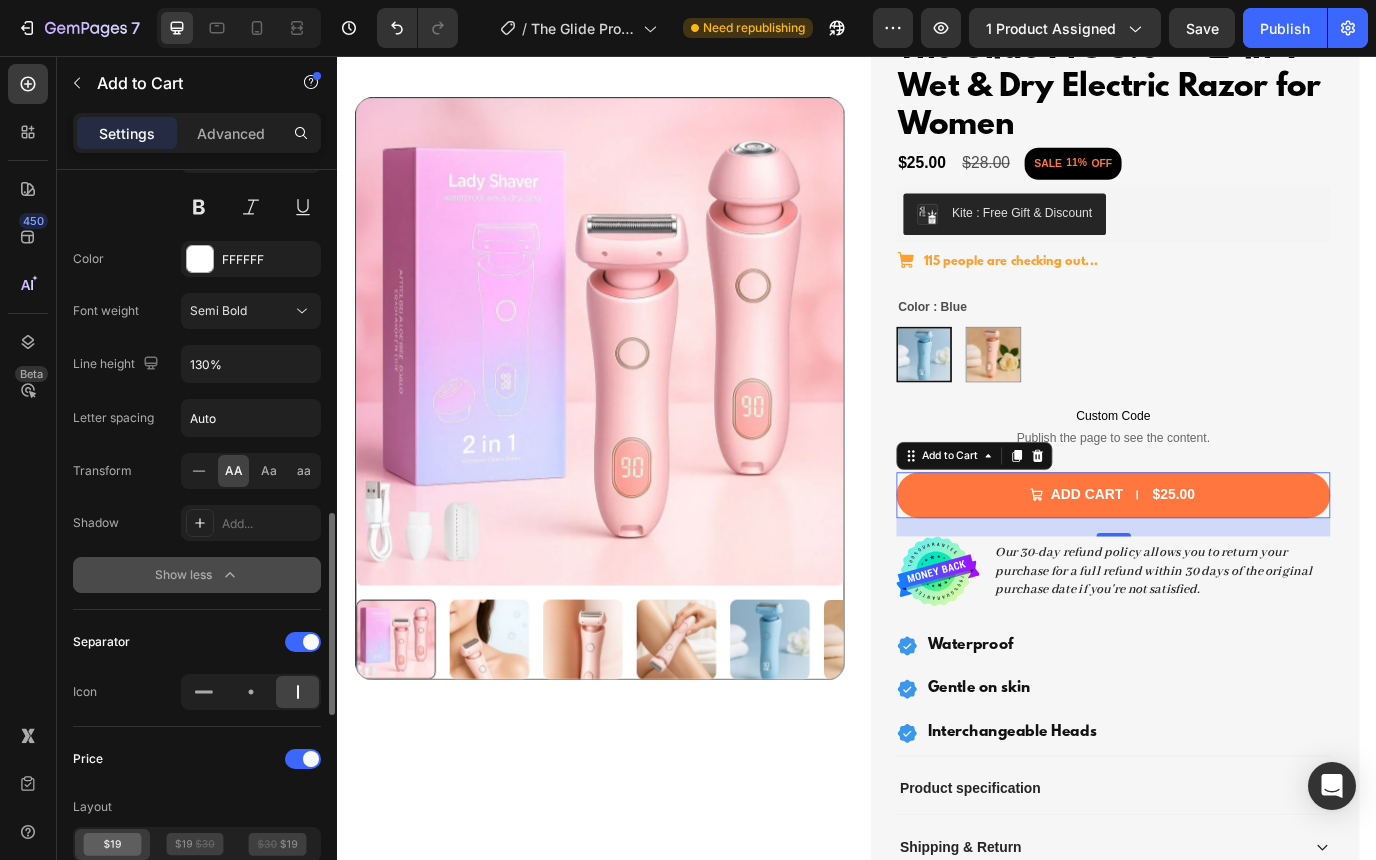 scroll, scrollTop: 1300, scrollLeft: 0, axis: vertical 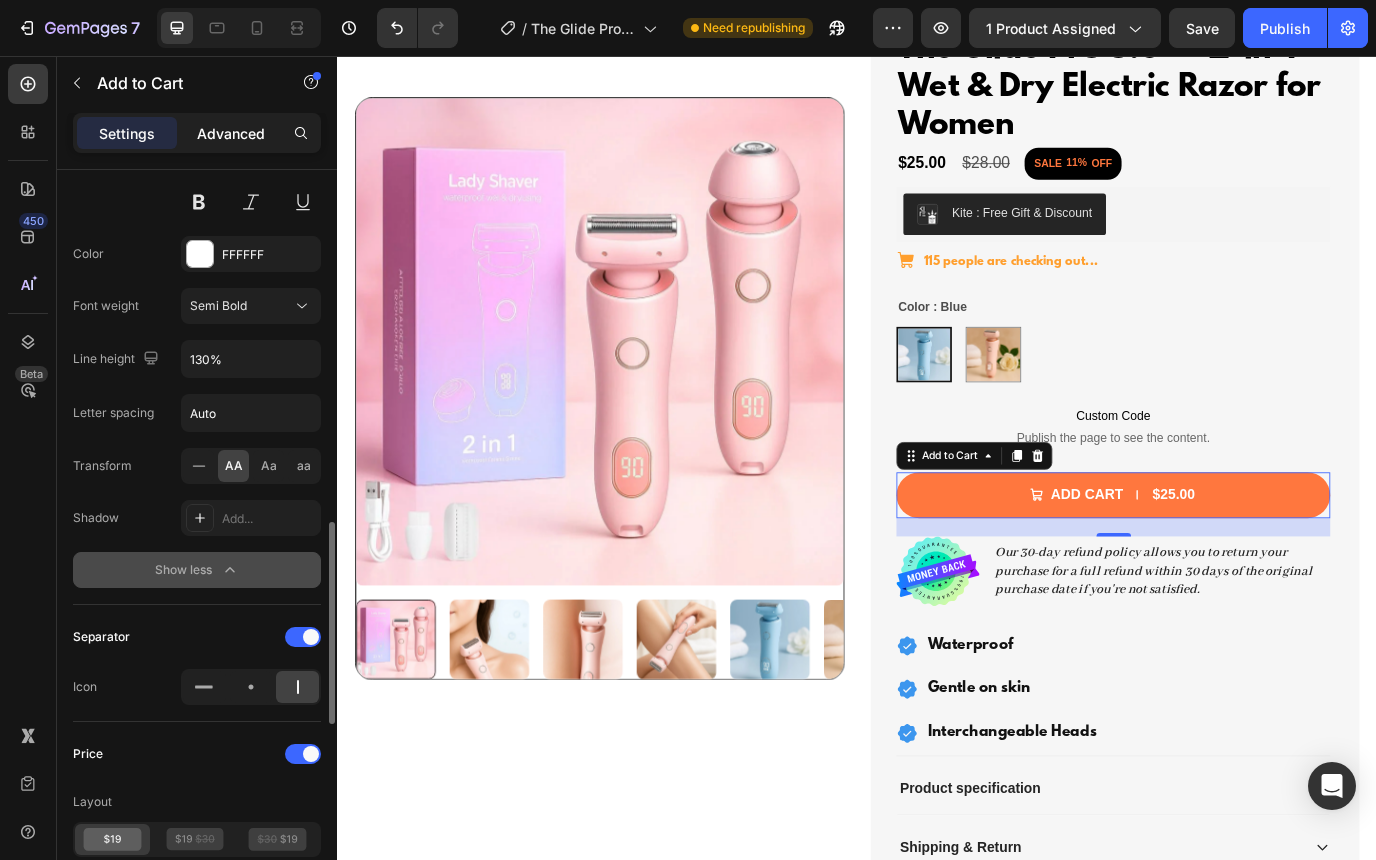 click on "Advanced" at bounding box center (231, 133) 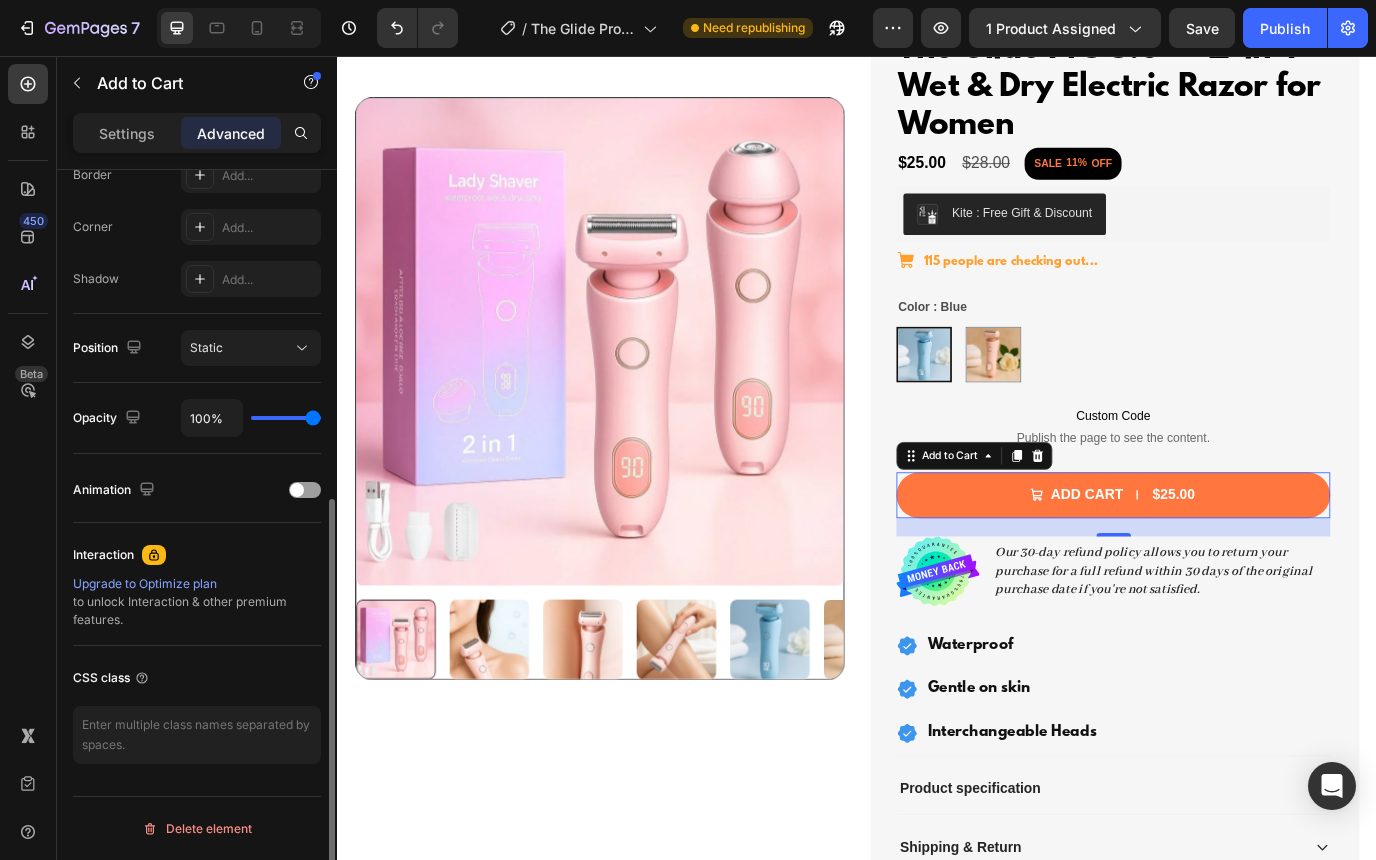 scroll, scrollTop: 587, scrollLeft: 0, axis: vertical 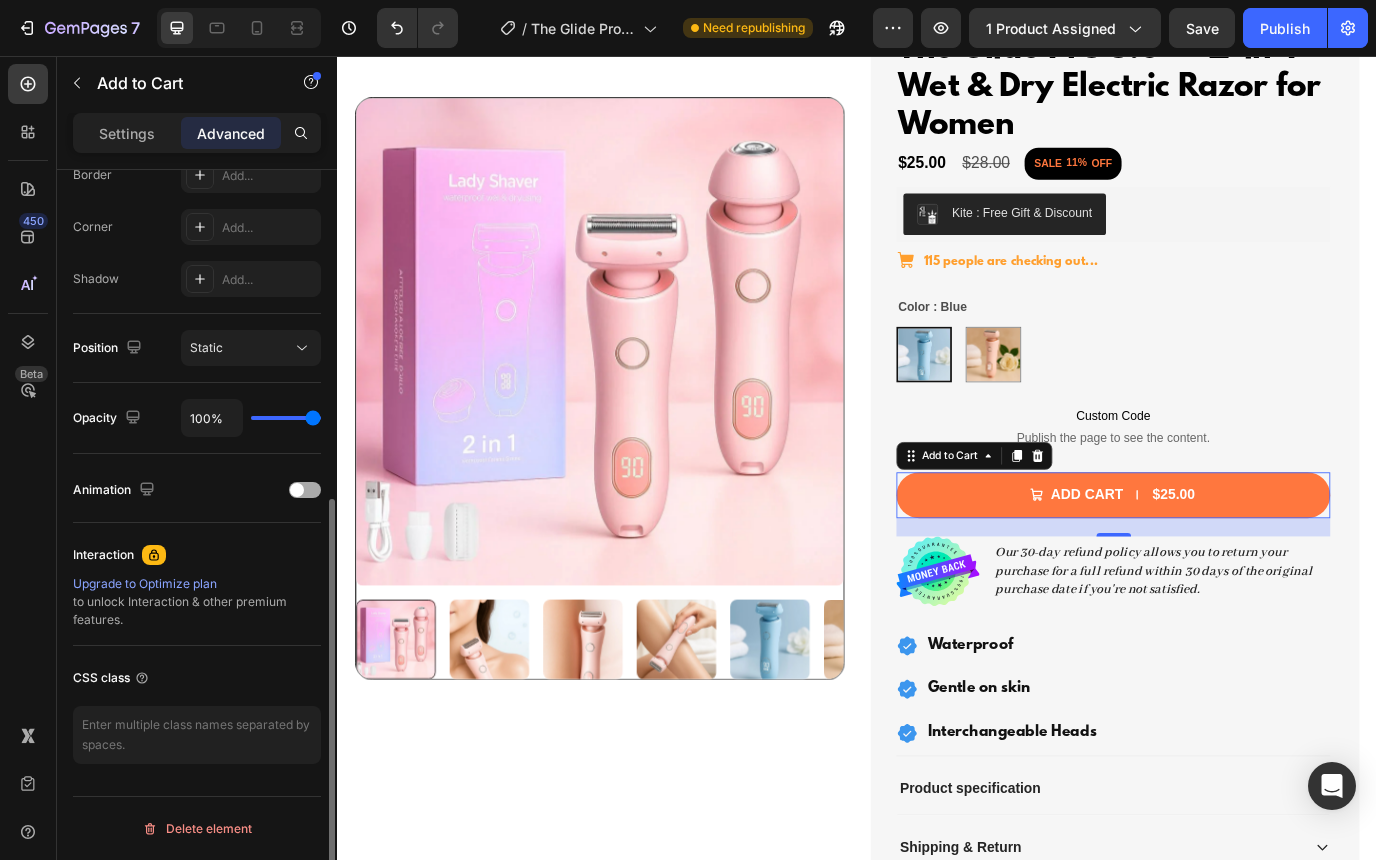 click at bounding box center [297, 490] 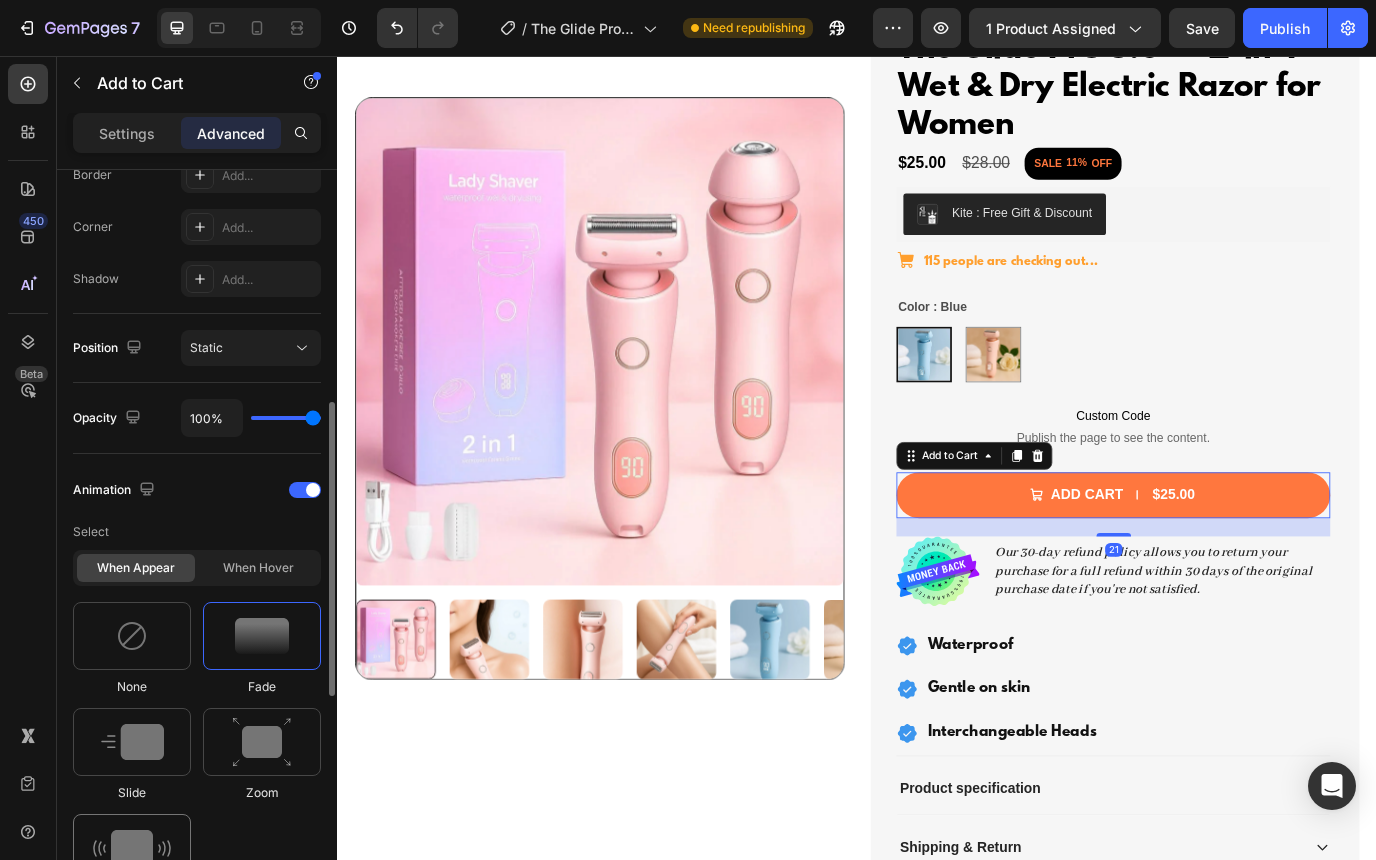 click at bounding box center (132, 848) 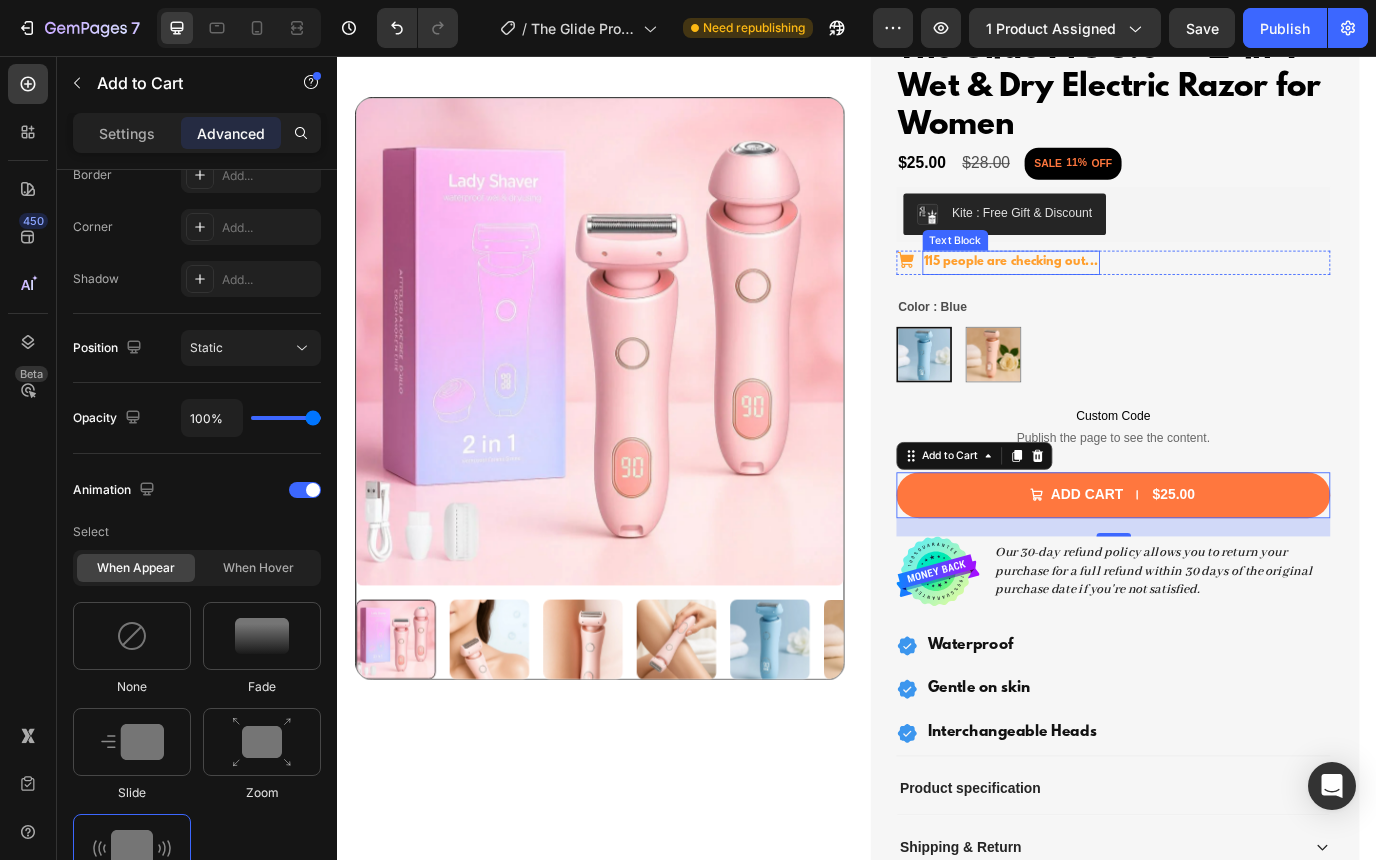 click on "[NUMBER] people are checking out..." at bounding box center [1114, 294] 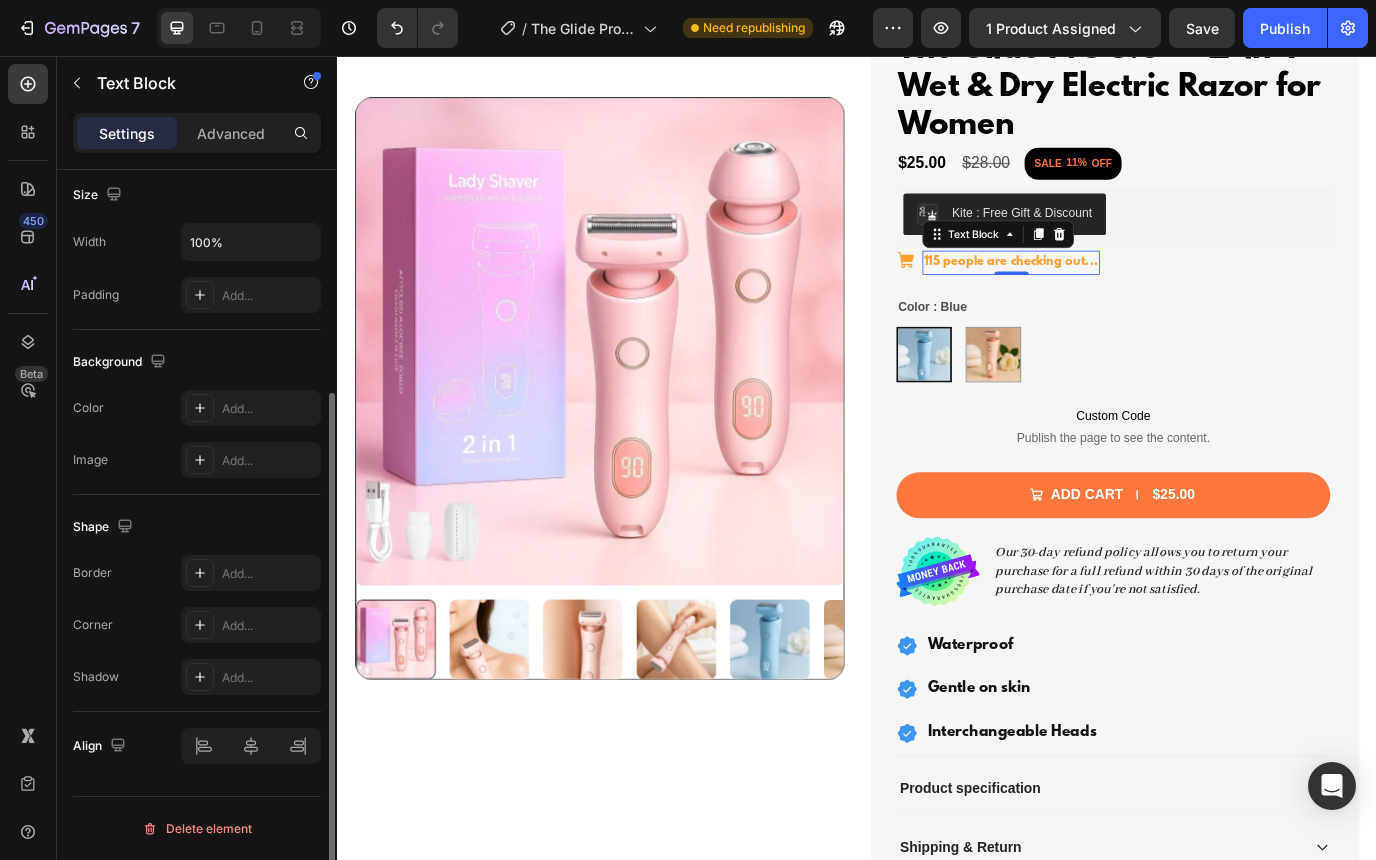 scroll, scrollTop: 0, scrollLeft: 0, axis: both 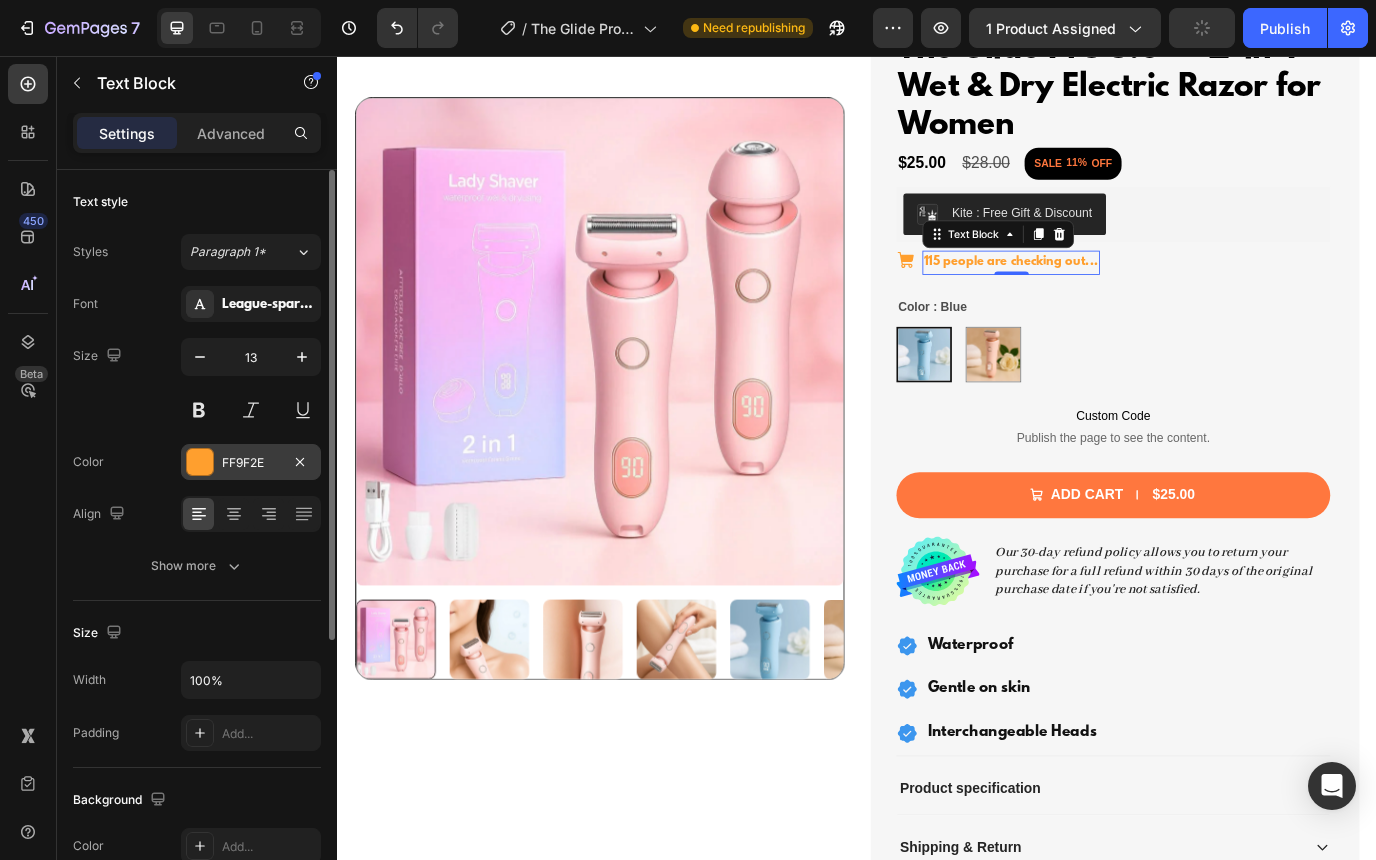 click at bounding box center (200, 462) 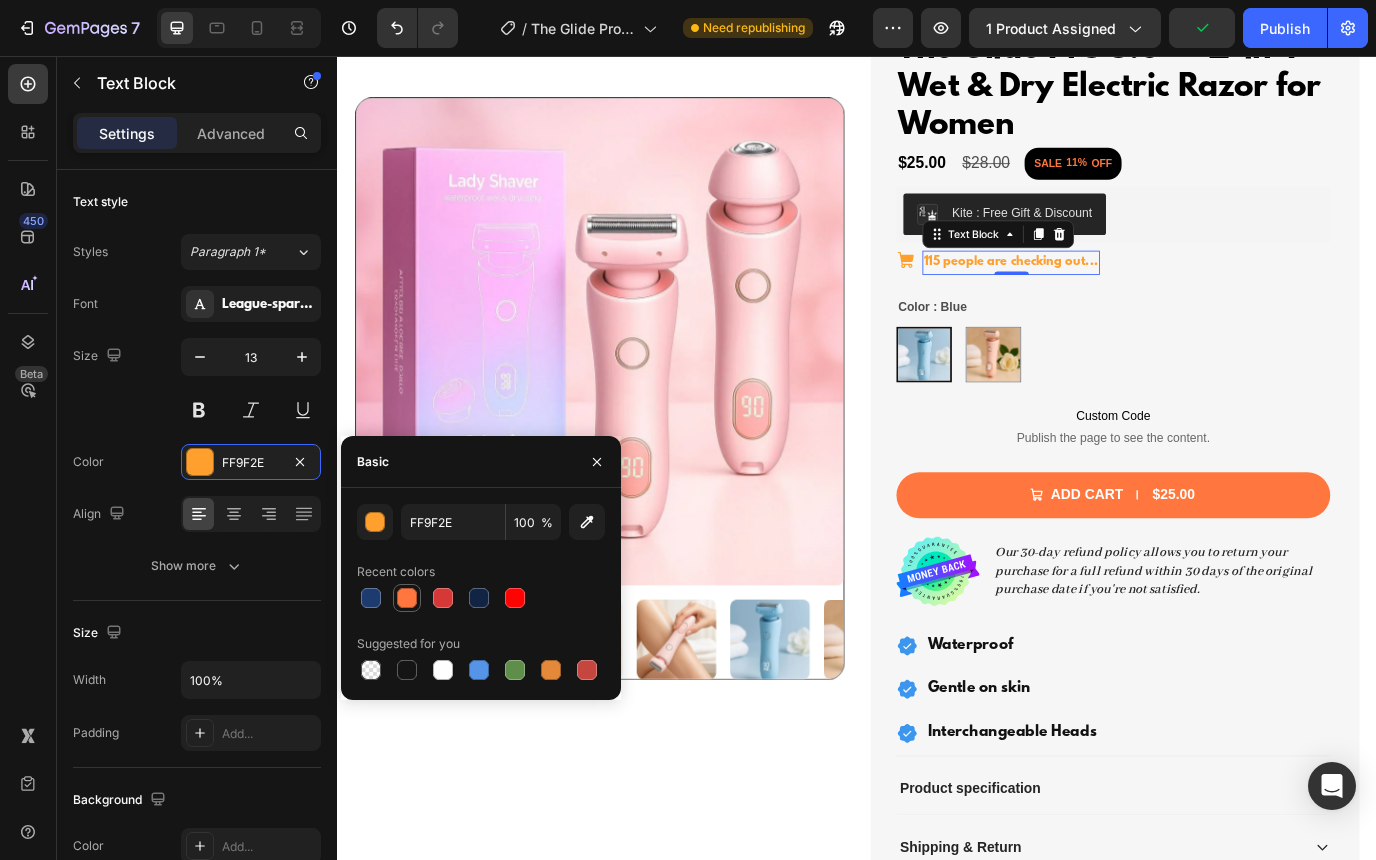 click at bounding box center [407, 598] 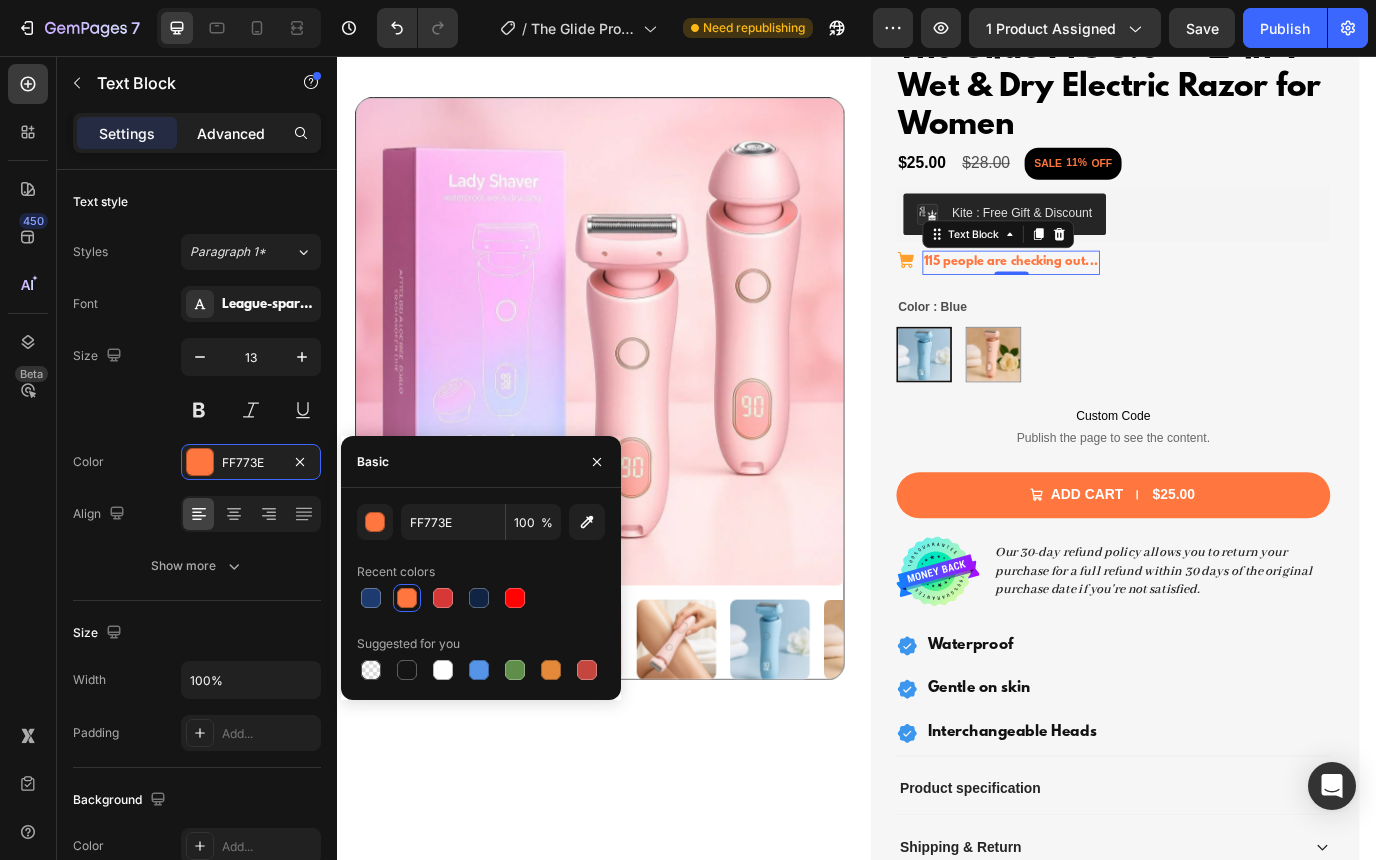 click on "Advanced" at bounding box center (231, 133) 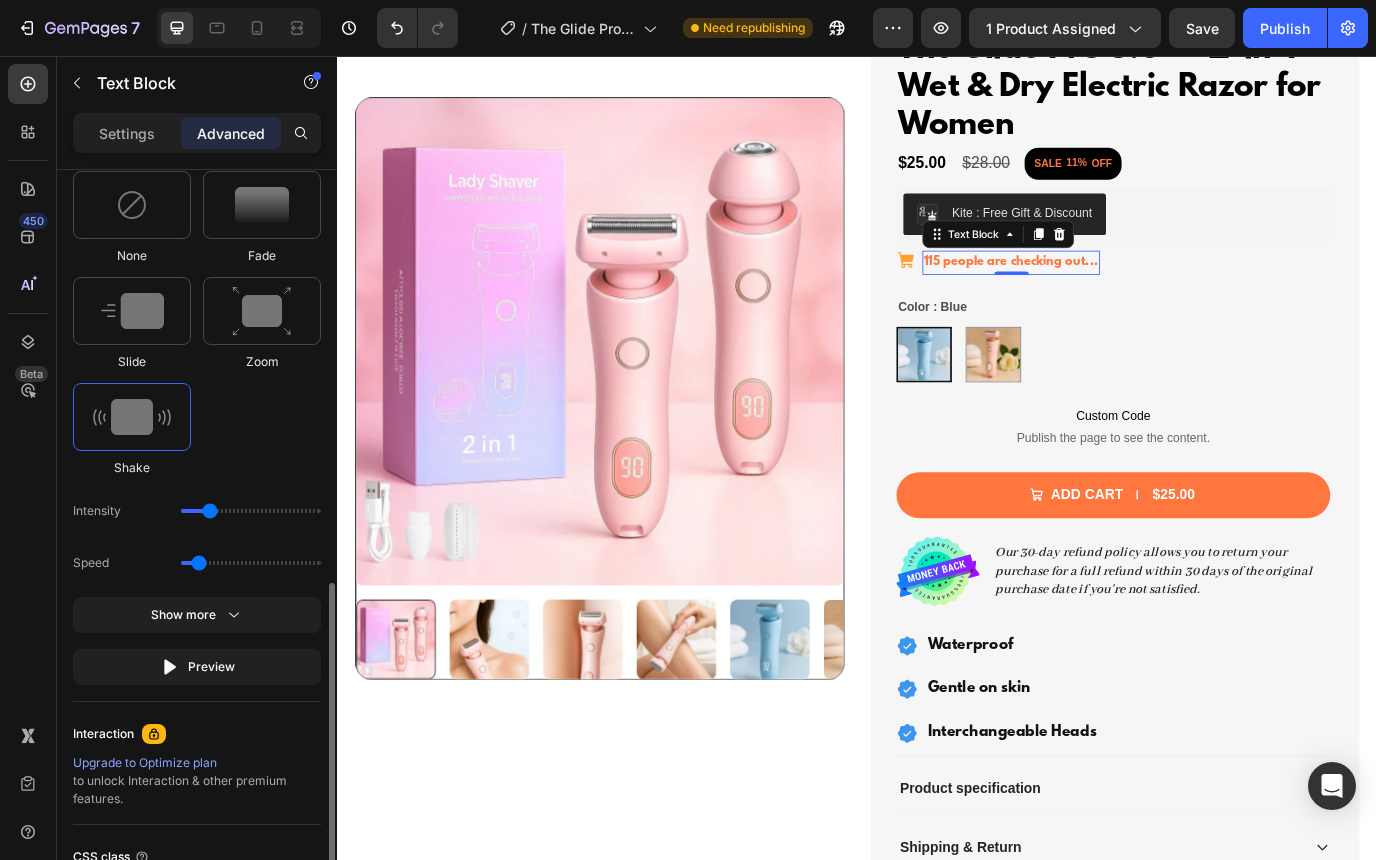 scroll, scrollTop: 1034, scrollLeft: 0, axis: vertical 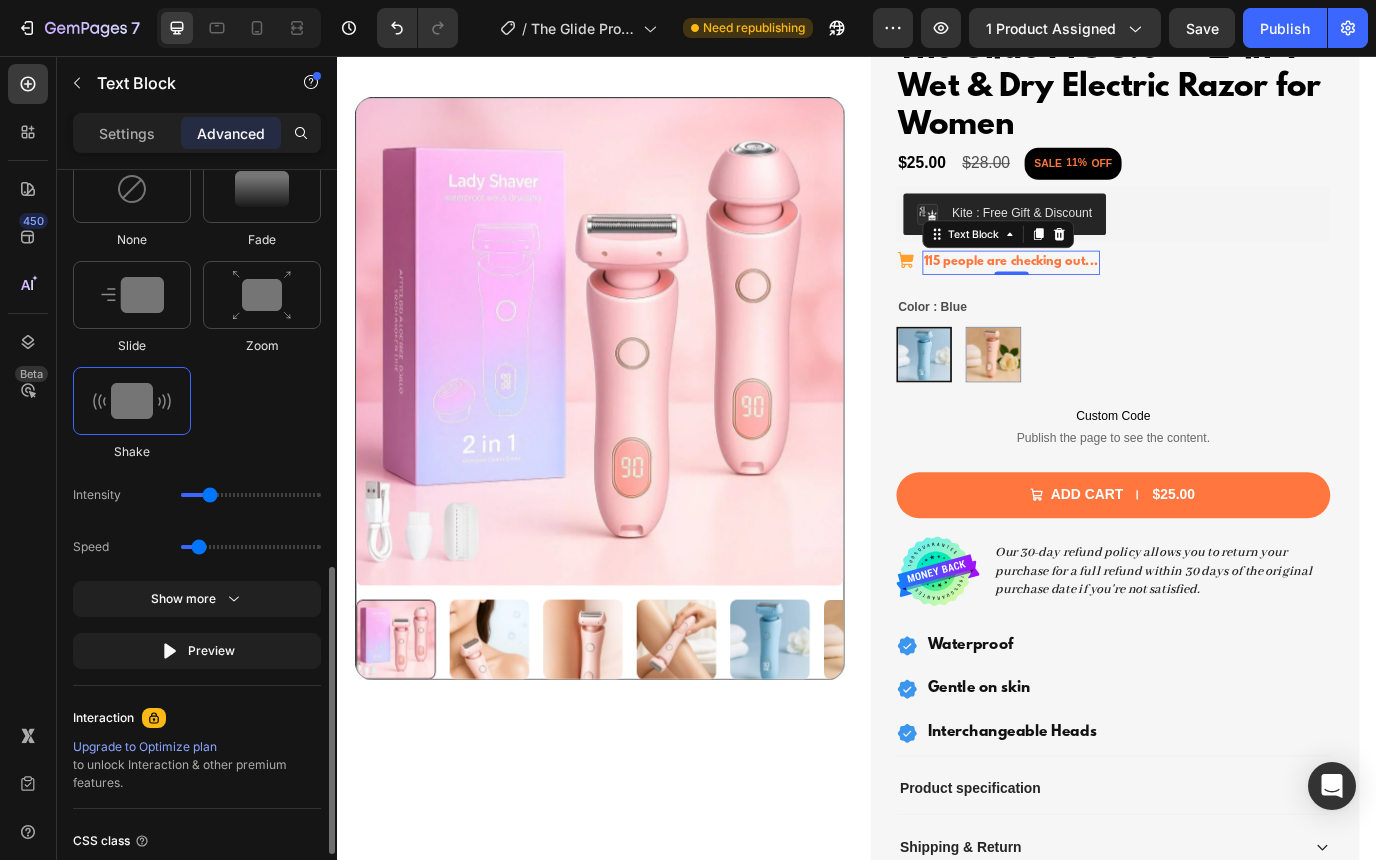 click at bounding box center (132, 401) 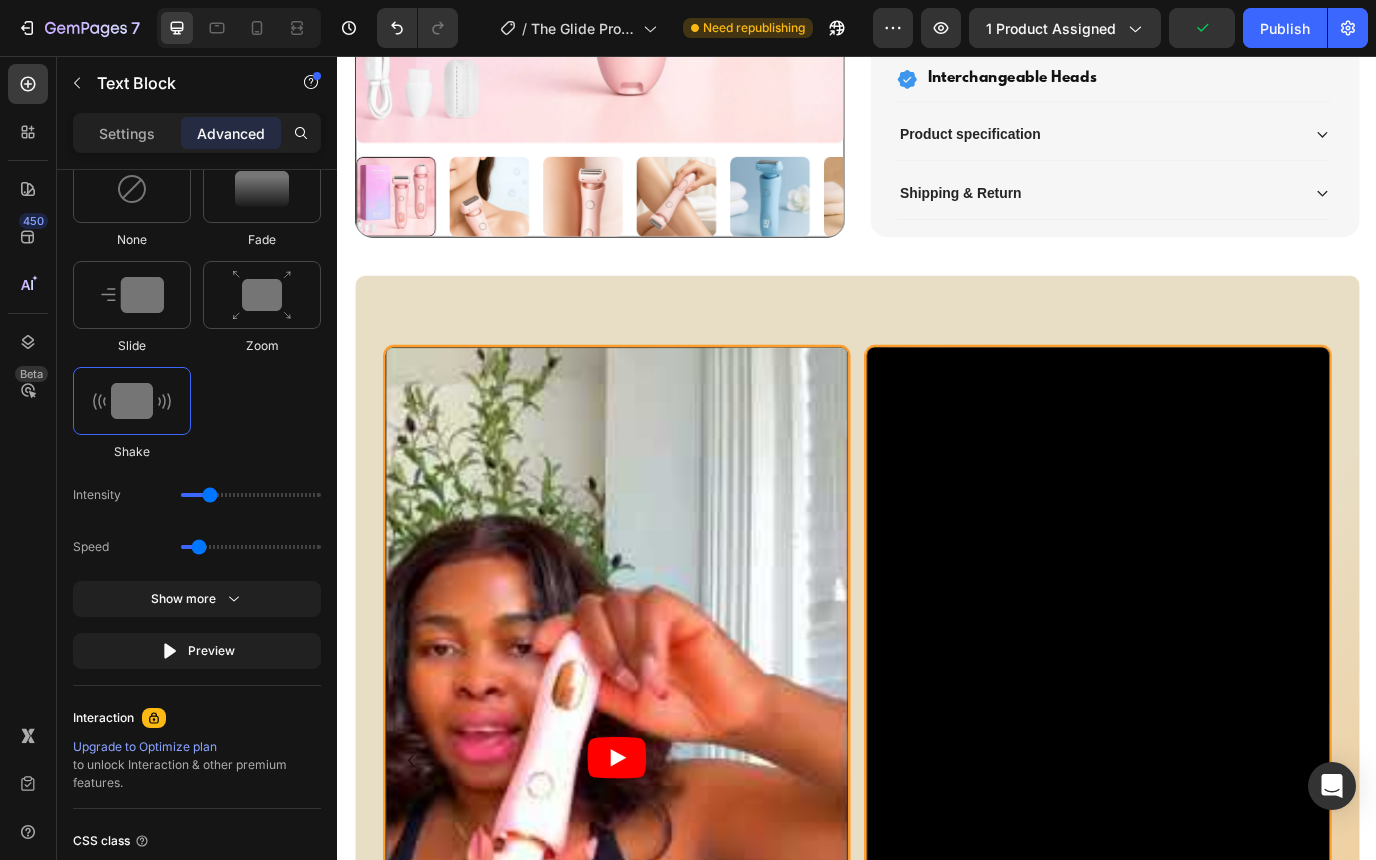 scroll, scrollTop: 1018, scrollLeft: 0, axis: vertical 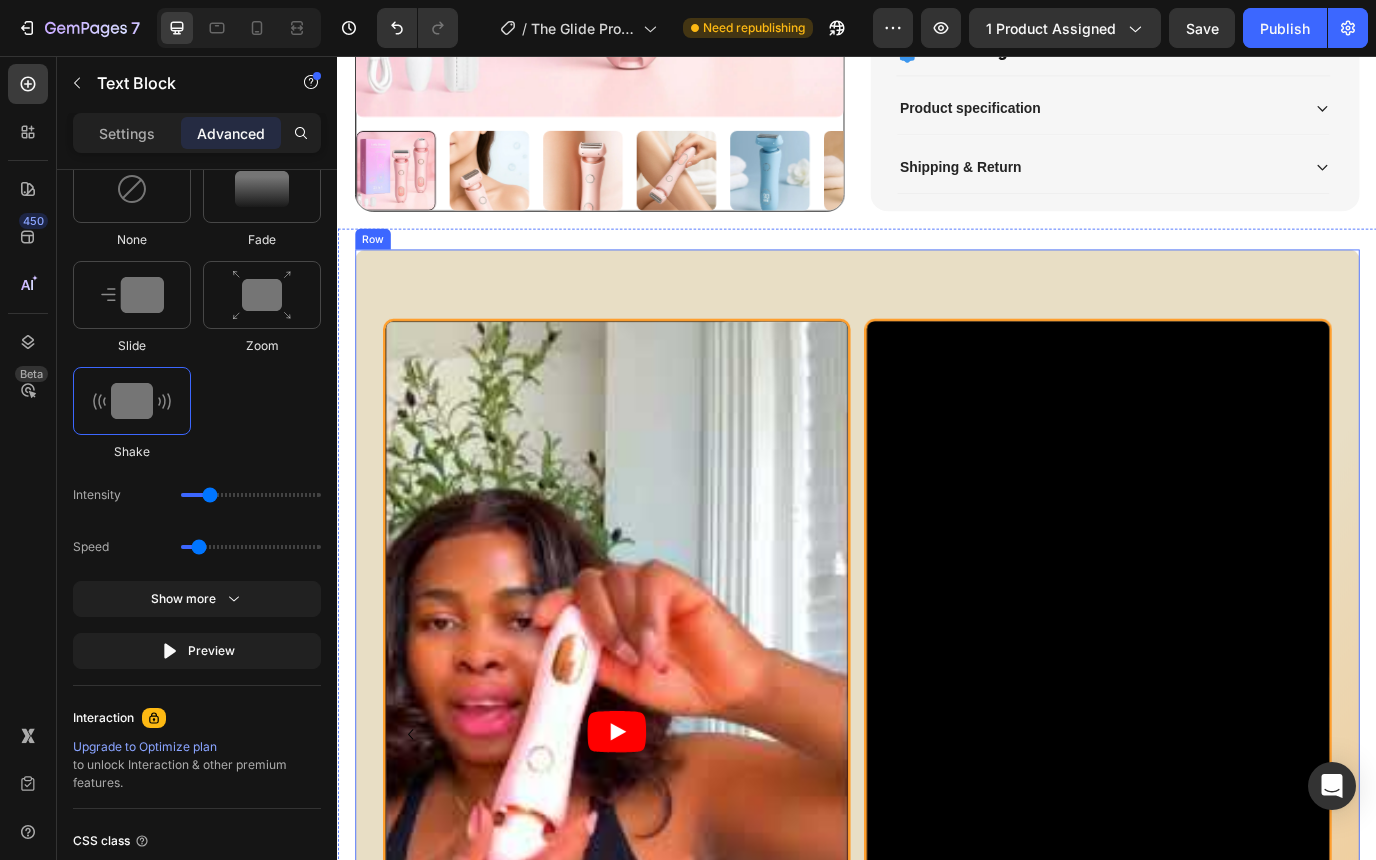 click on "Video Video Video
Carousel Row" at bounding box center [937, 839] 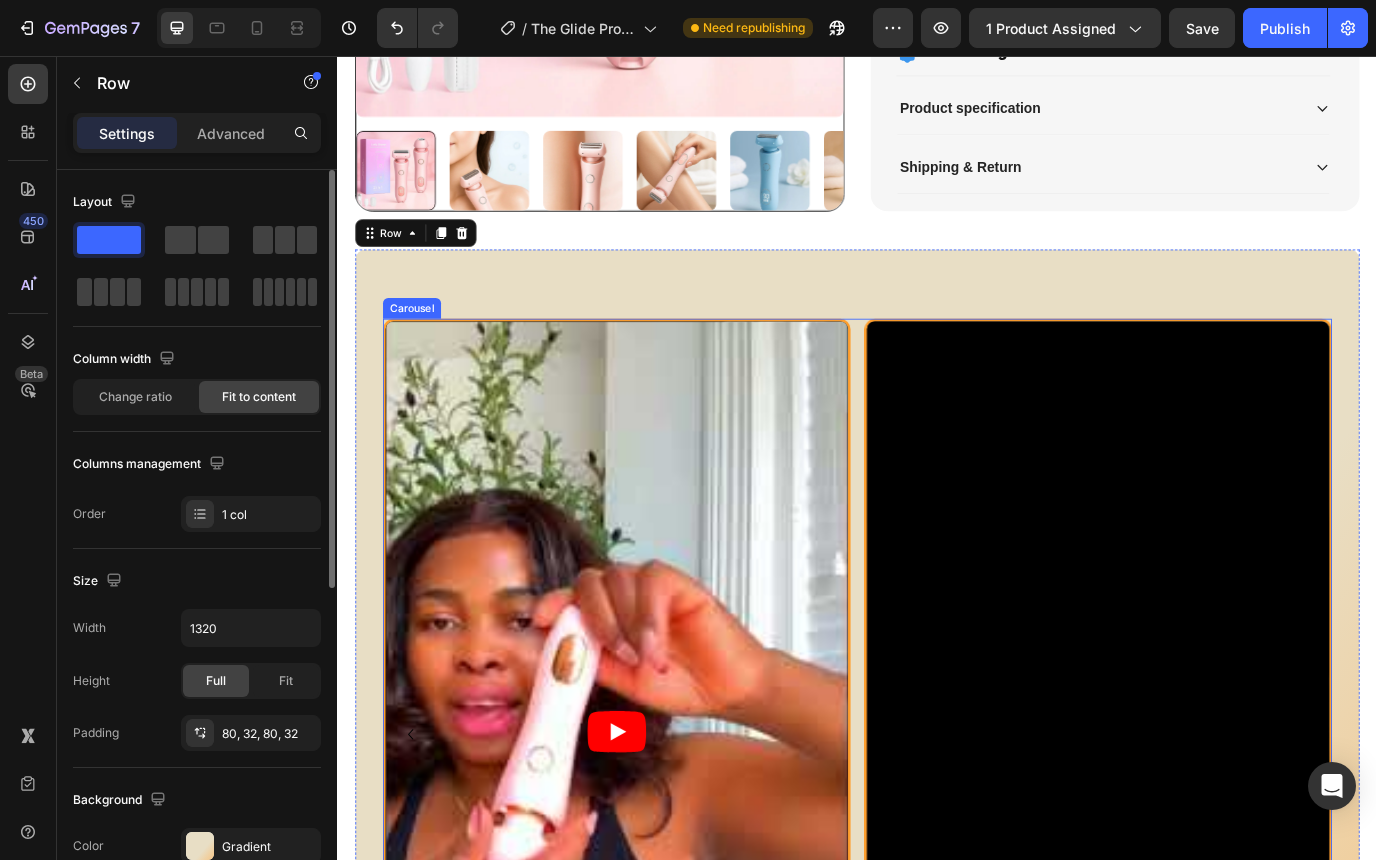 click on "Video Video Video" at bounding box center [937, 839] 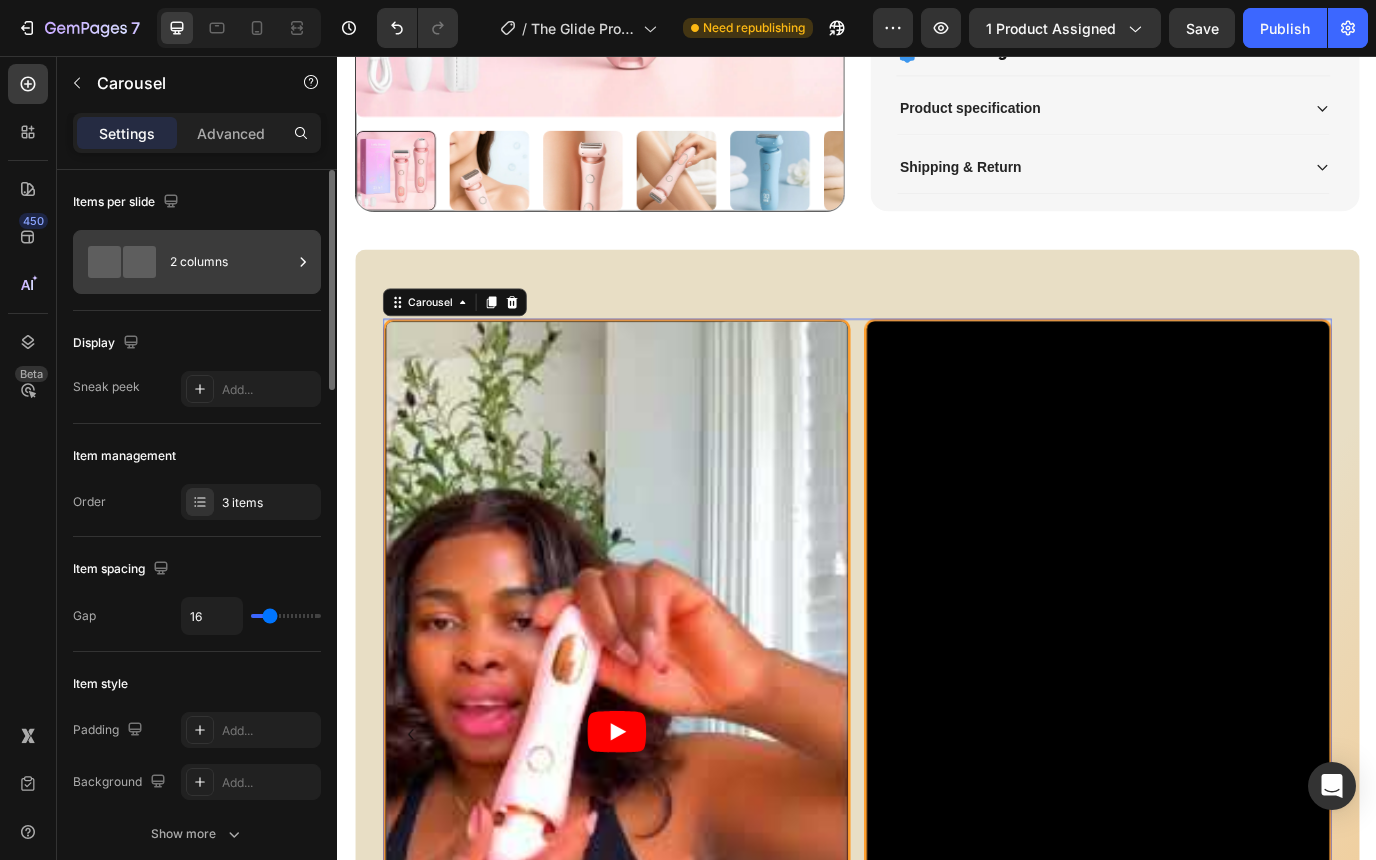 click on "2 columns" at bounding box center [231, 262] 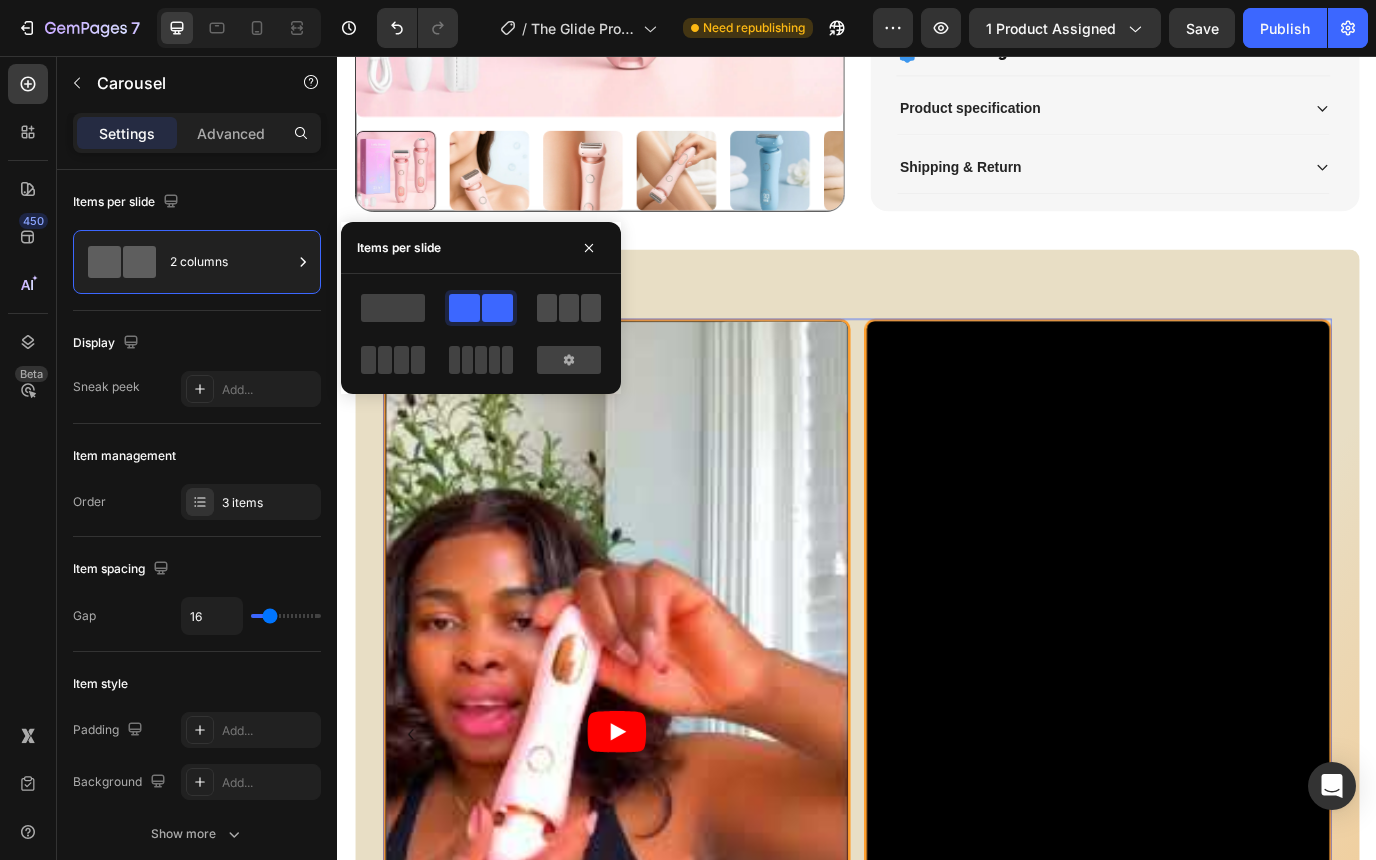 click 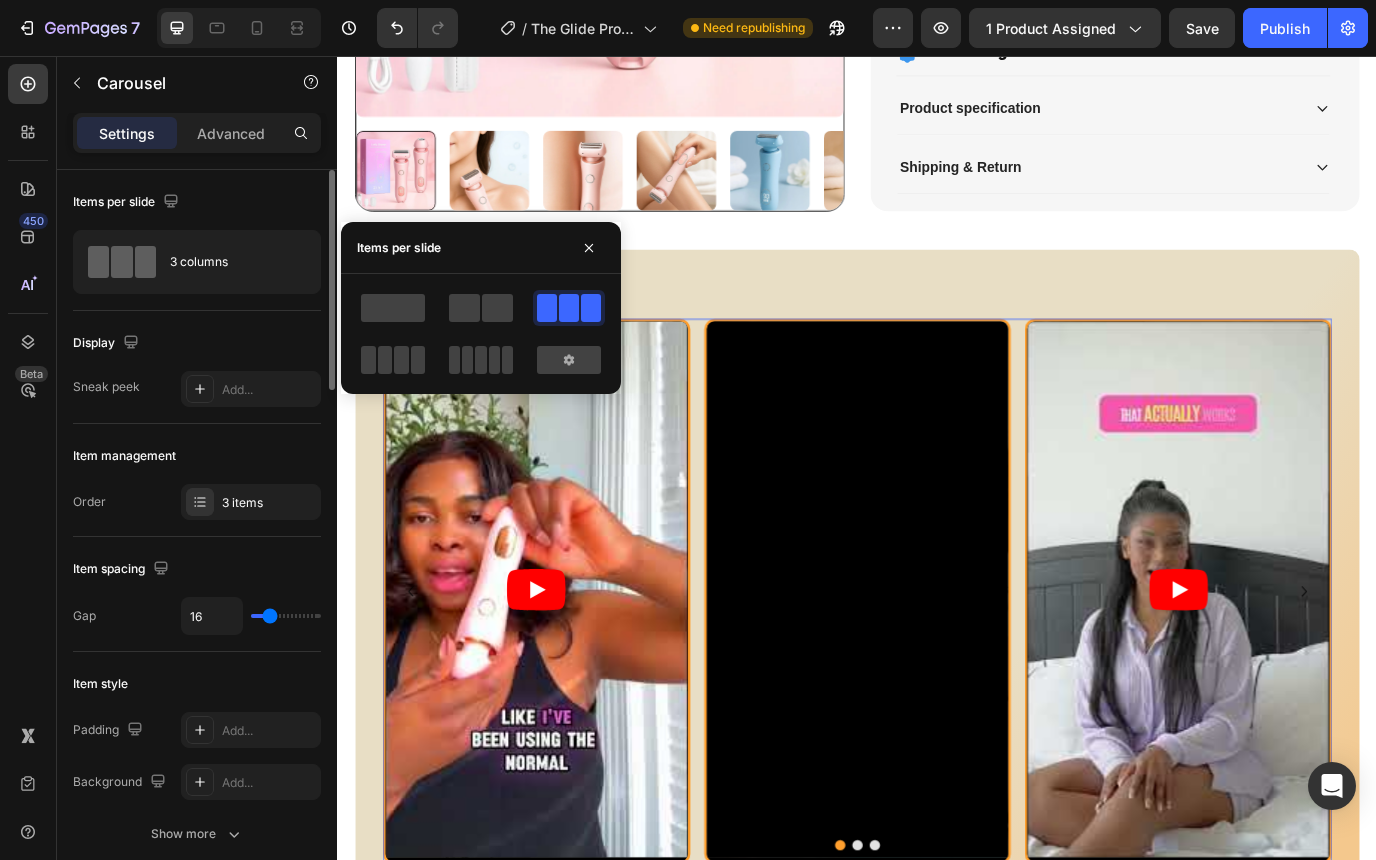 click on "Items per slide" at bounding box center (197, 202) 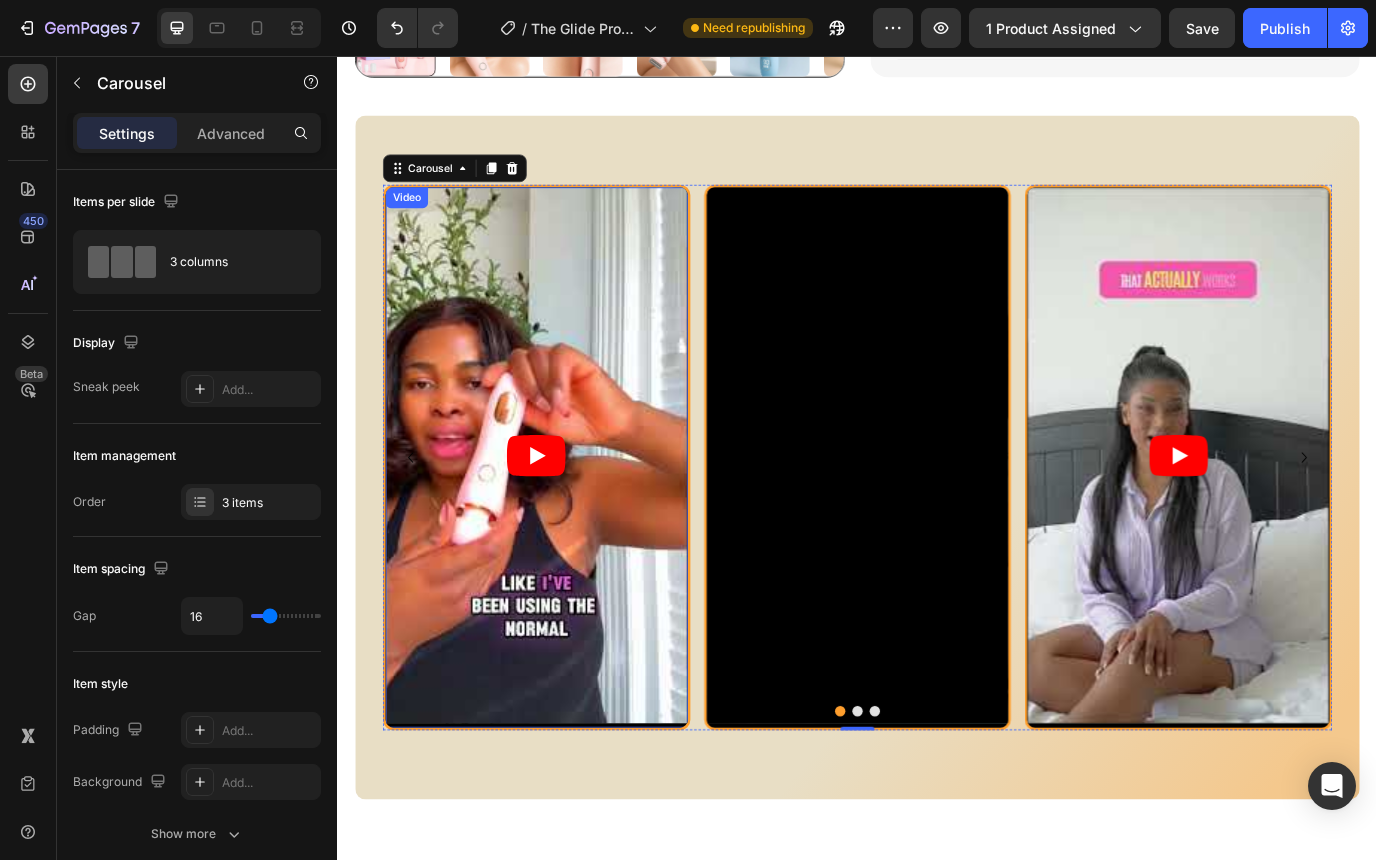 scroll, scrollTop: 1167, scrollLeft: 0, axis: vertical 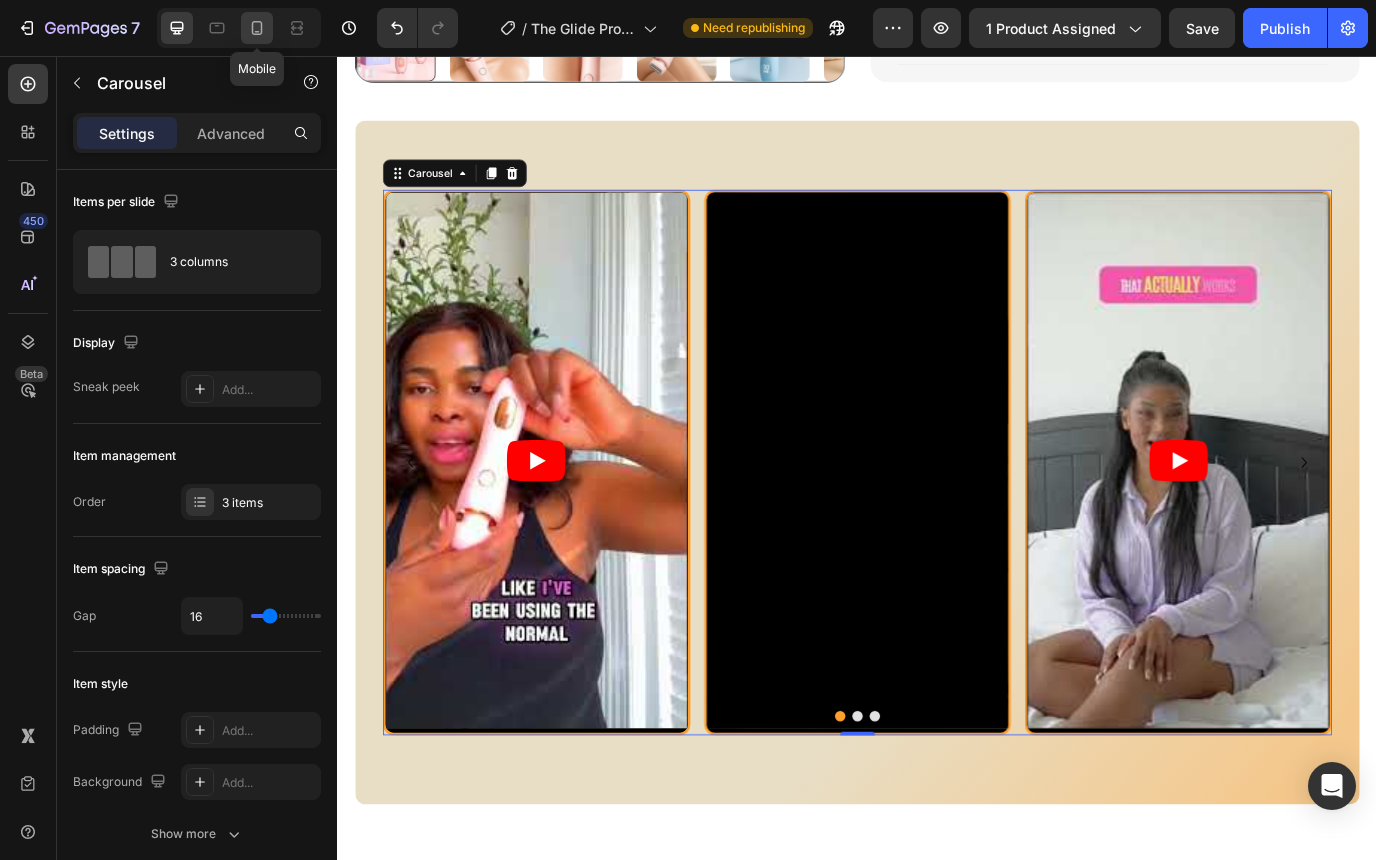 click 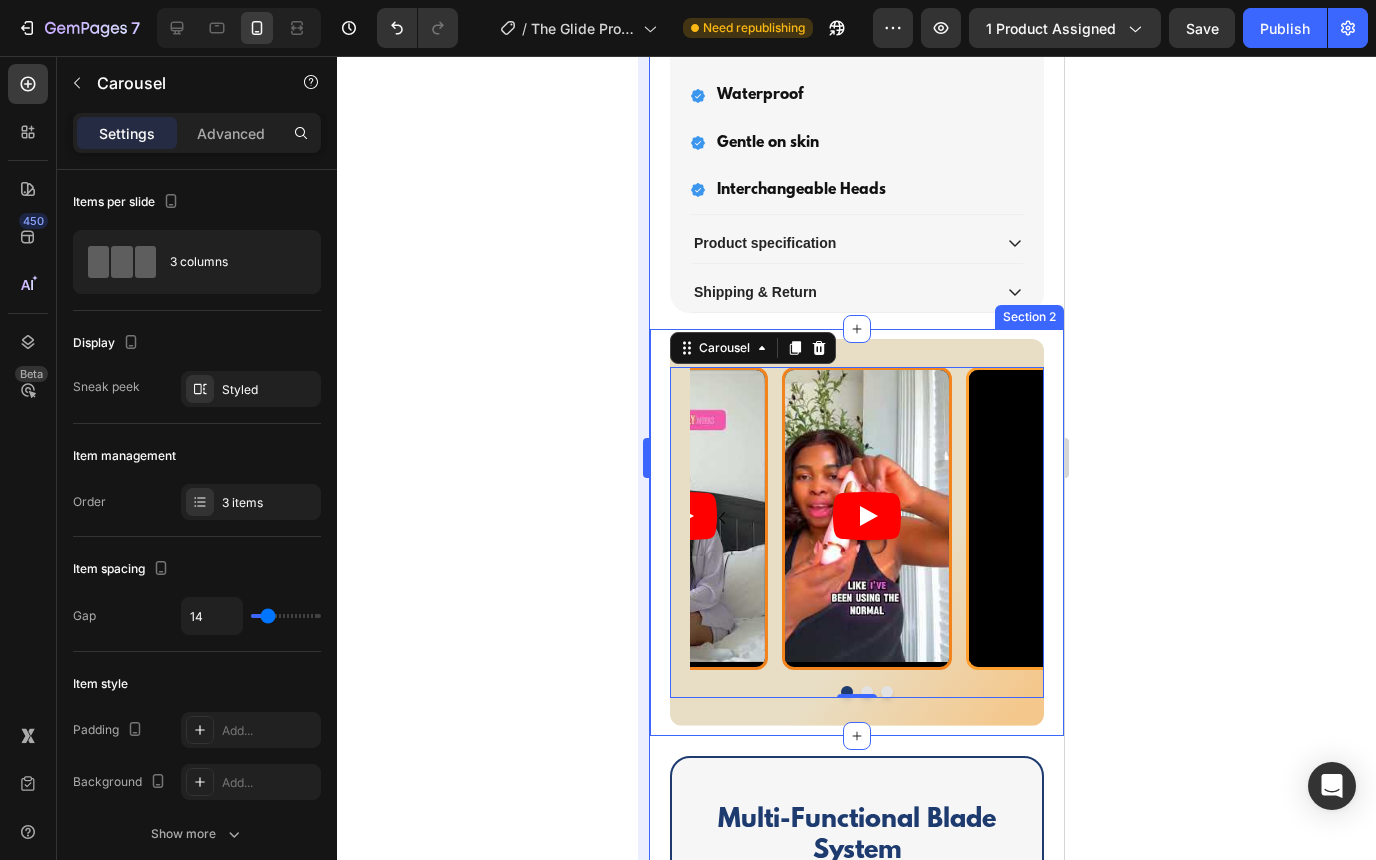 scroll, scrollTop: 1279, scrollLeft: 0, axis: vertical 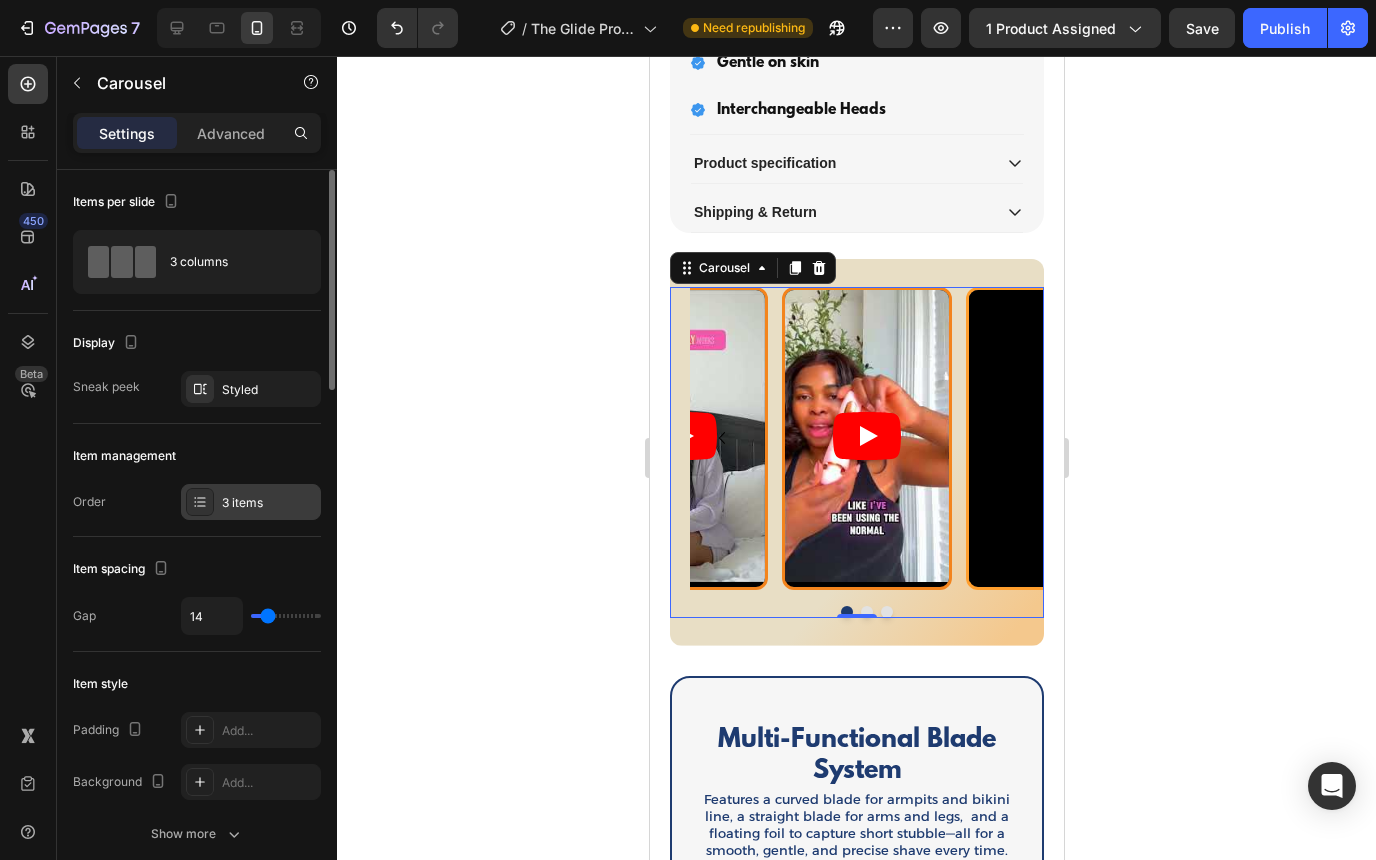 click on "3 items" at bounding box center [251, 502] 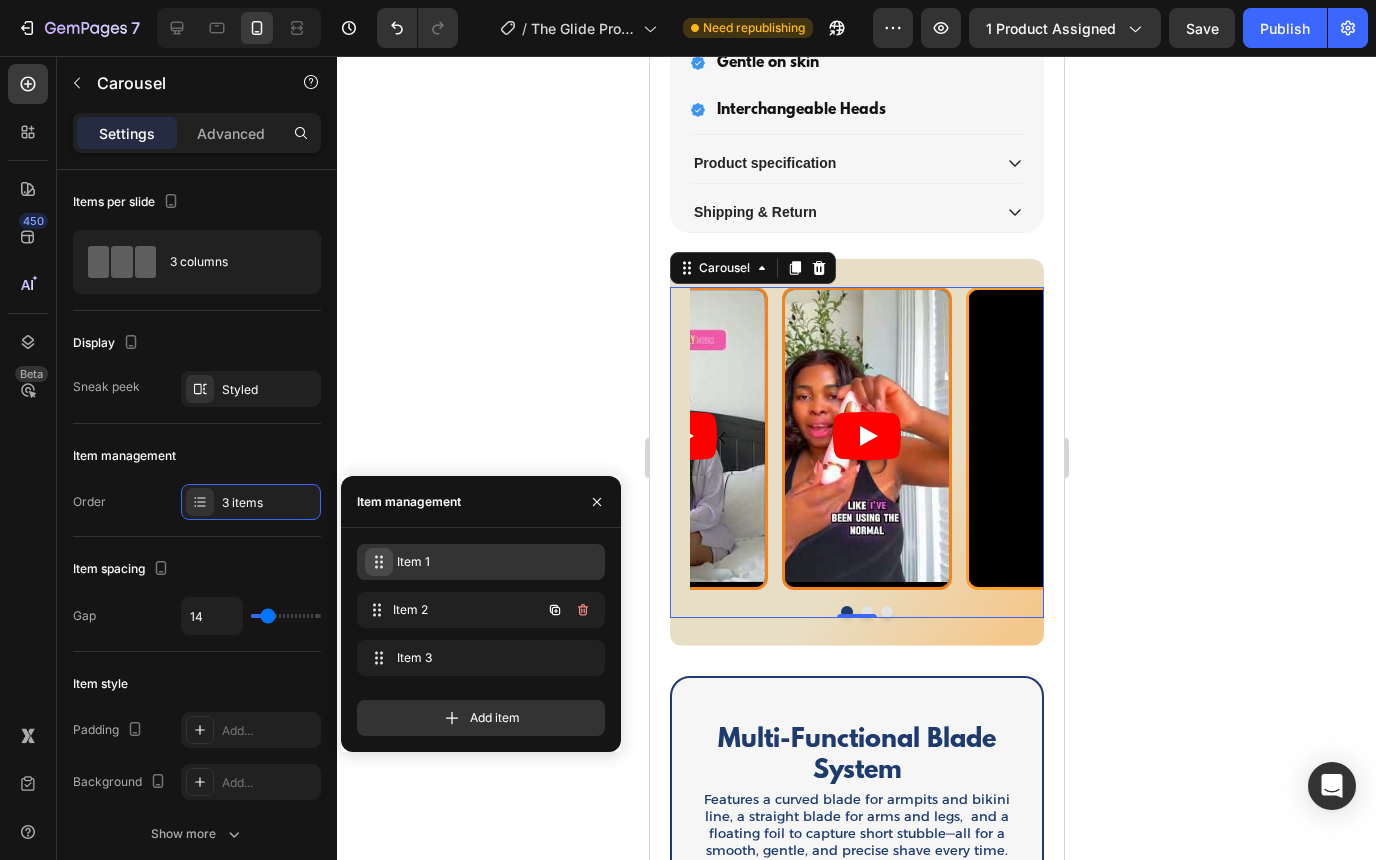 type 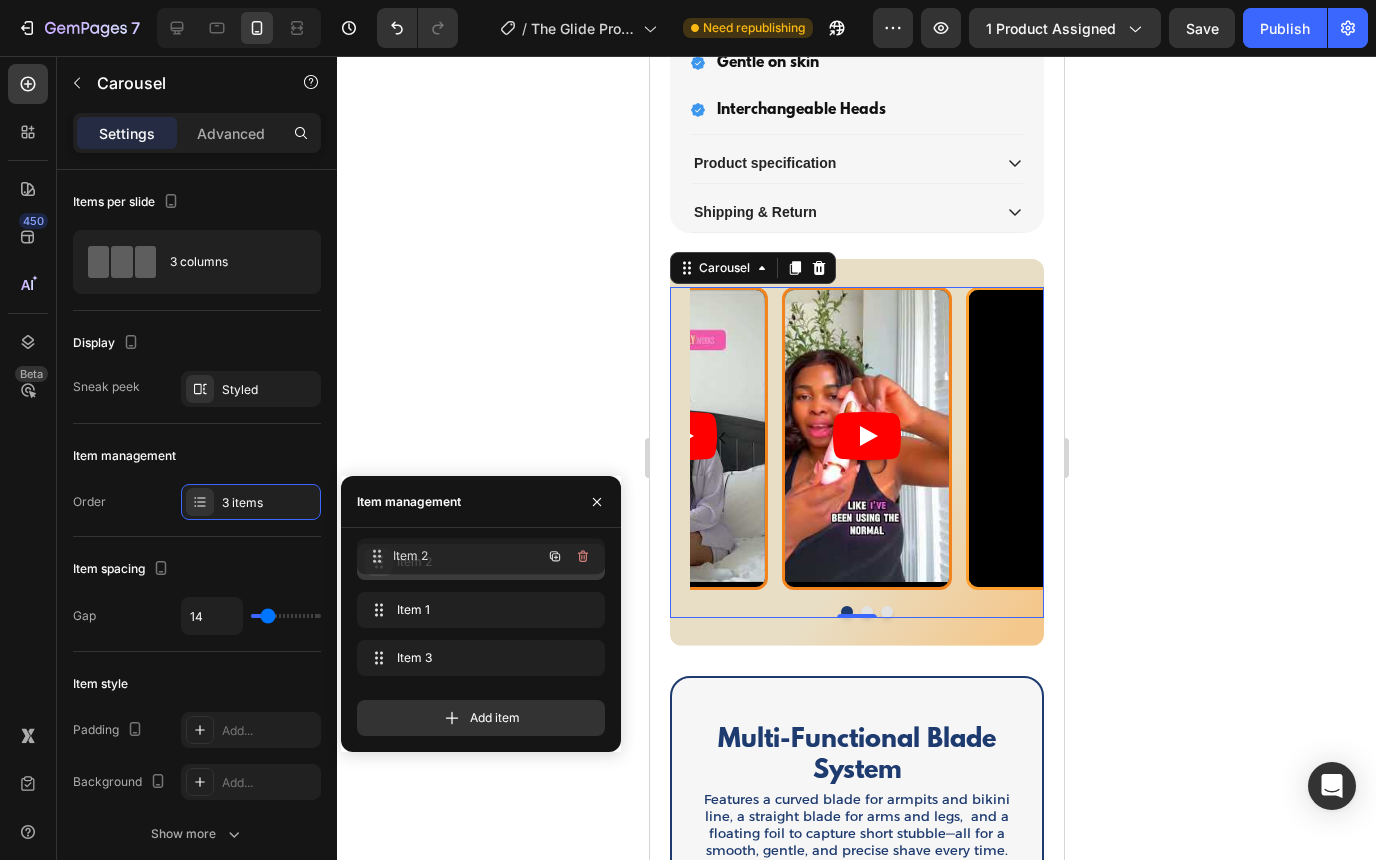drag, startPoint x: 374, startPoint y: 608, endPoint x: 373, endPoint y: 557, distance: 51.009804 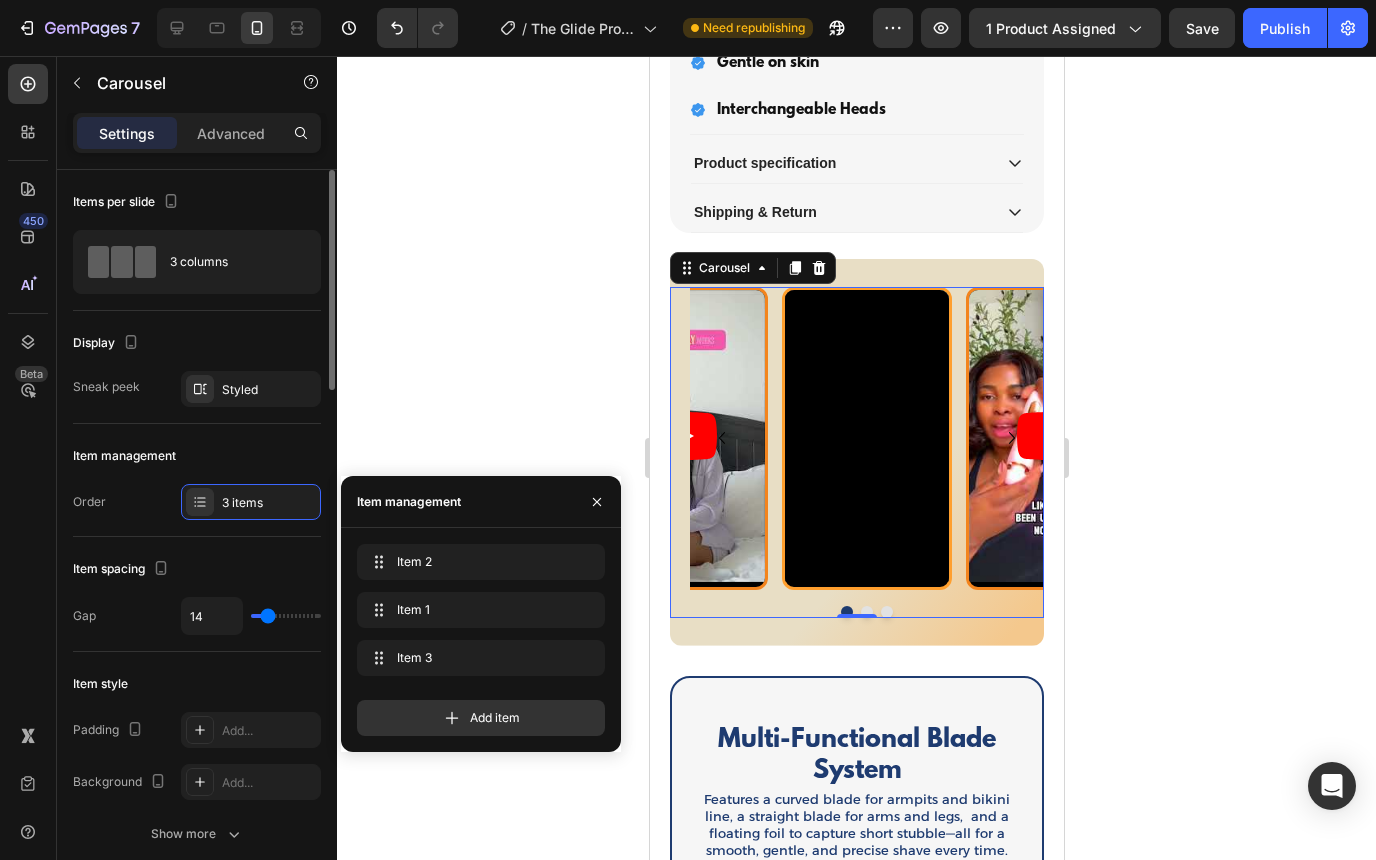 click on "Item management" at bounding box center (197, 456) 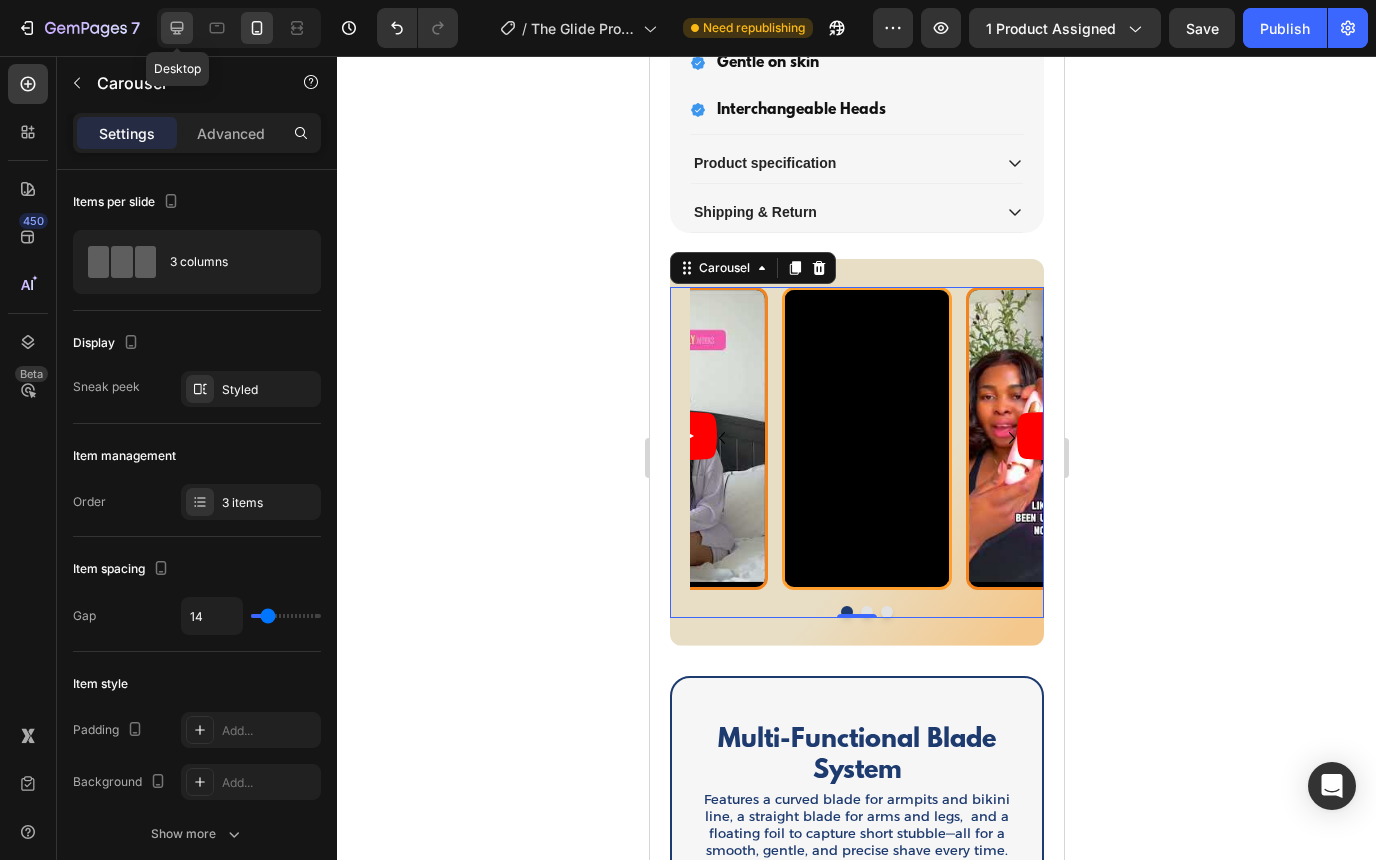 click 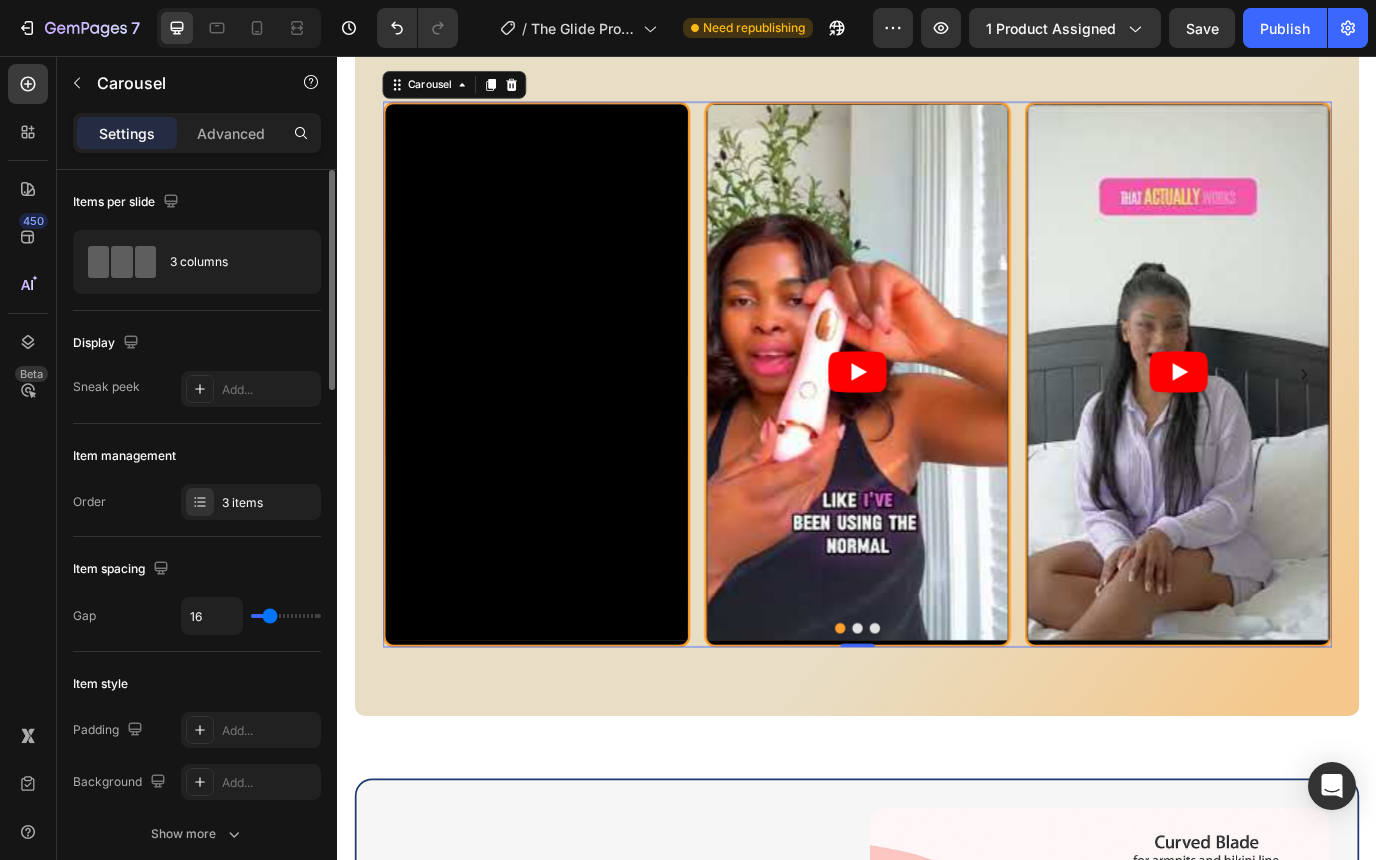 scroll, scrollTop: 1250, scrollLeft: 0, axis: vertical 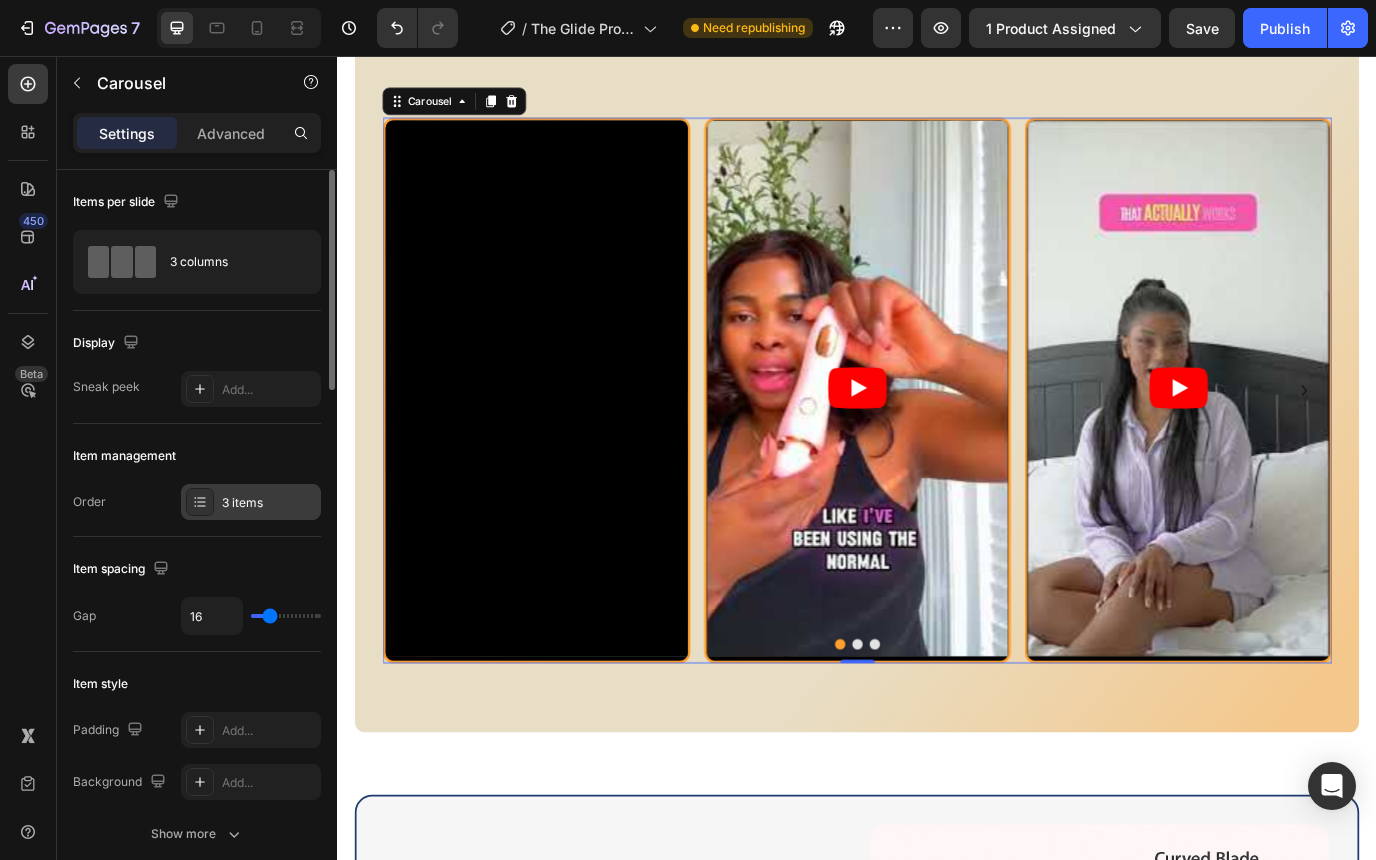 click on "3 items" at bounding box center [269, 503] 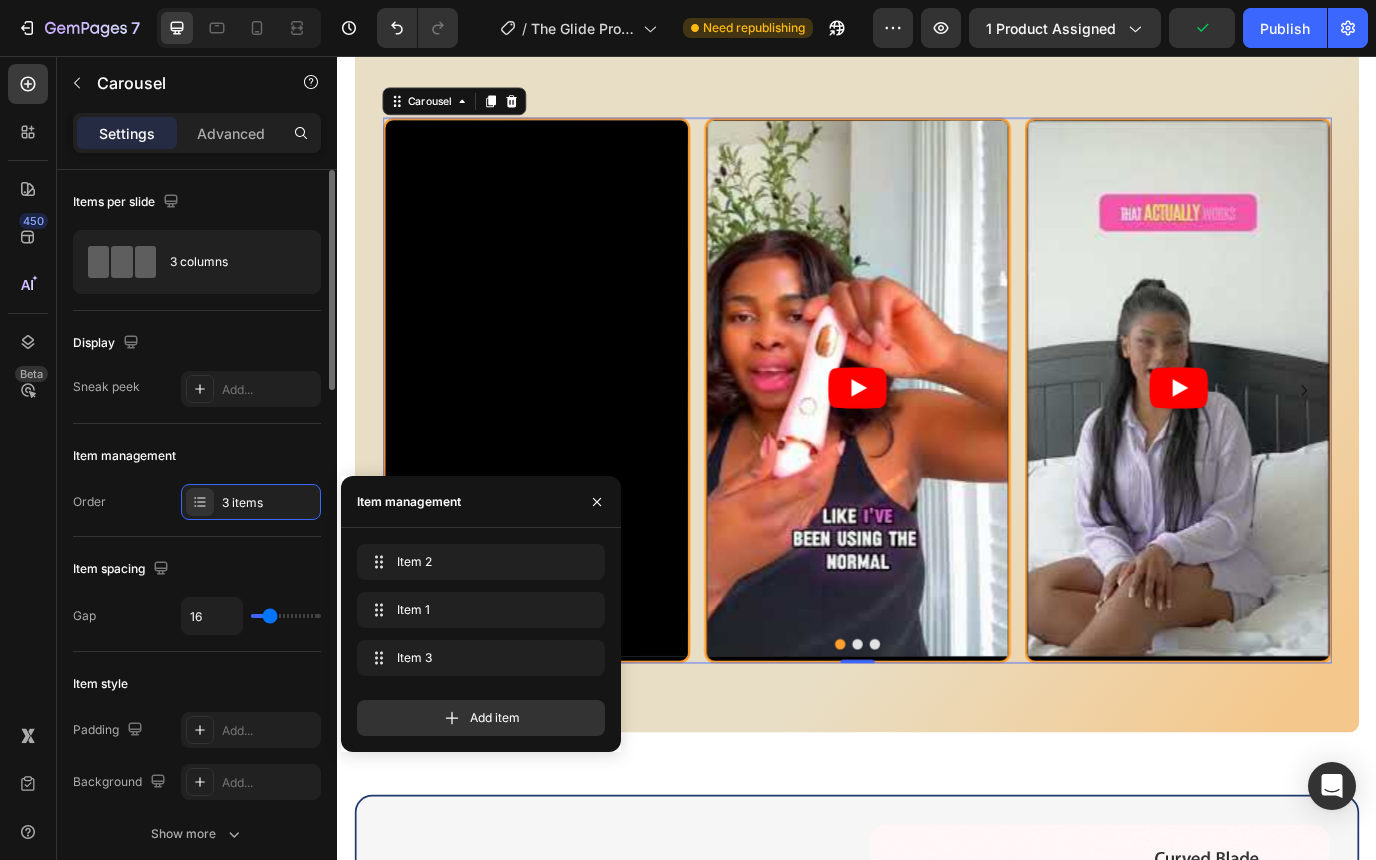 click on "Display Sneak peek Add..." 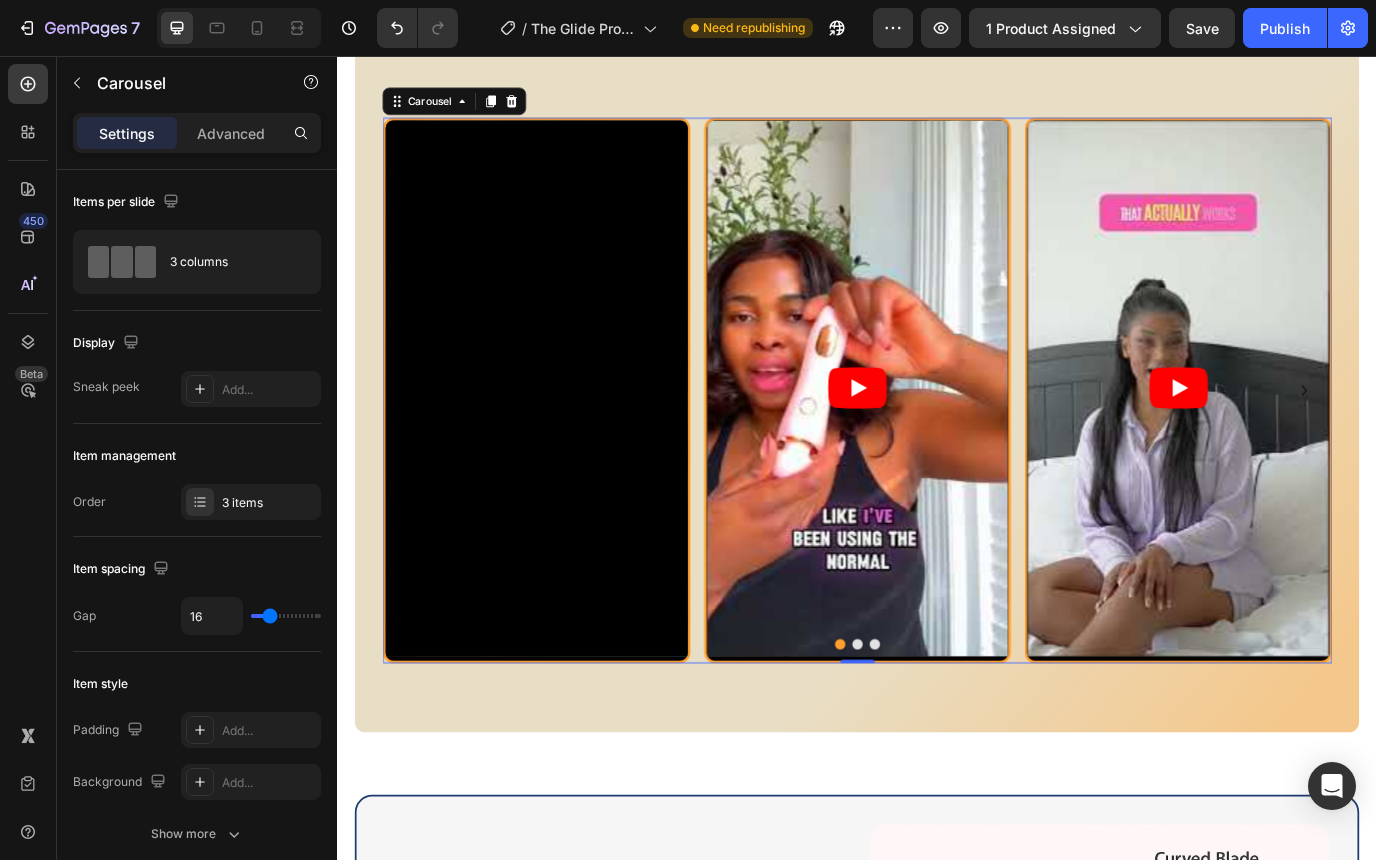 click at bounding box center [937, 735] 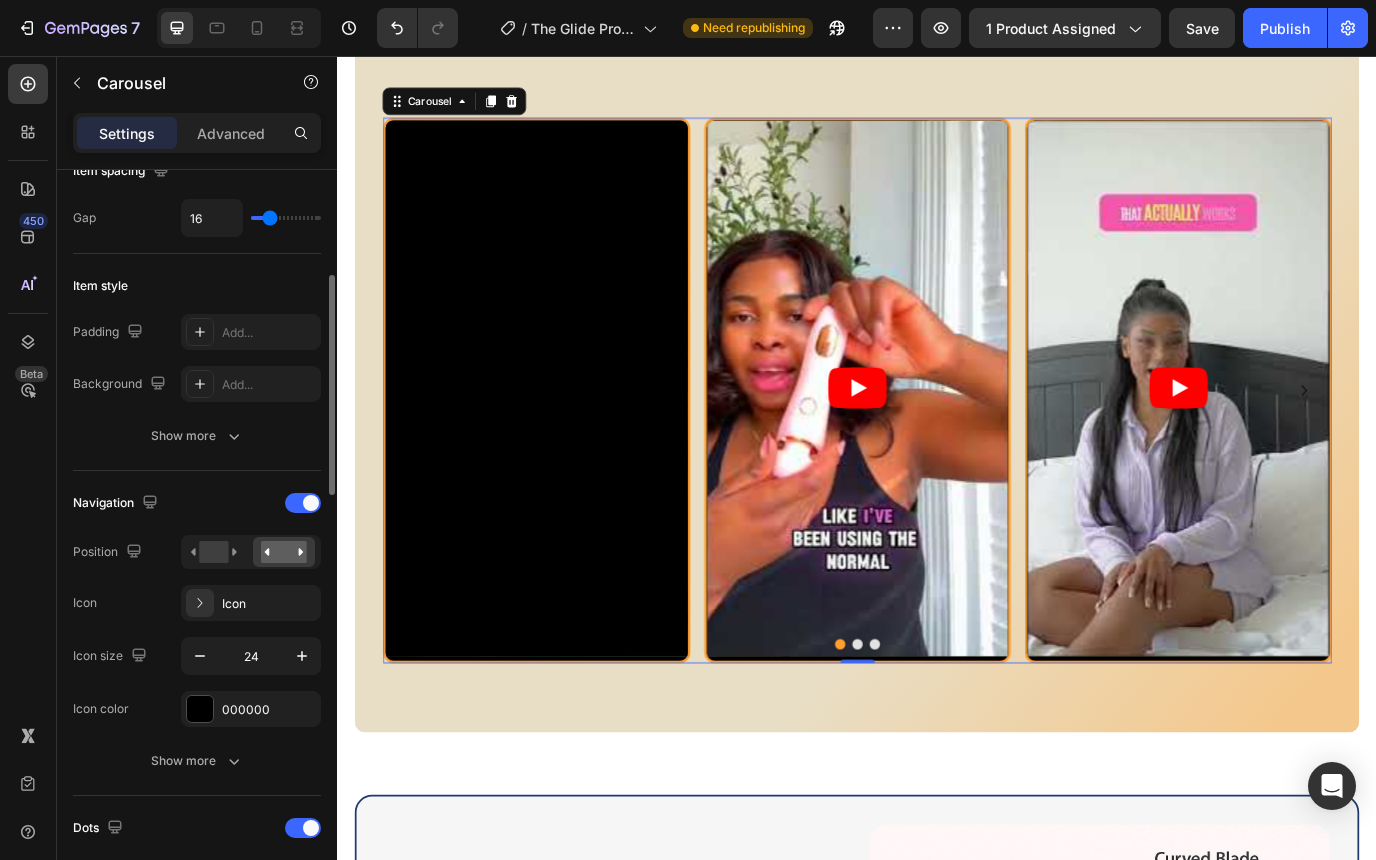 scroll, scrollTop: 403, scrollLeft: 0, axis: vertical 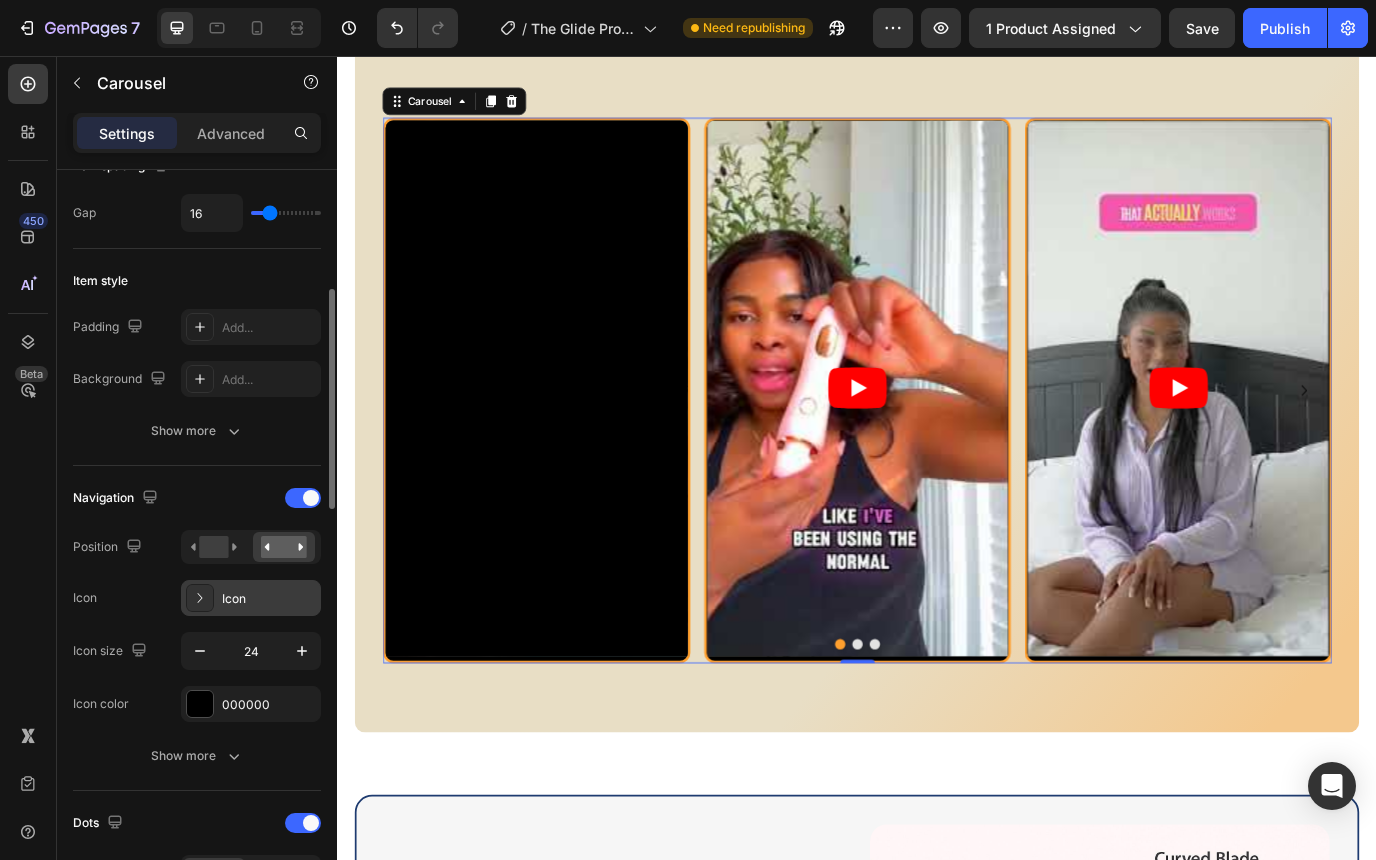click on "Icon" at bounding box center [269, 599] 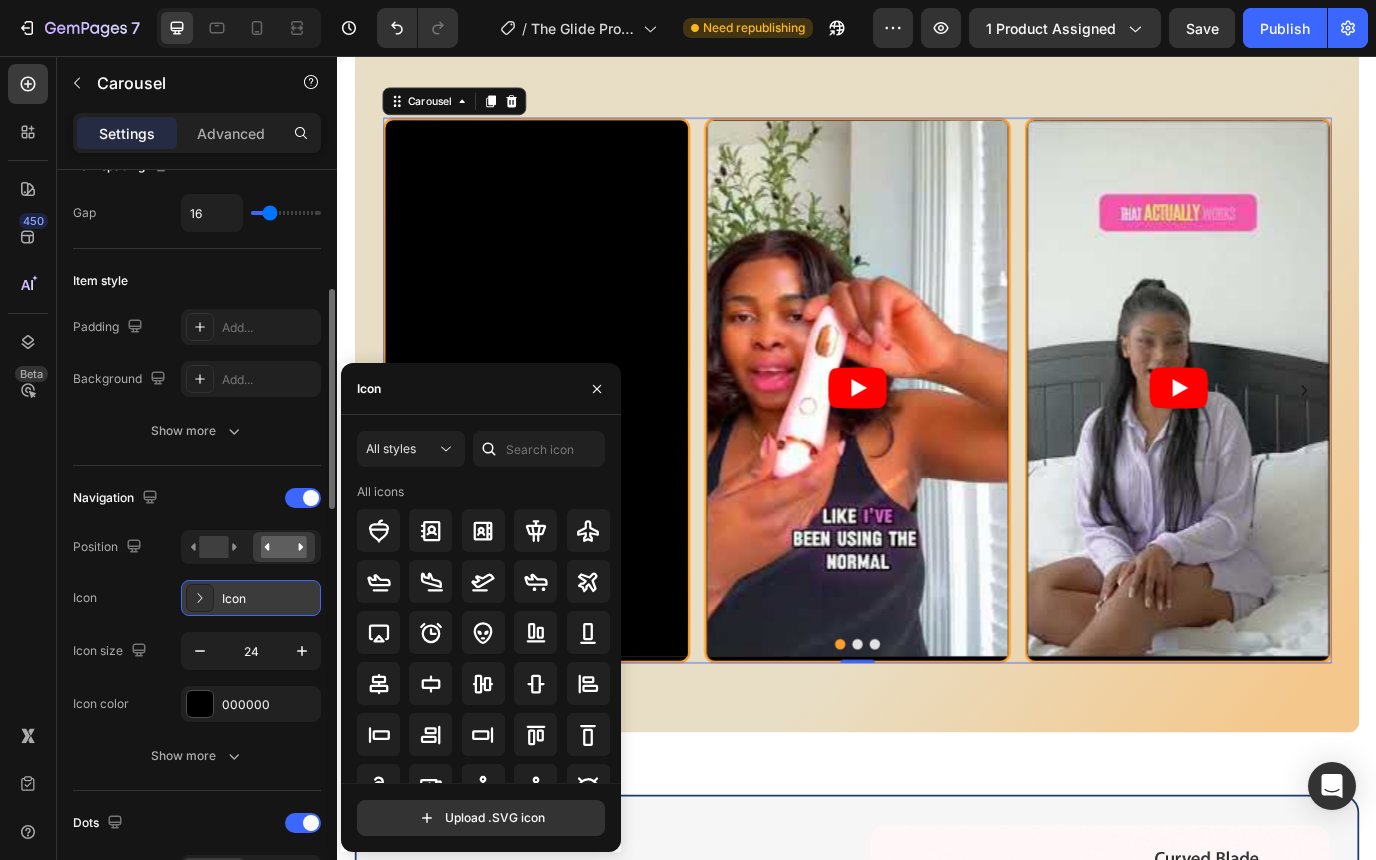 click on "Icon" at bounding box center (269, 599) 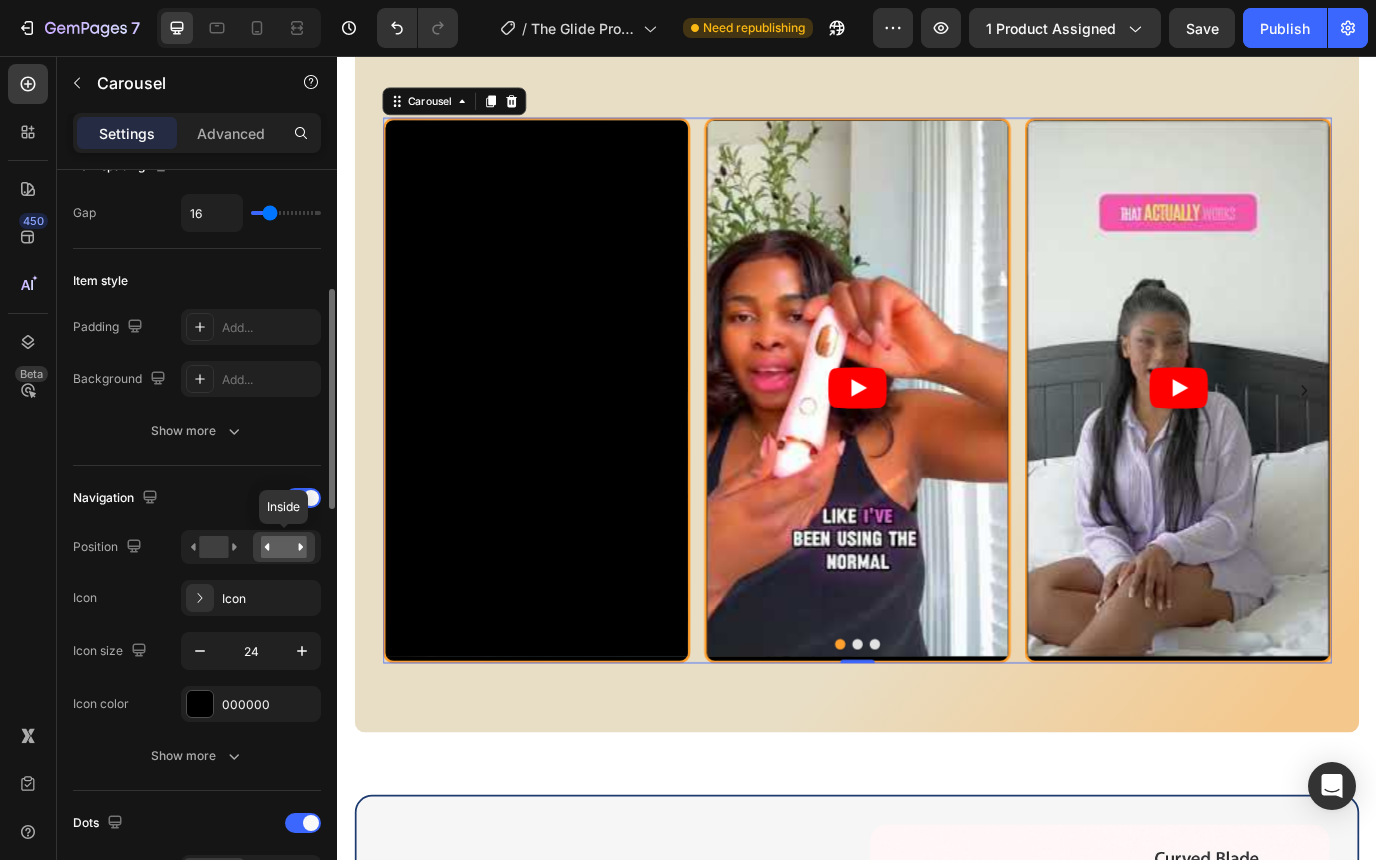 click 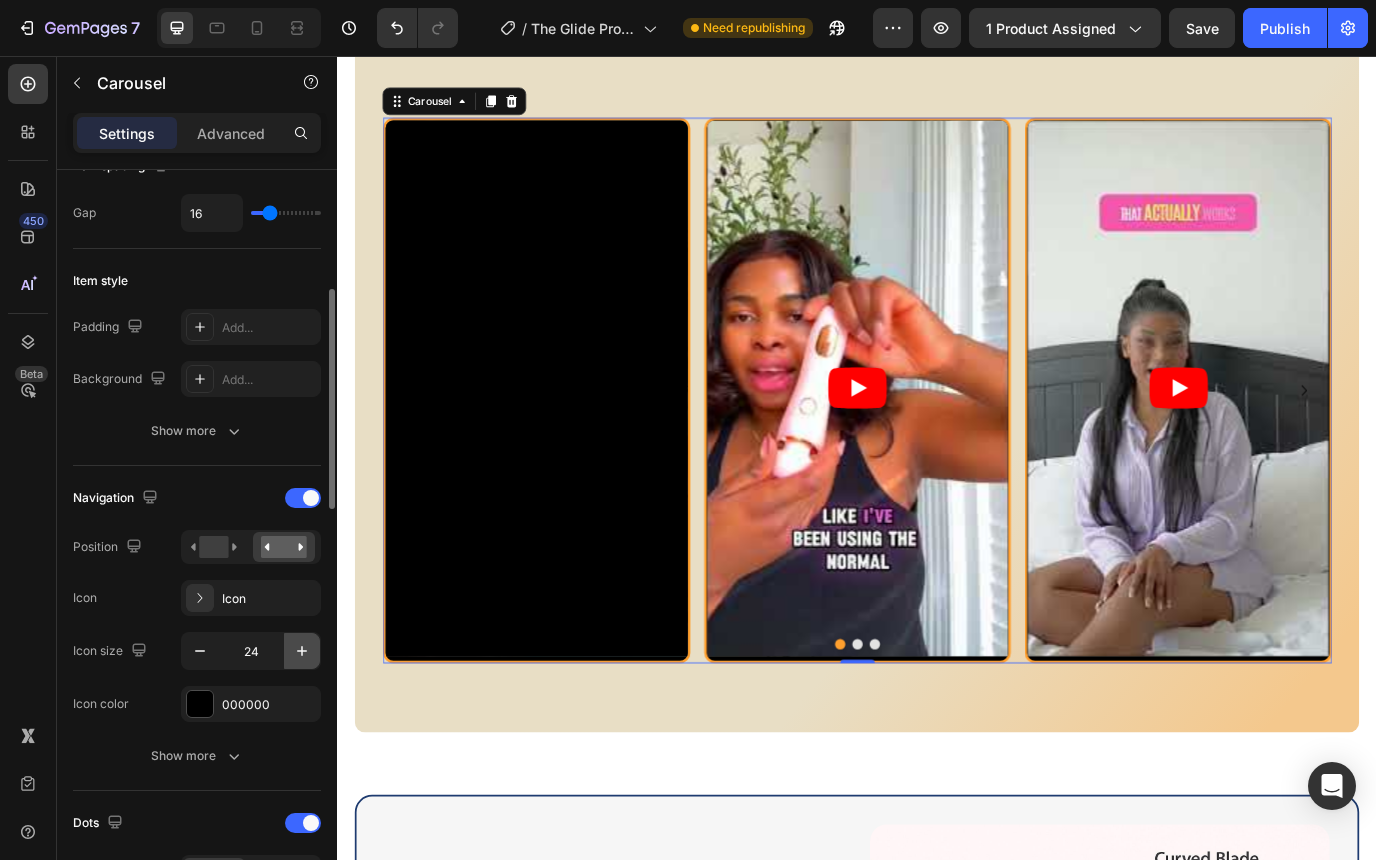 click 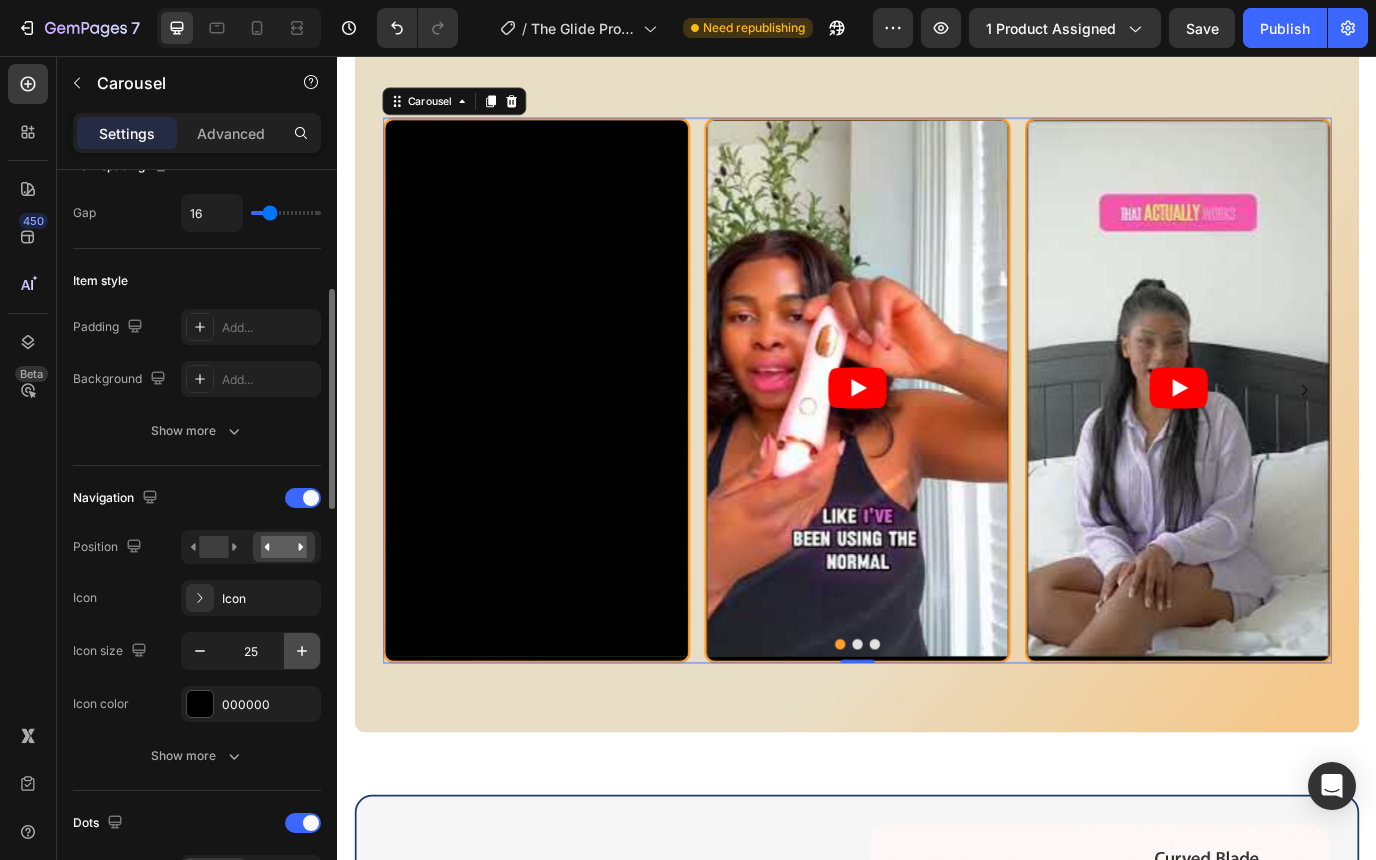 click 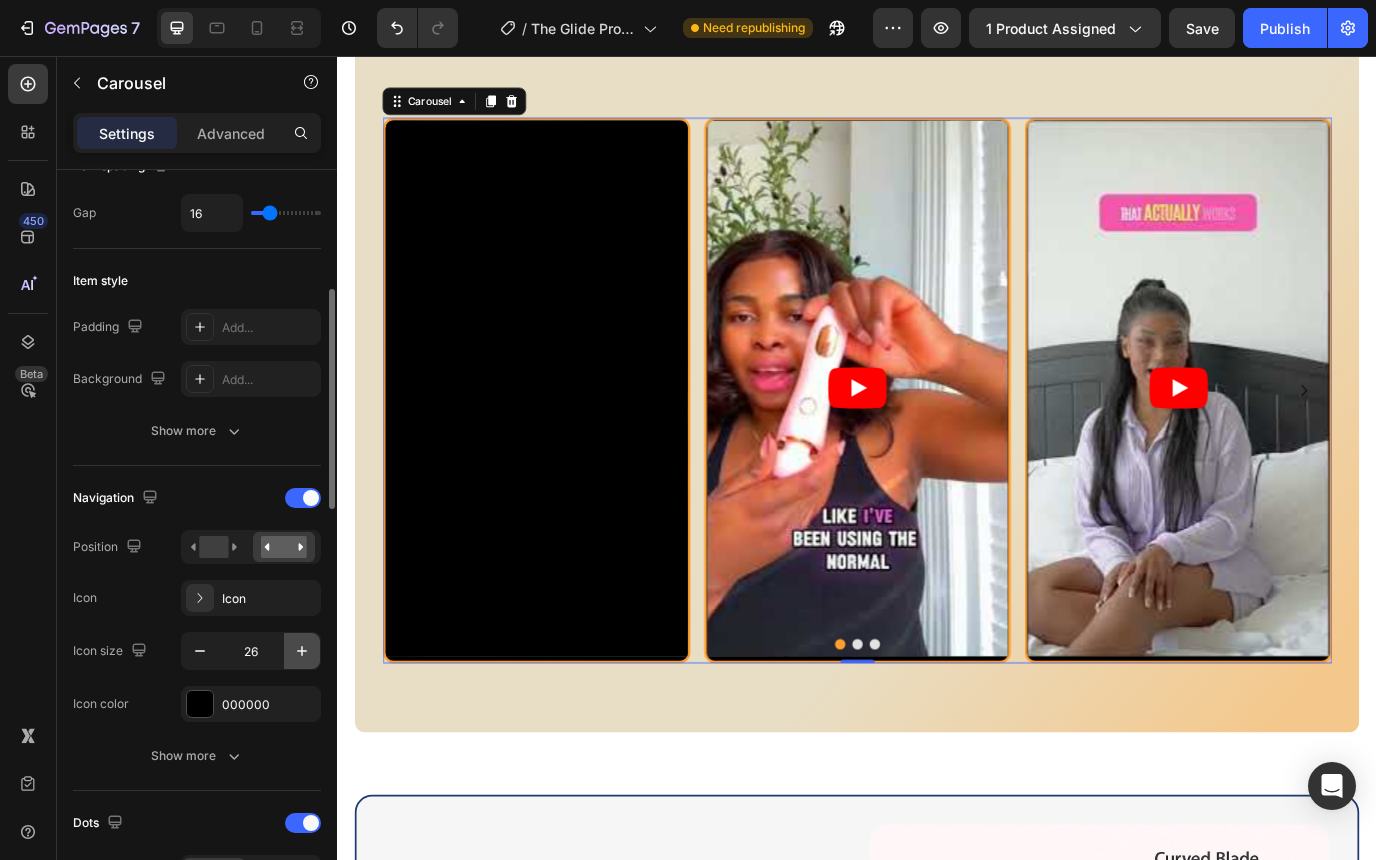 click 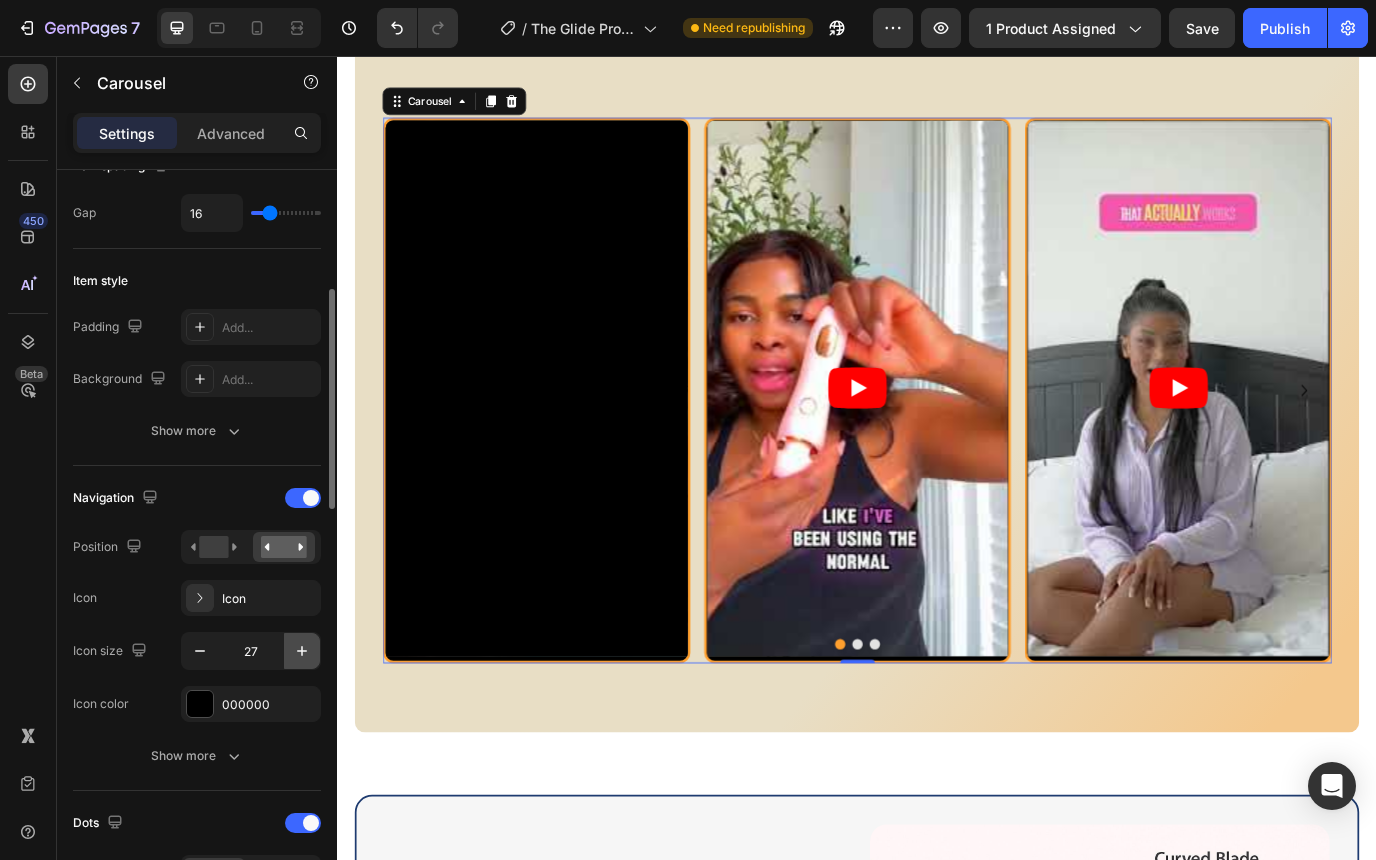 click 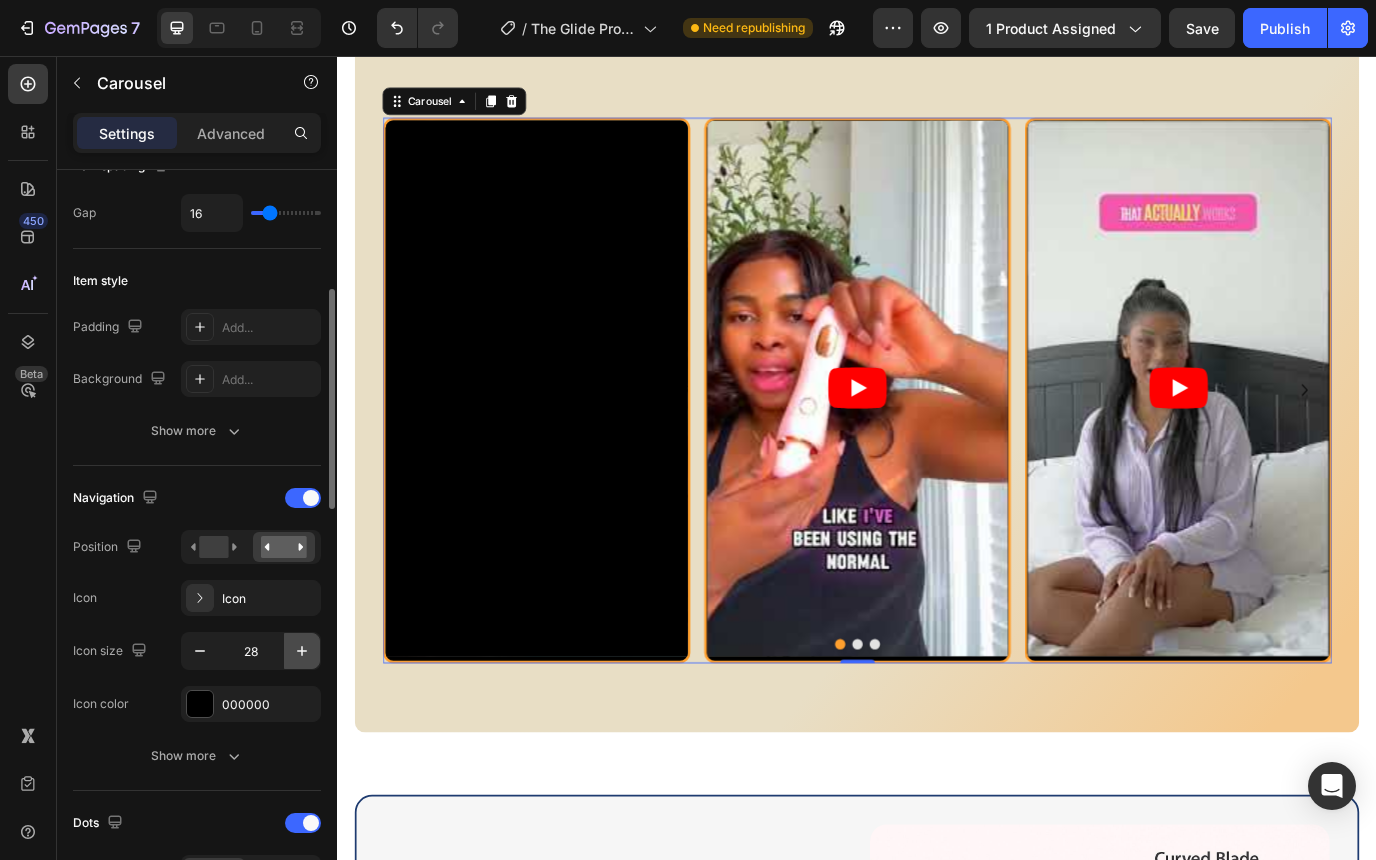 click 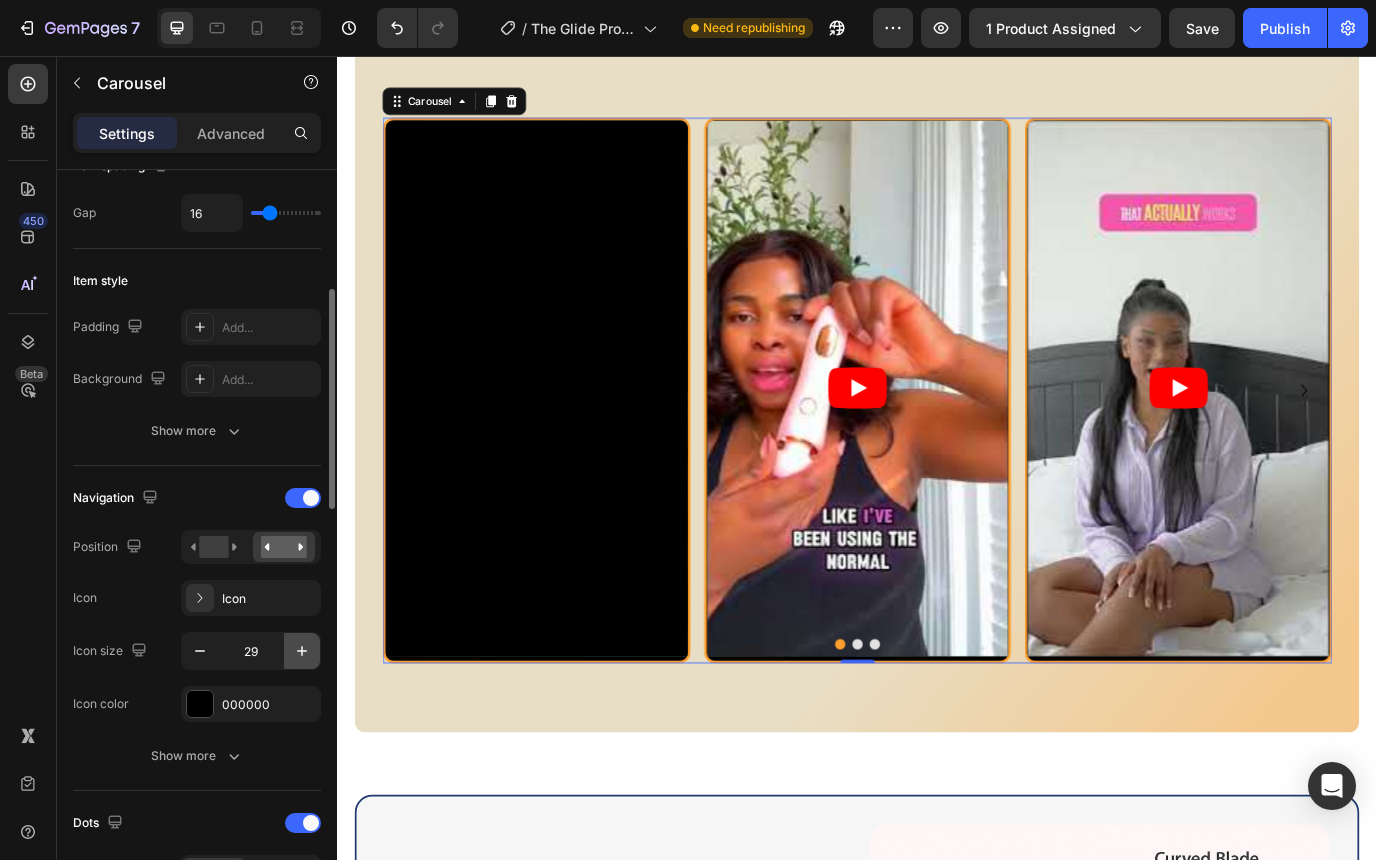 click 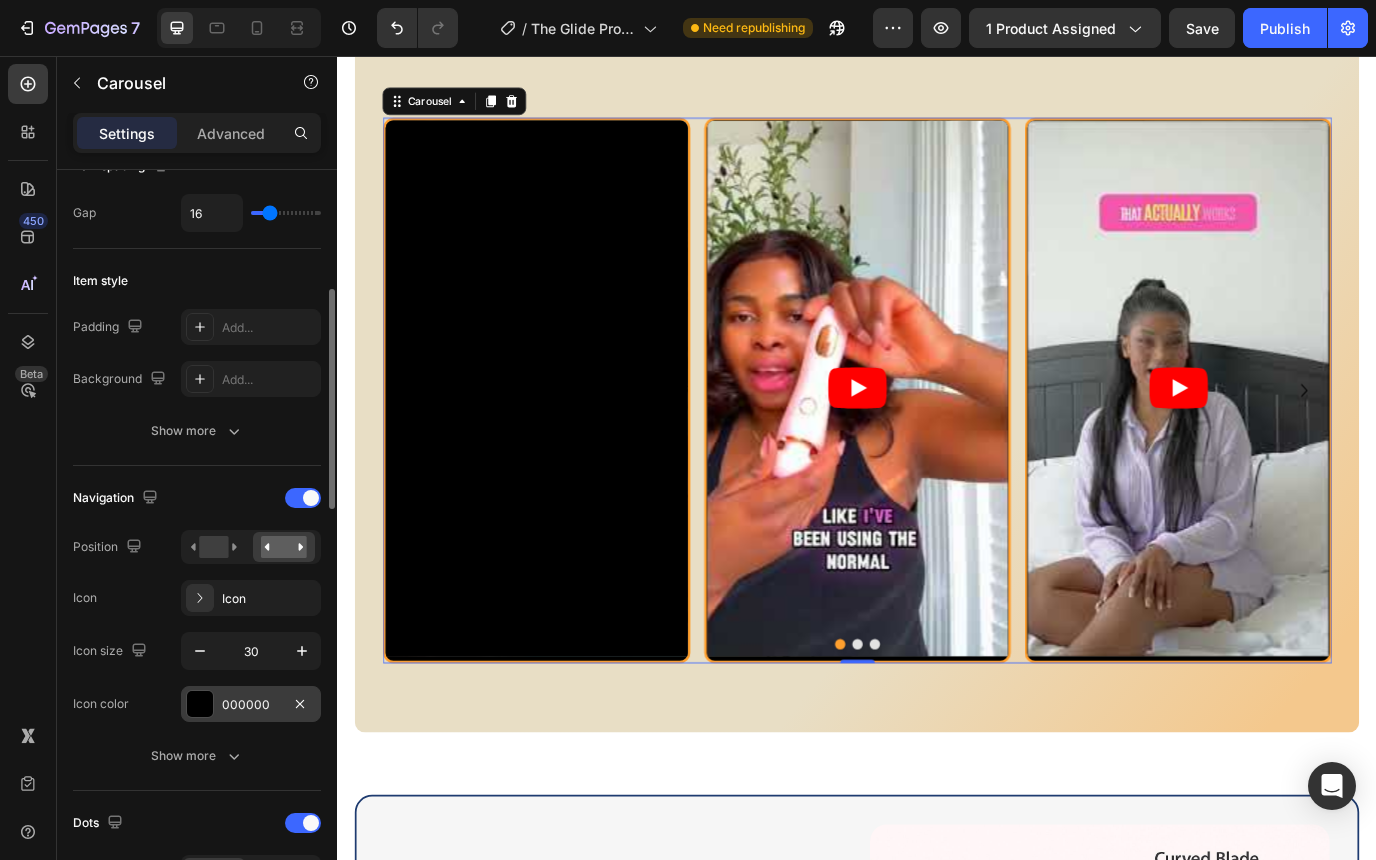click on "000000" at bounding box center (251, 705) 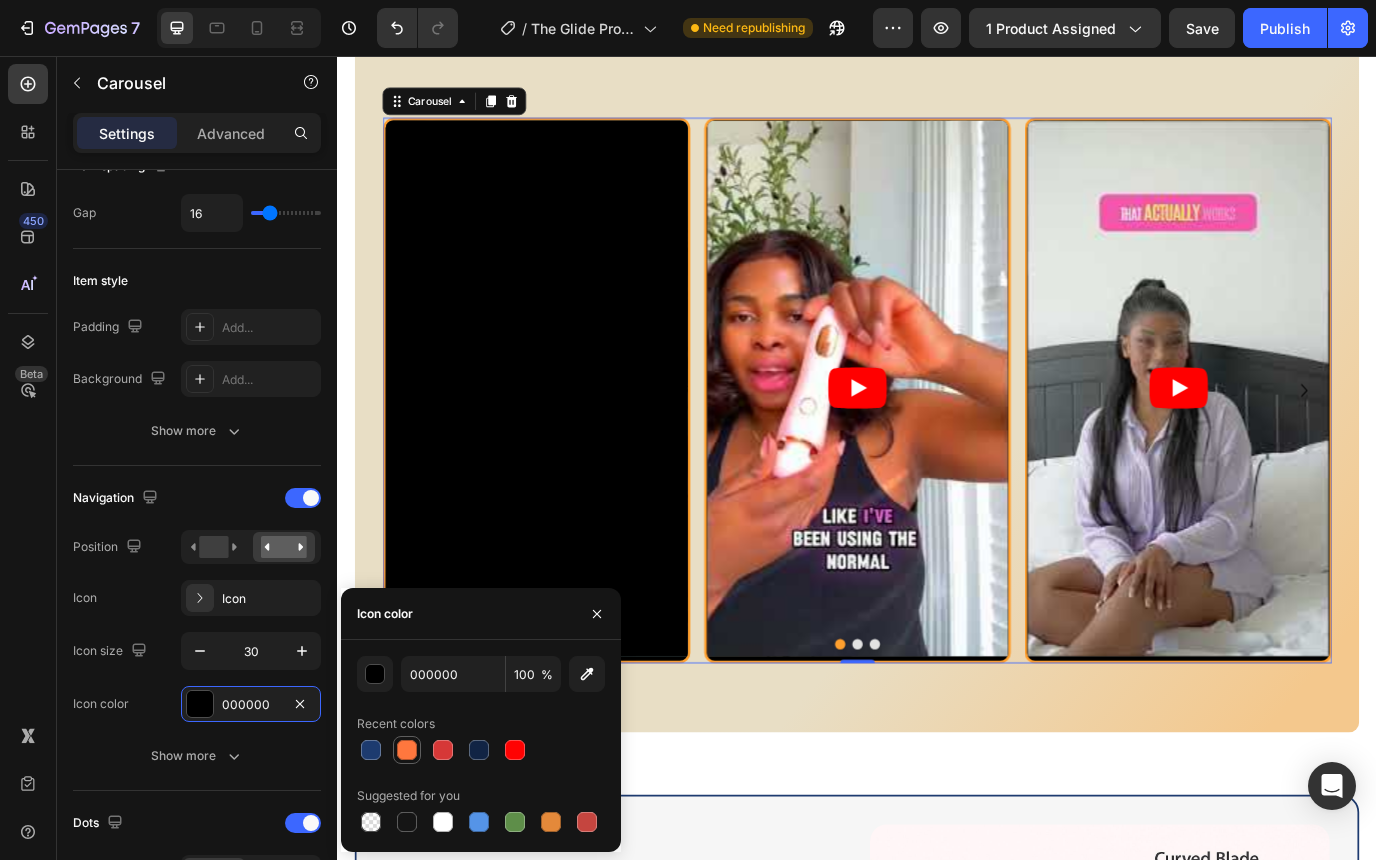 click at bounding box center (407, 750) 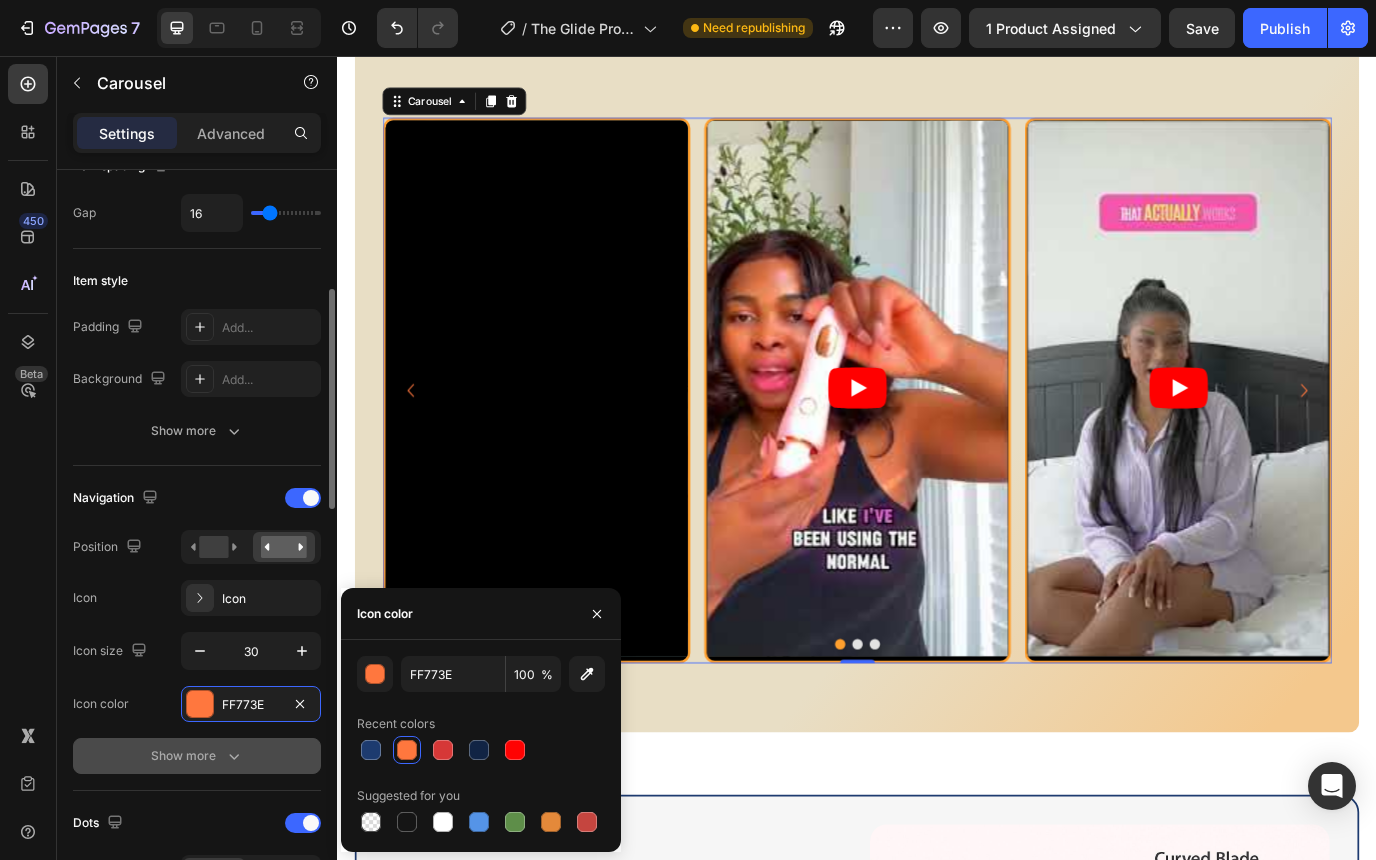 click on "Show more" at bounding box center (197, 756) 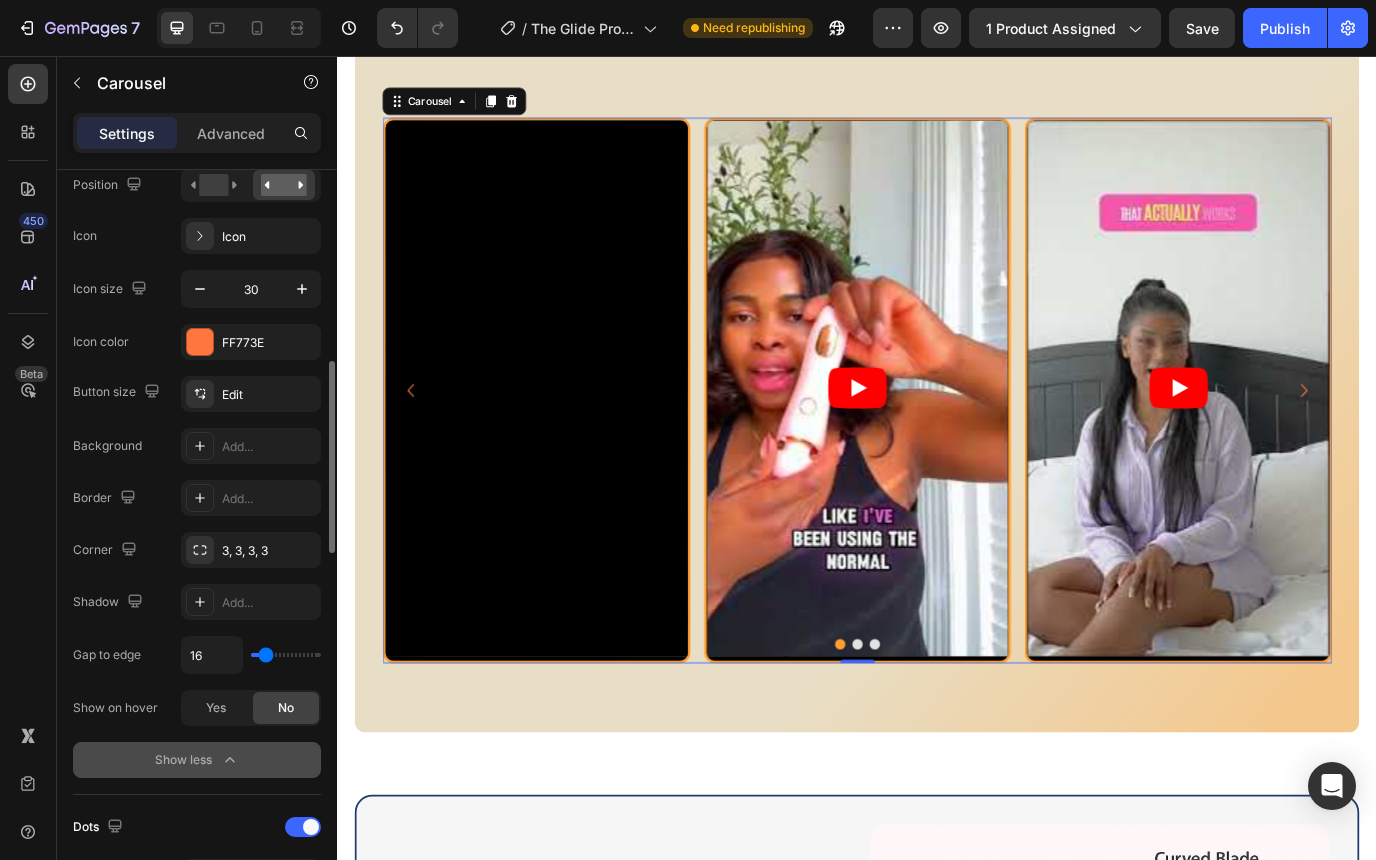 scroll, scrollTop: 768, scrollLeft: 0, axis: vertical 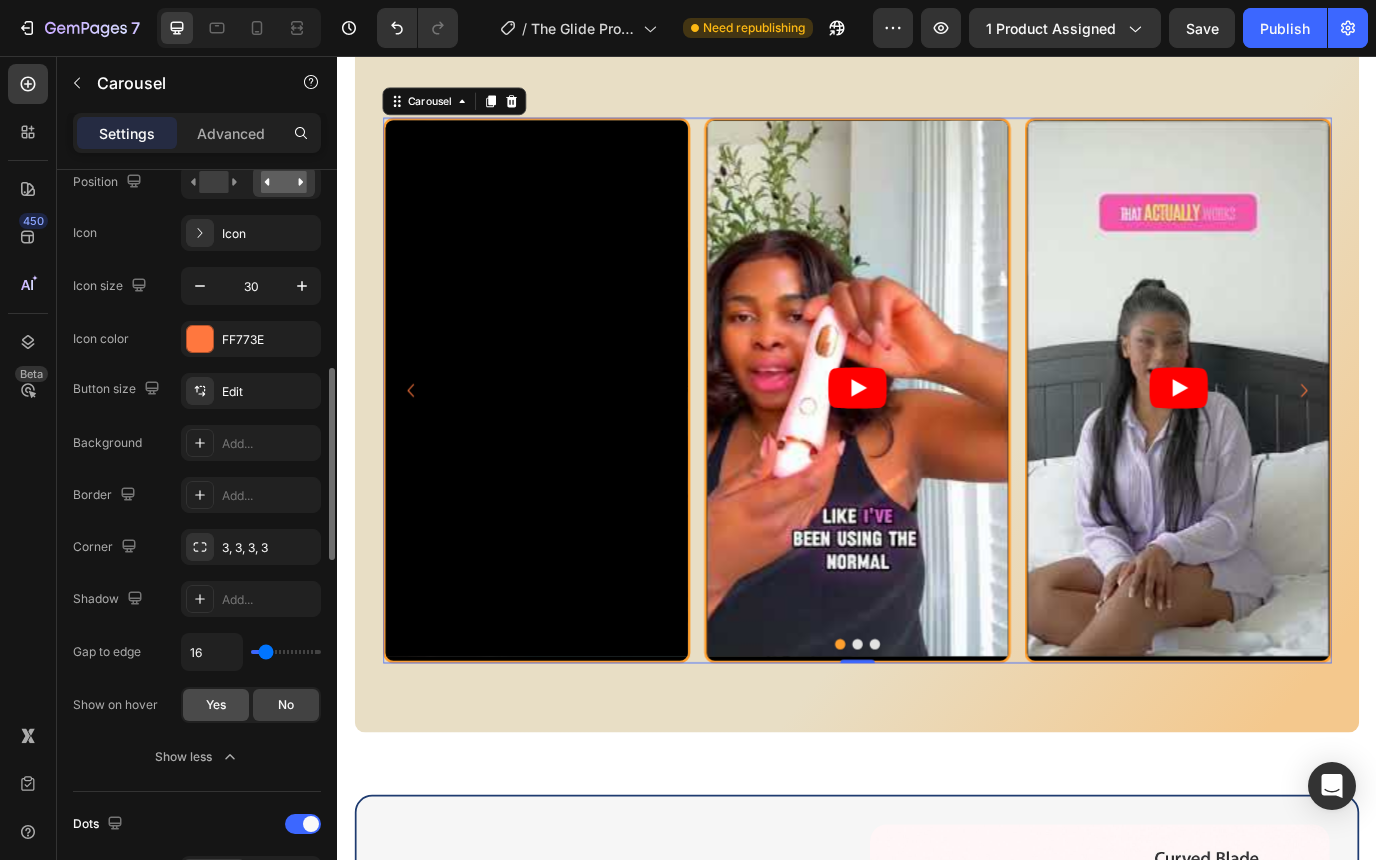 click on "Yes" 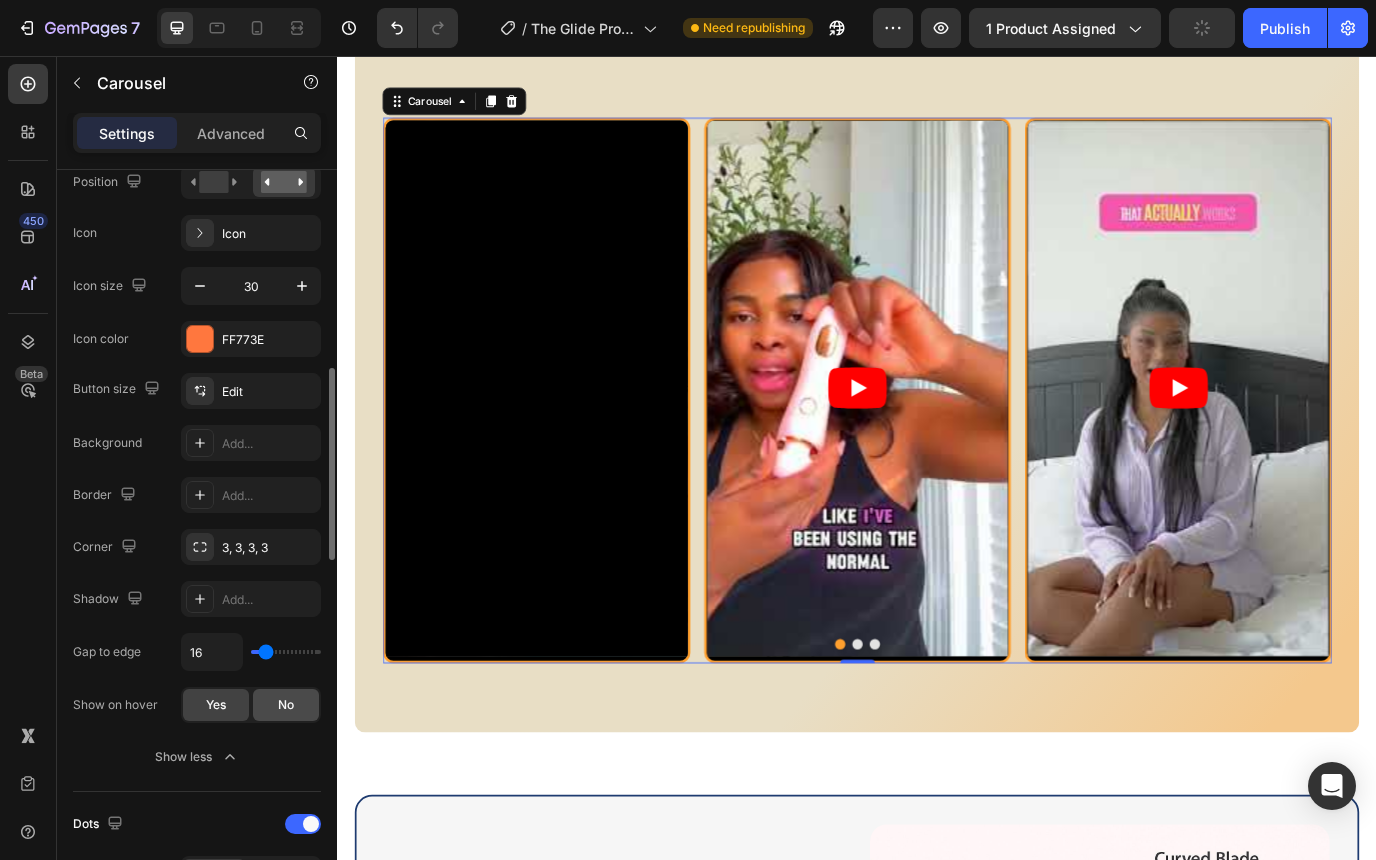 click on "No" 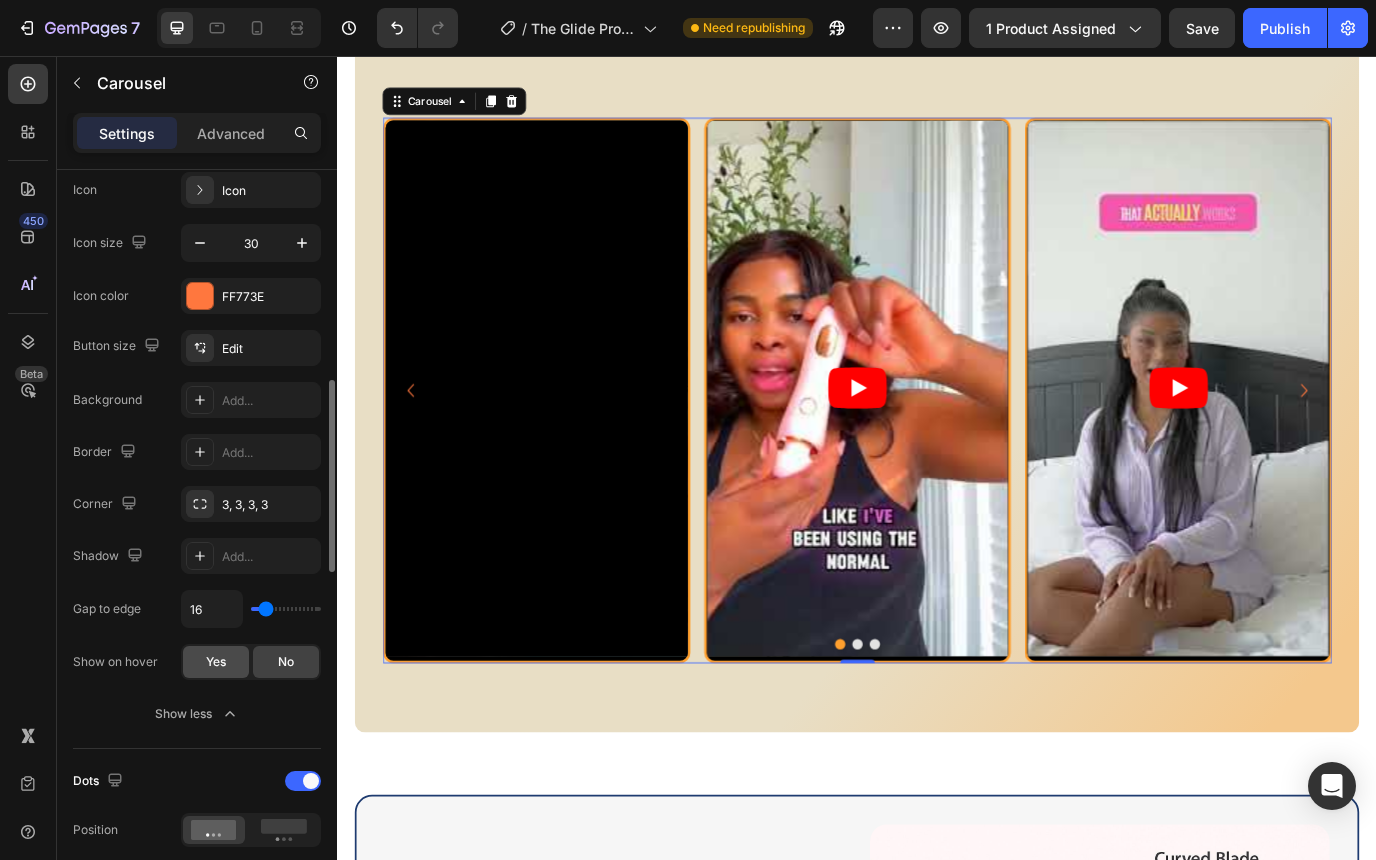 scroll, scrollTop: 812, scrollLeft: 0, axis: vertical 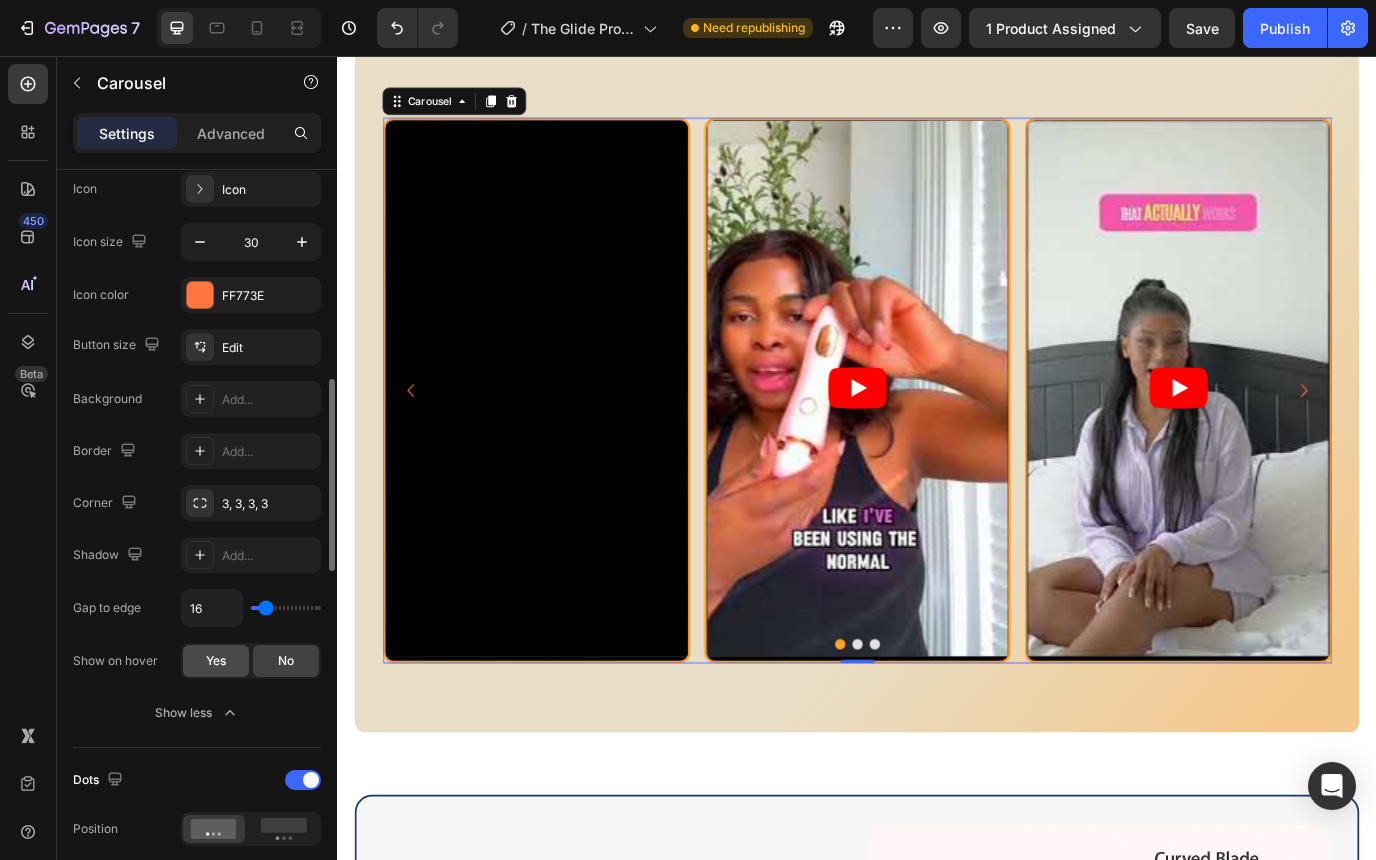 click on "Yes" 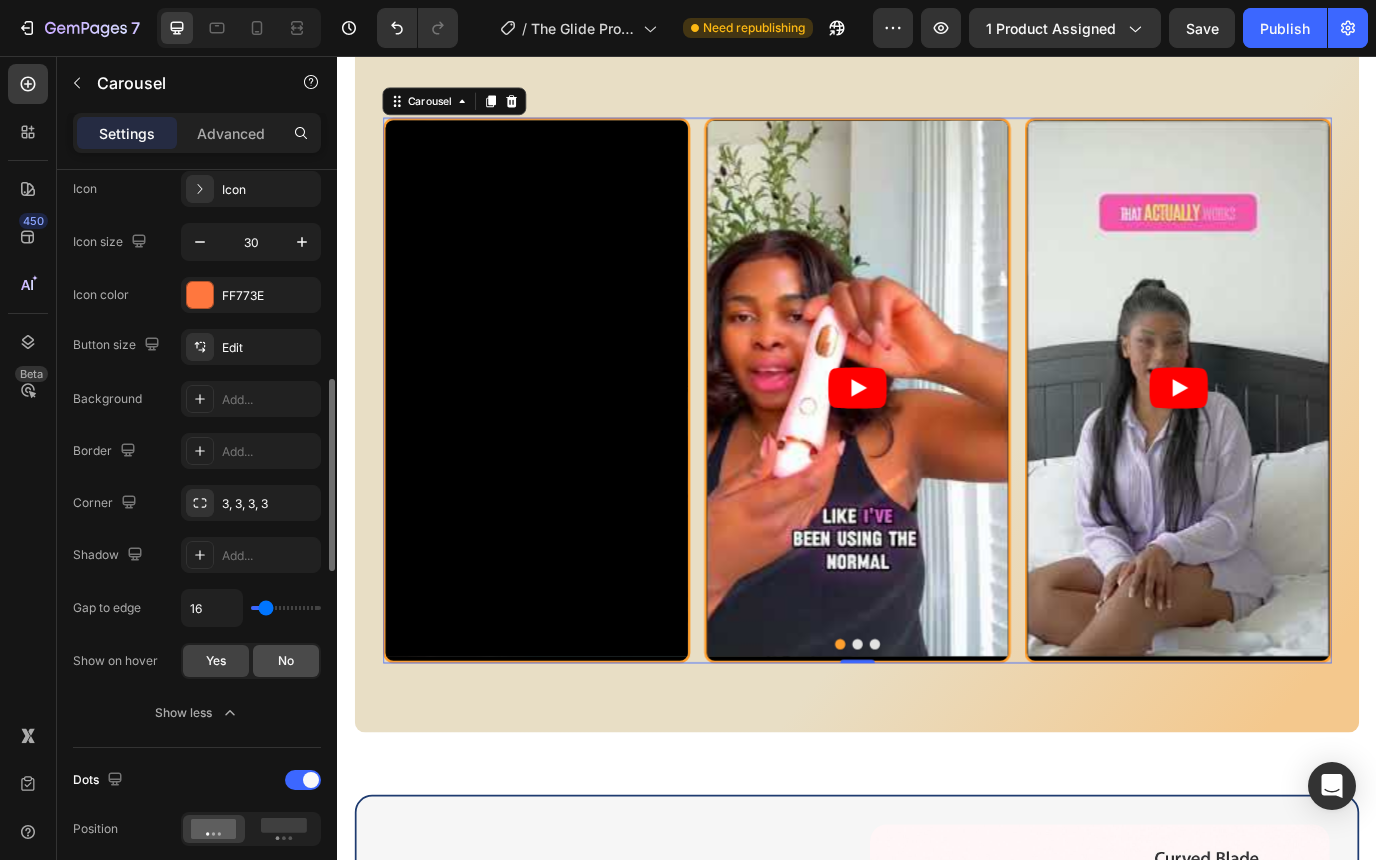 click on "No" 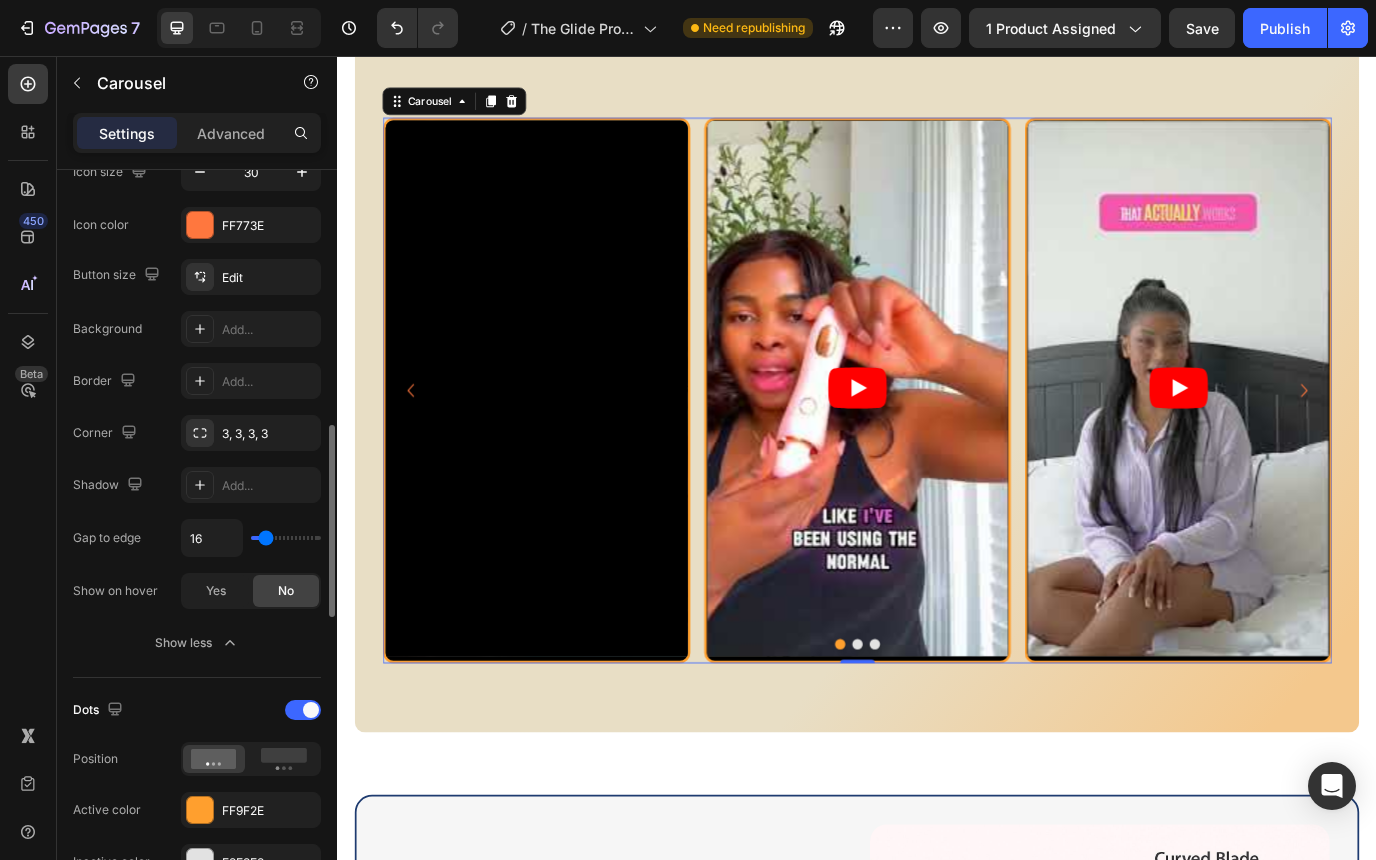 scroll, scrollTop: 908, scrollLeft: 0, axis: vertical 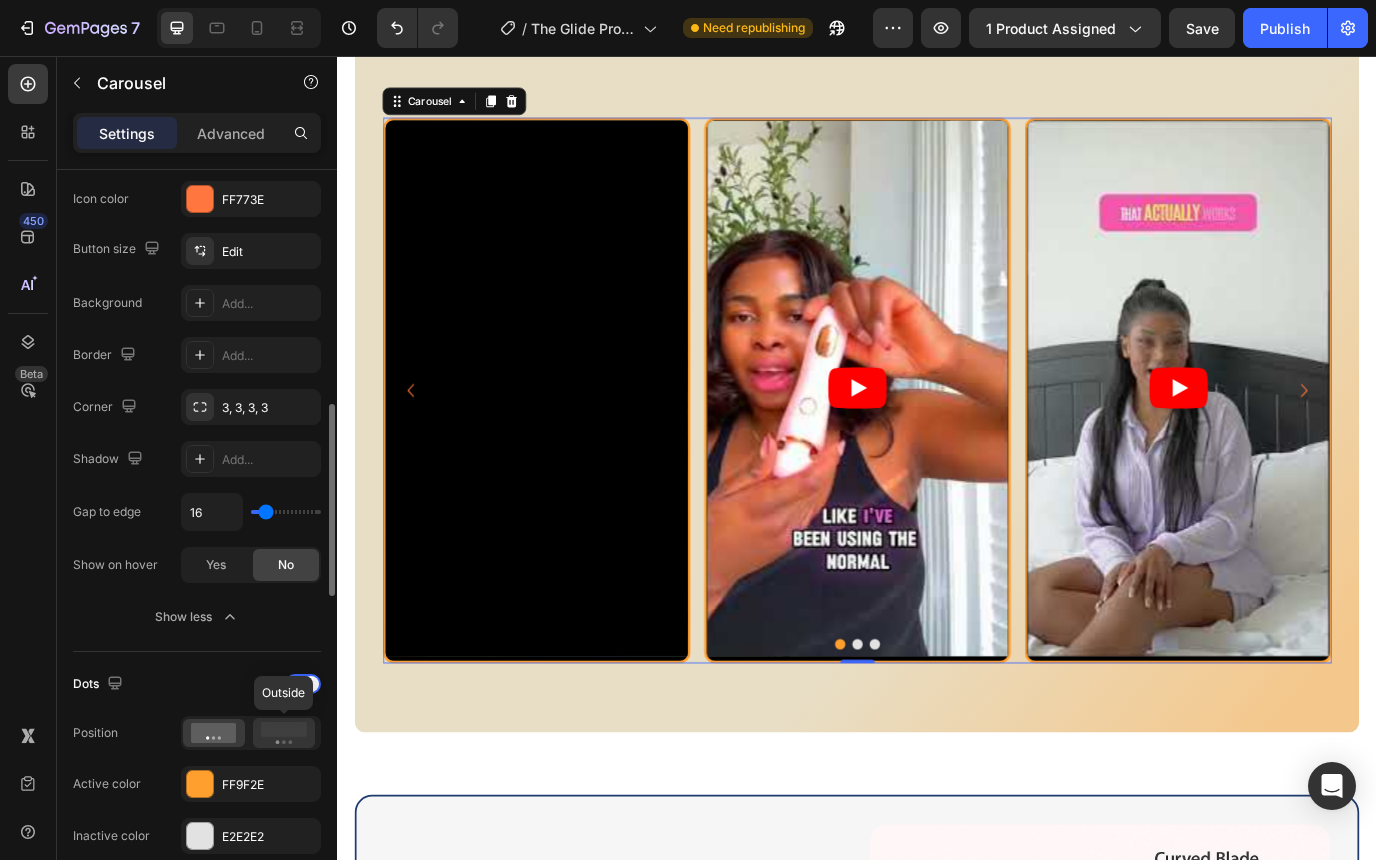 click 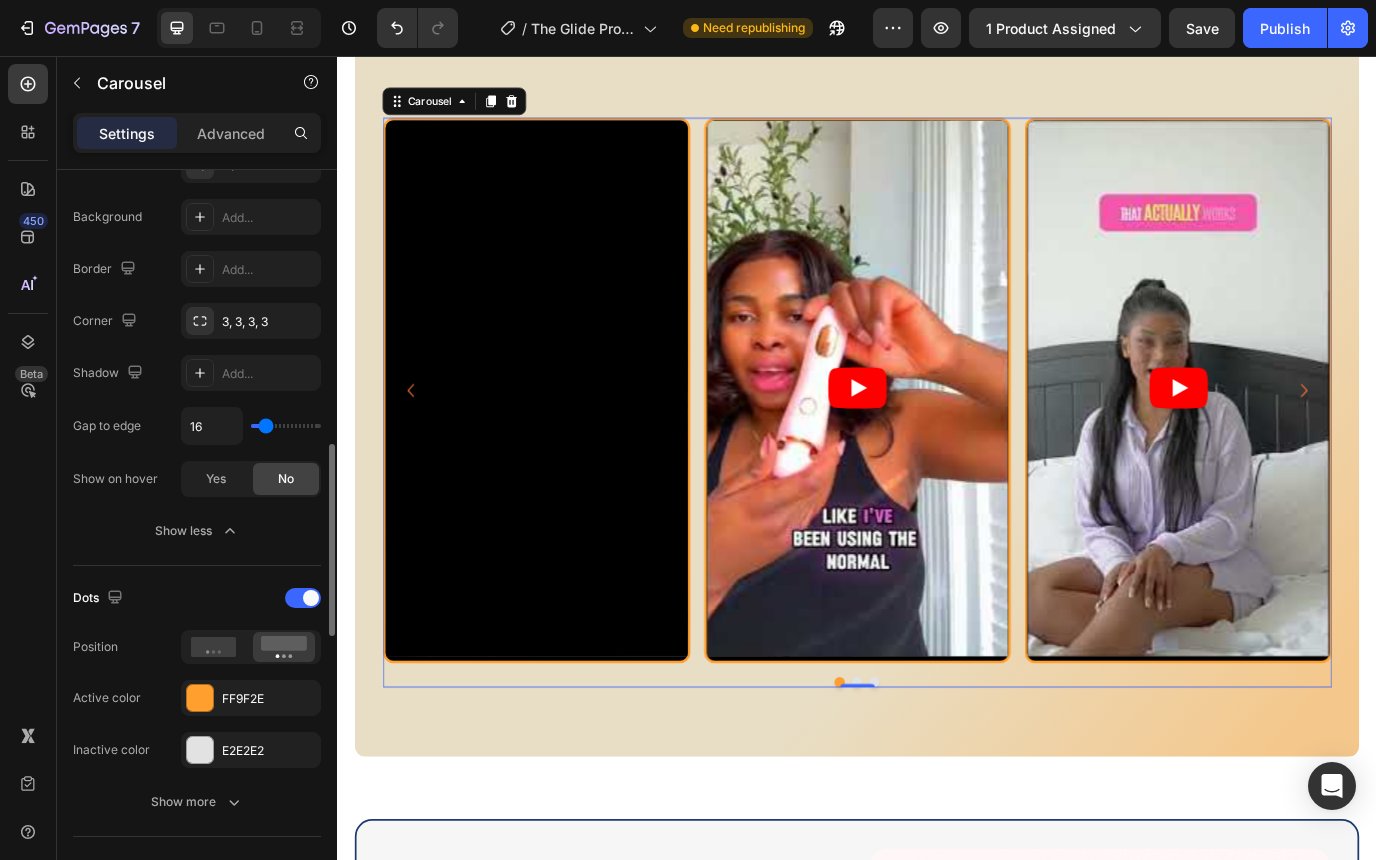 scroll, scrollTop: 1010, scrollLeft: 0, axis: vertical 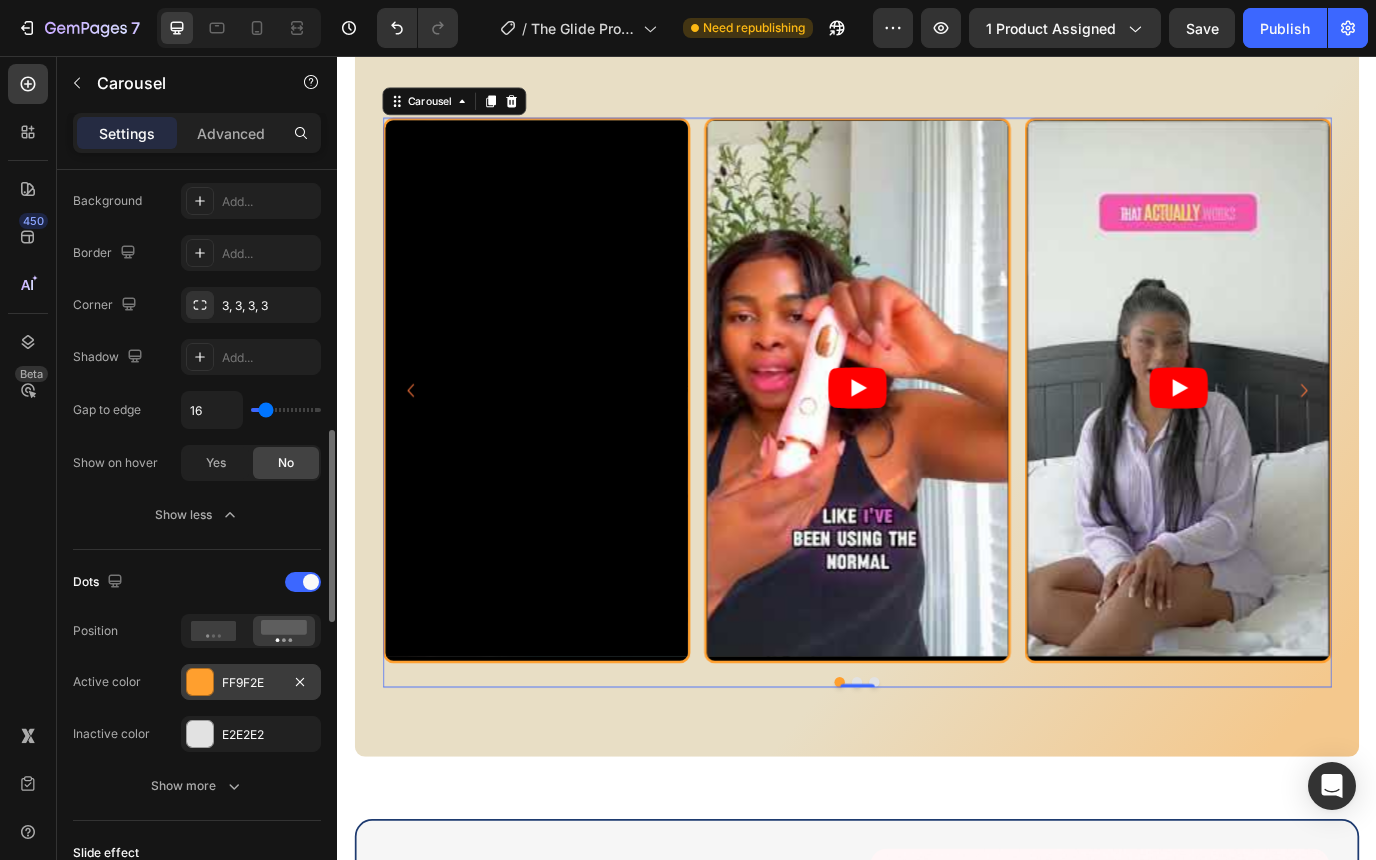 click at bounding box center (200, 682) 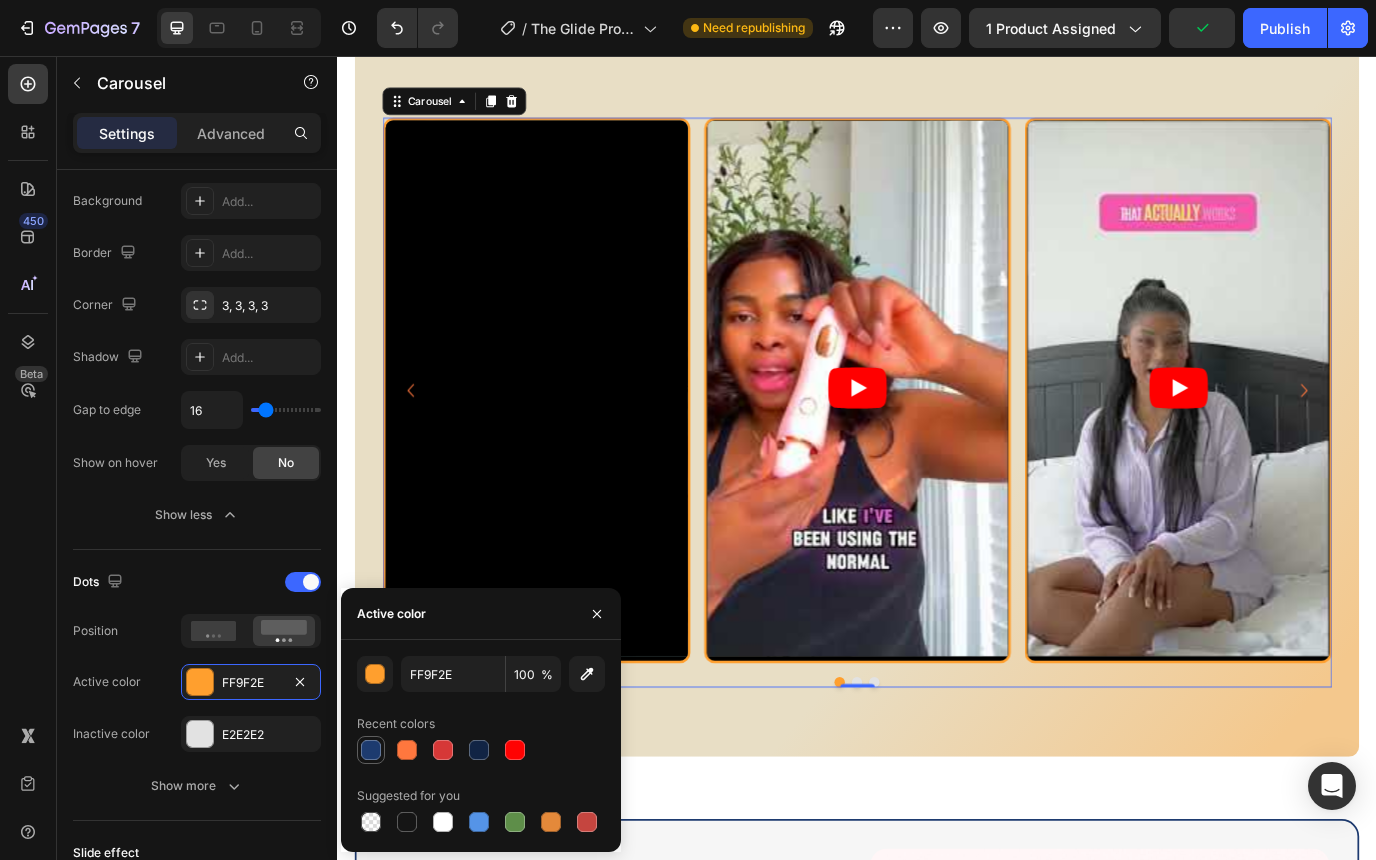 click at bounding box center [371, 750] 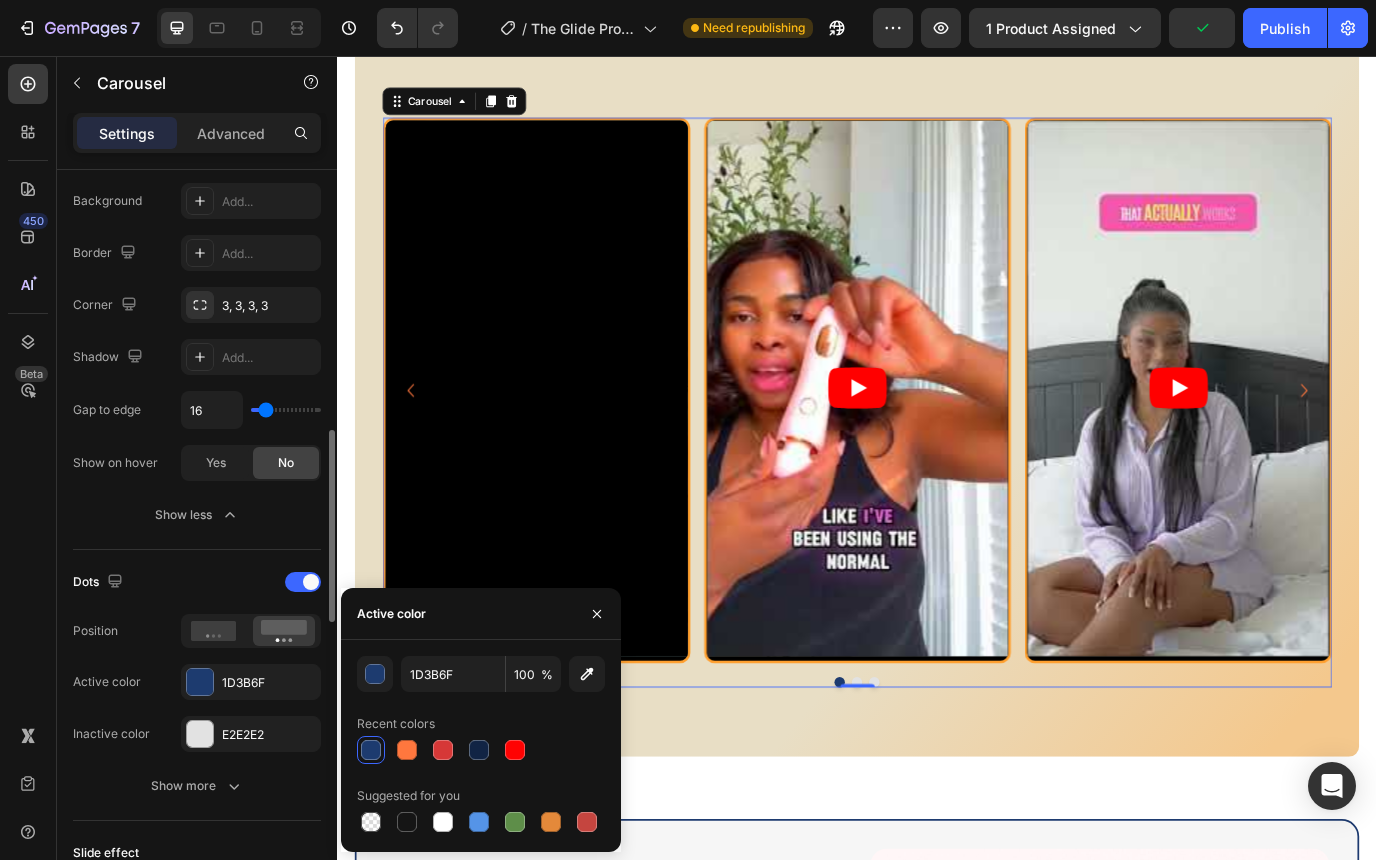 click on "Dots" at bounding box center [197, 582] 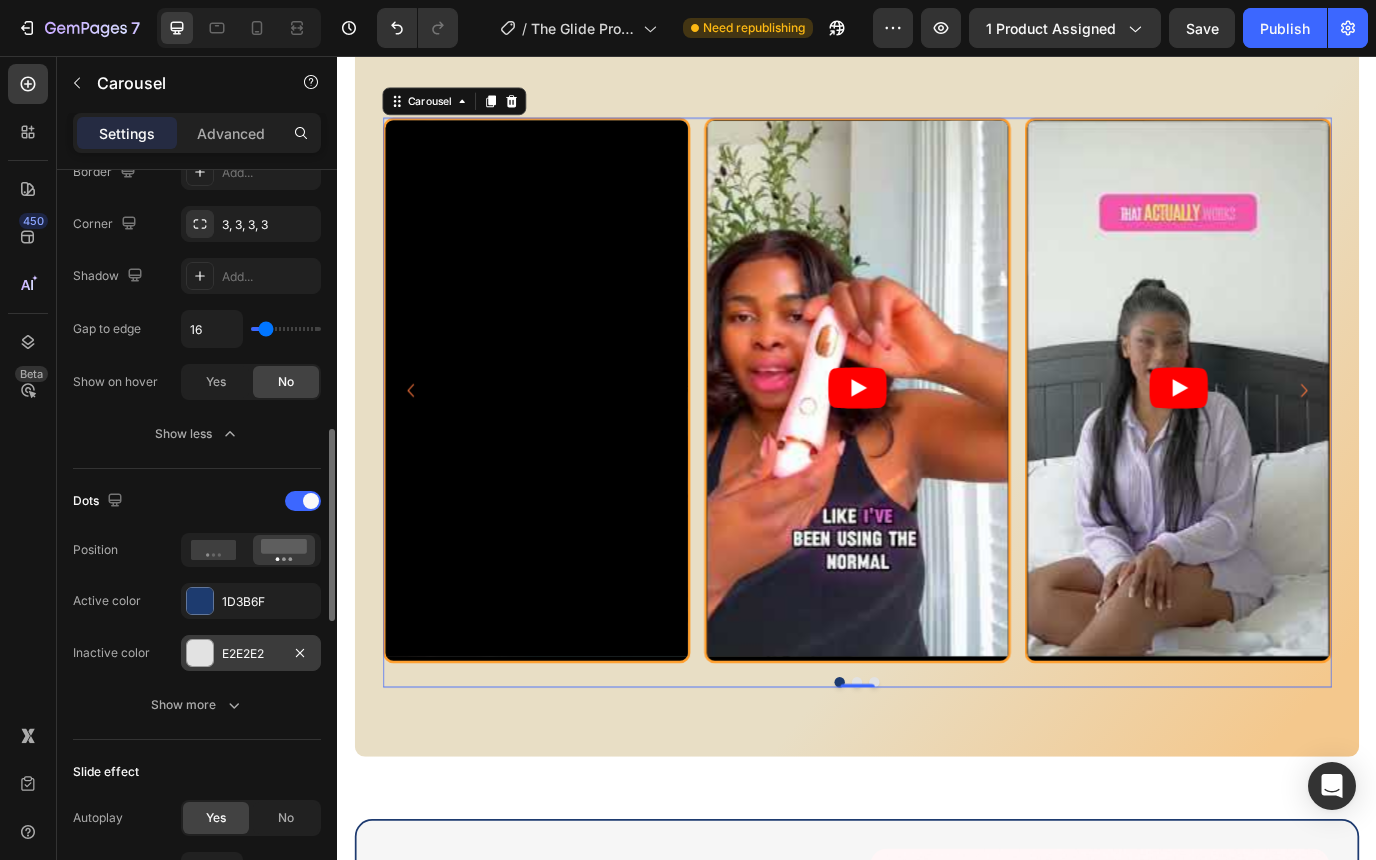 scroll, scrollTop: 1104, scrollLeft: 0, axis: vertical 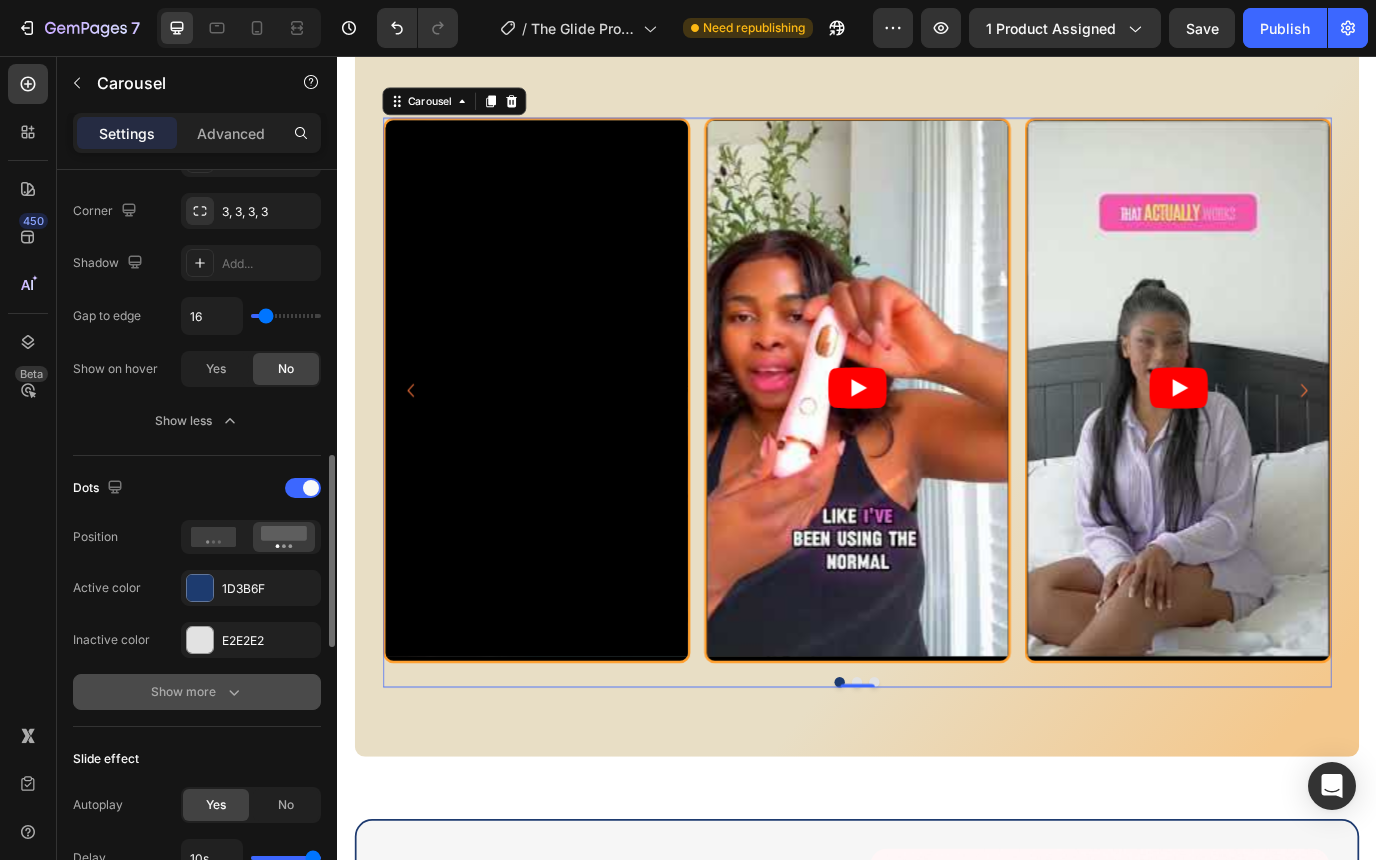 click 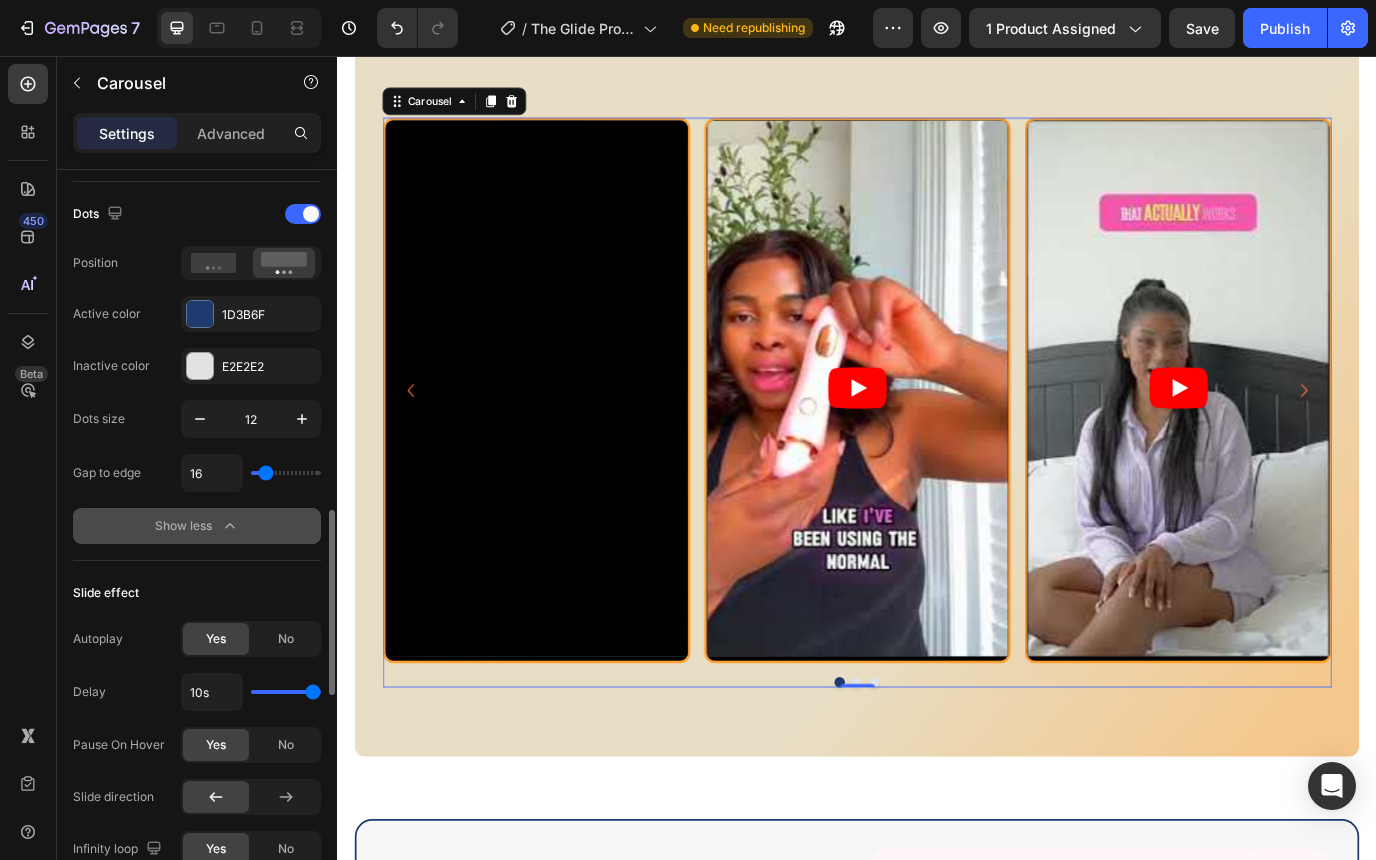 scroll, scrollTop: 1379, scrollLeft: 0, axis: vertical 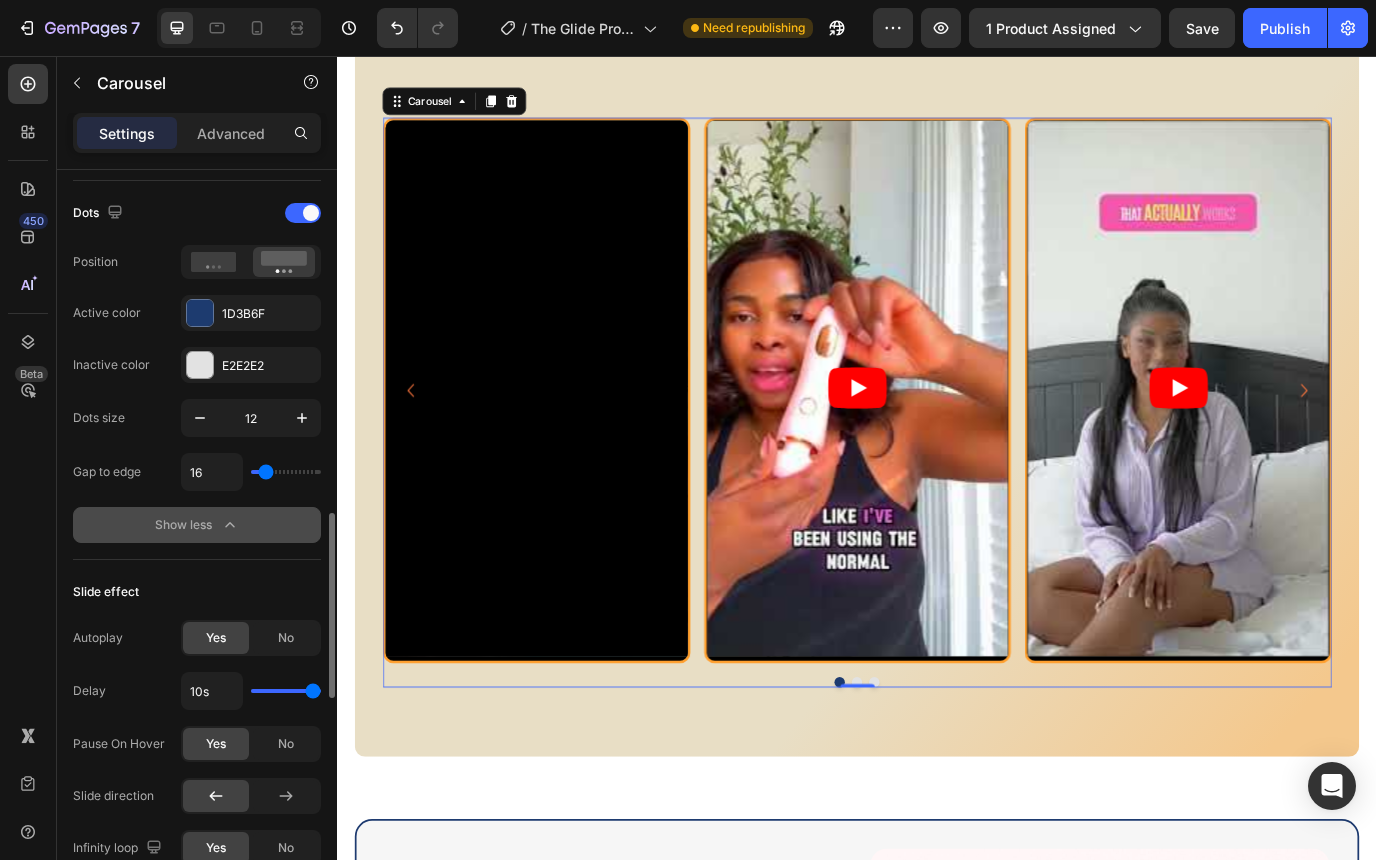 click on "Yes" 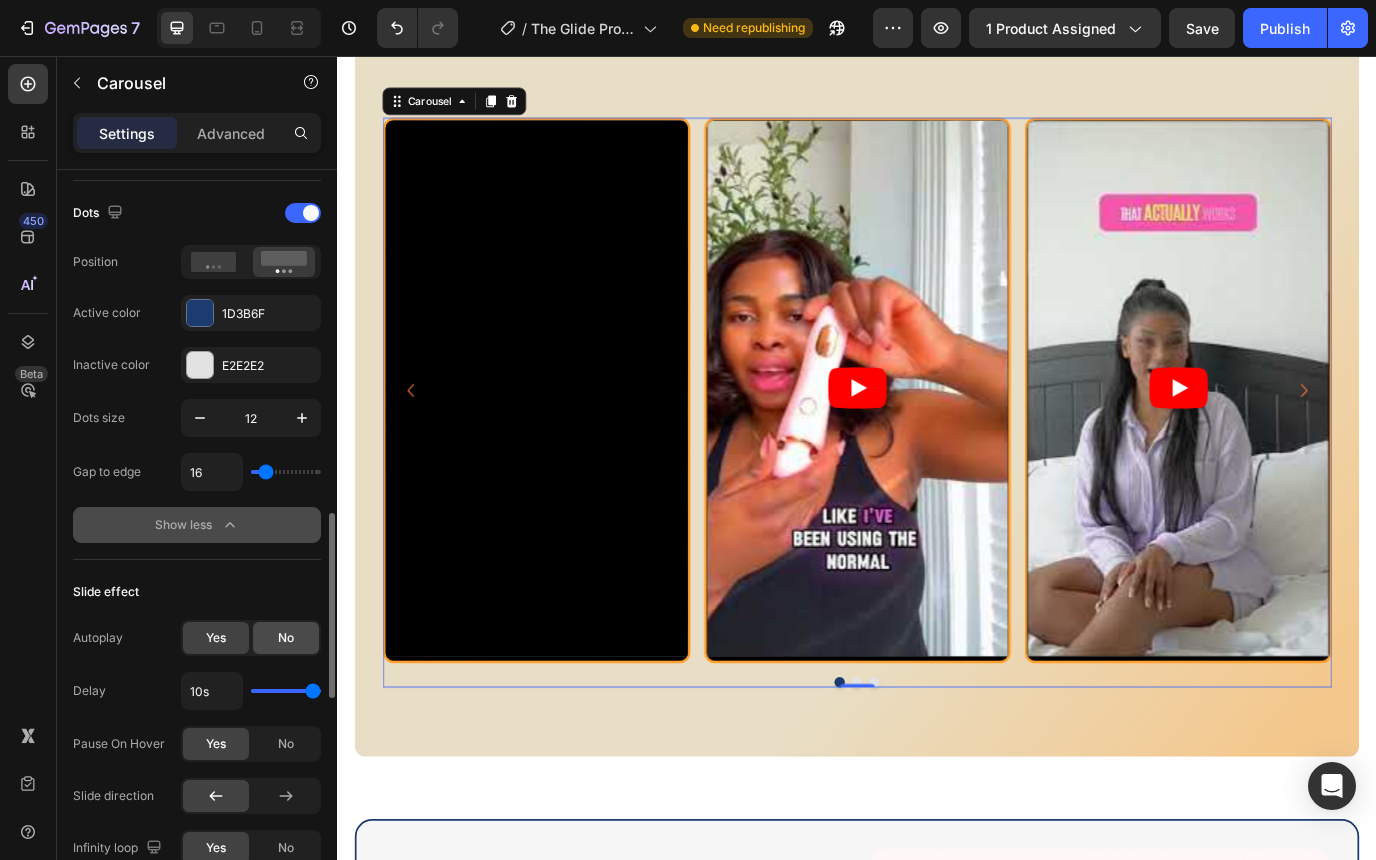 click on "No" 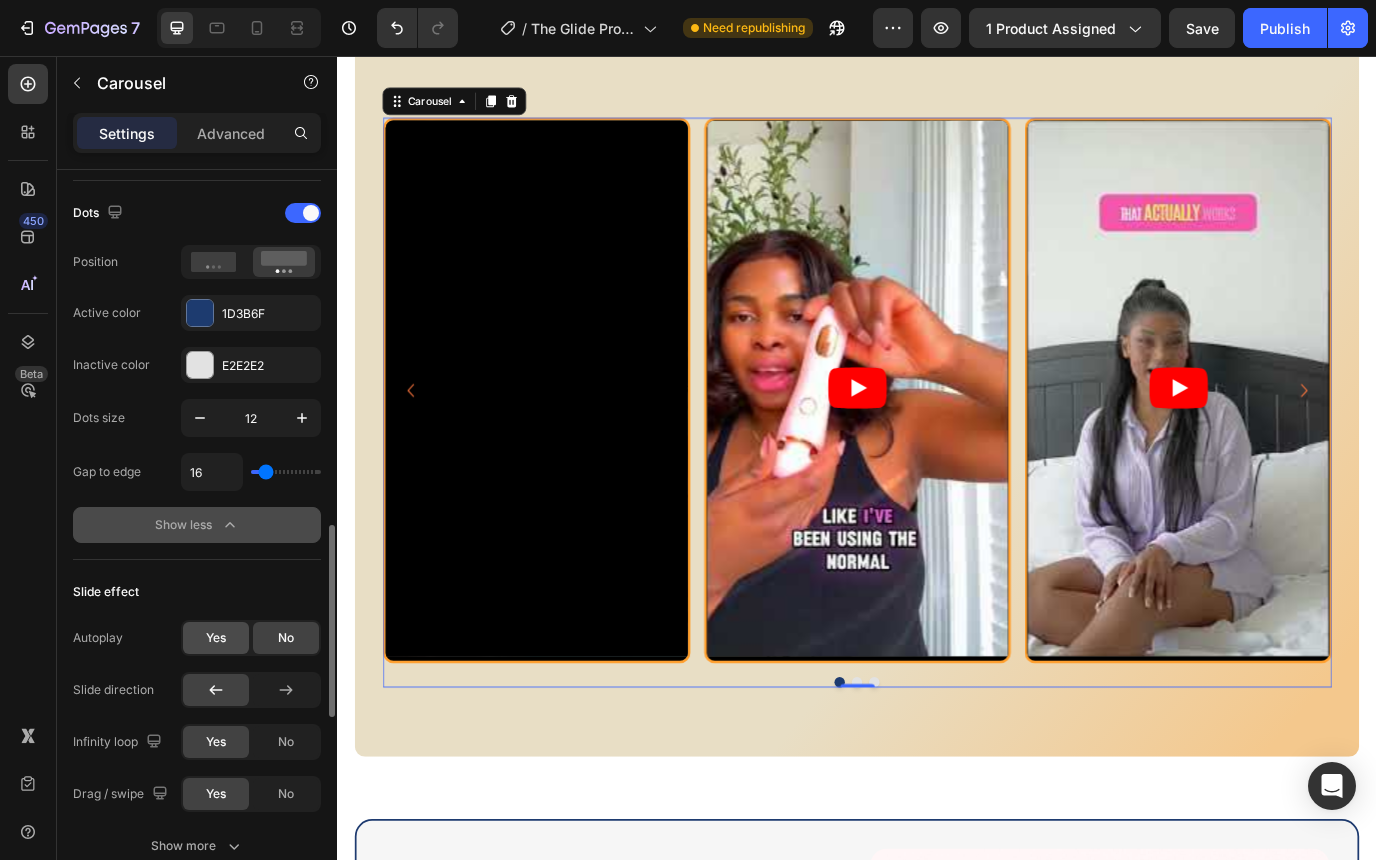 click on "Yes" 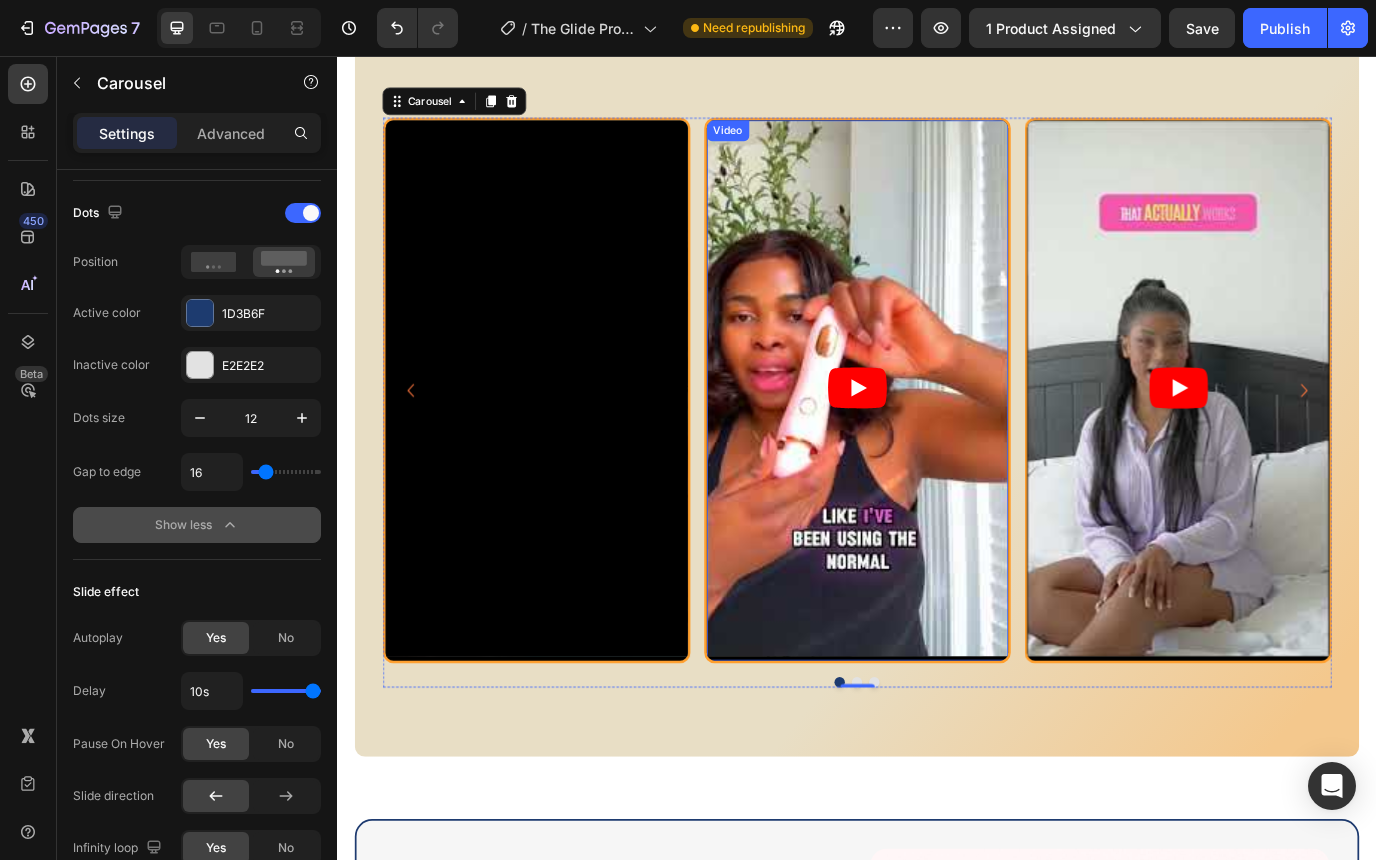 click at bounding box center (937, 440) 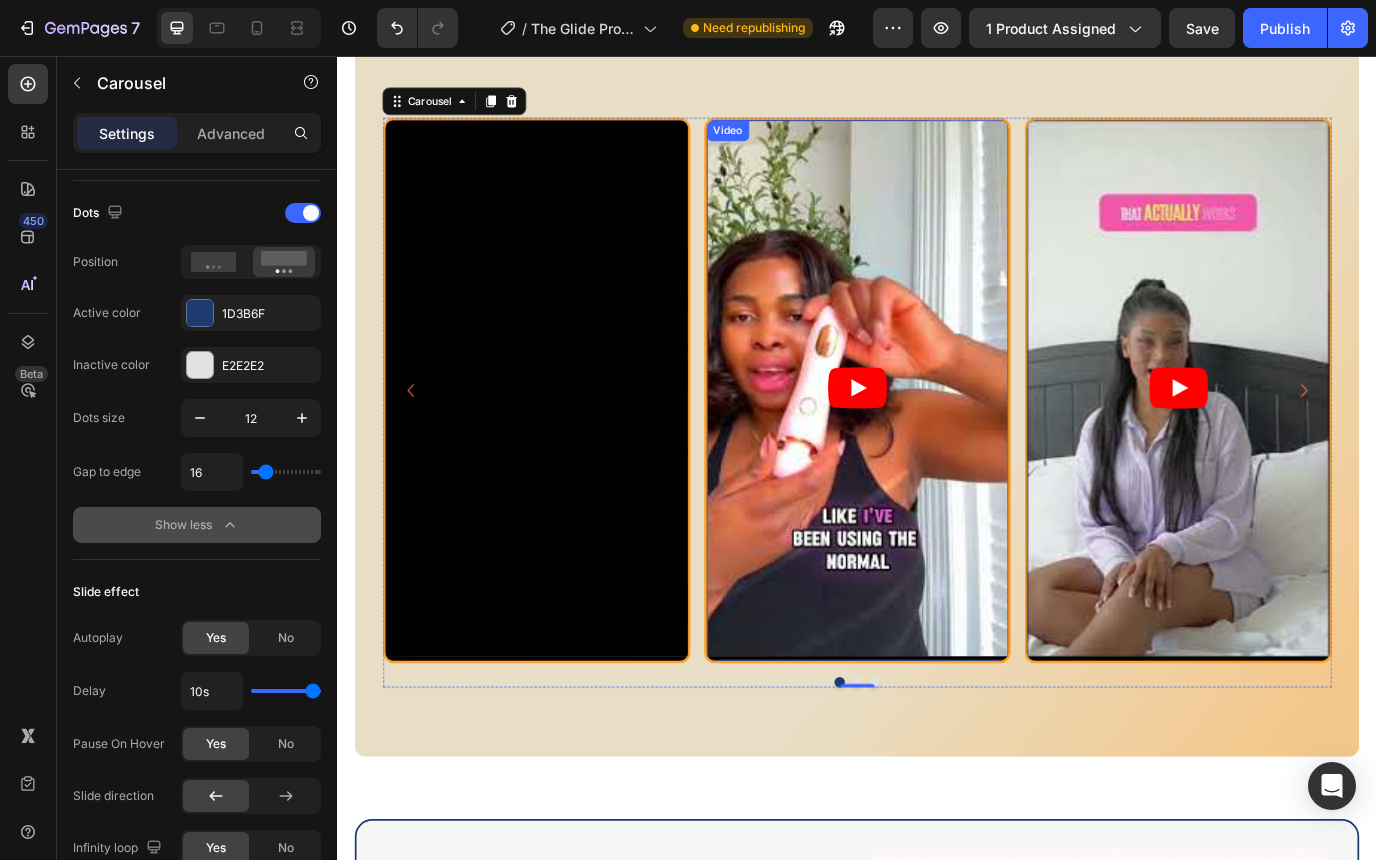 scroll, scrollTop: 0, scrollLeft: 0, axis: both 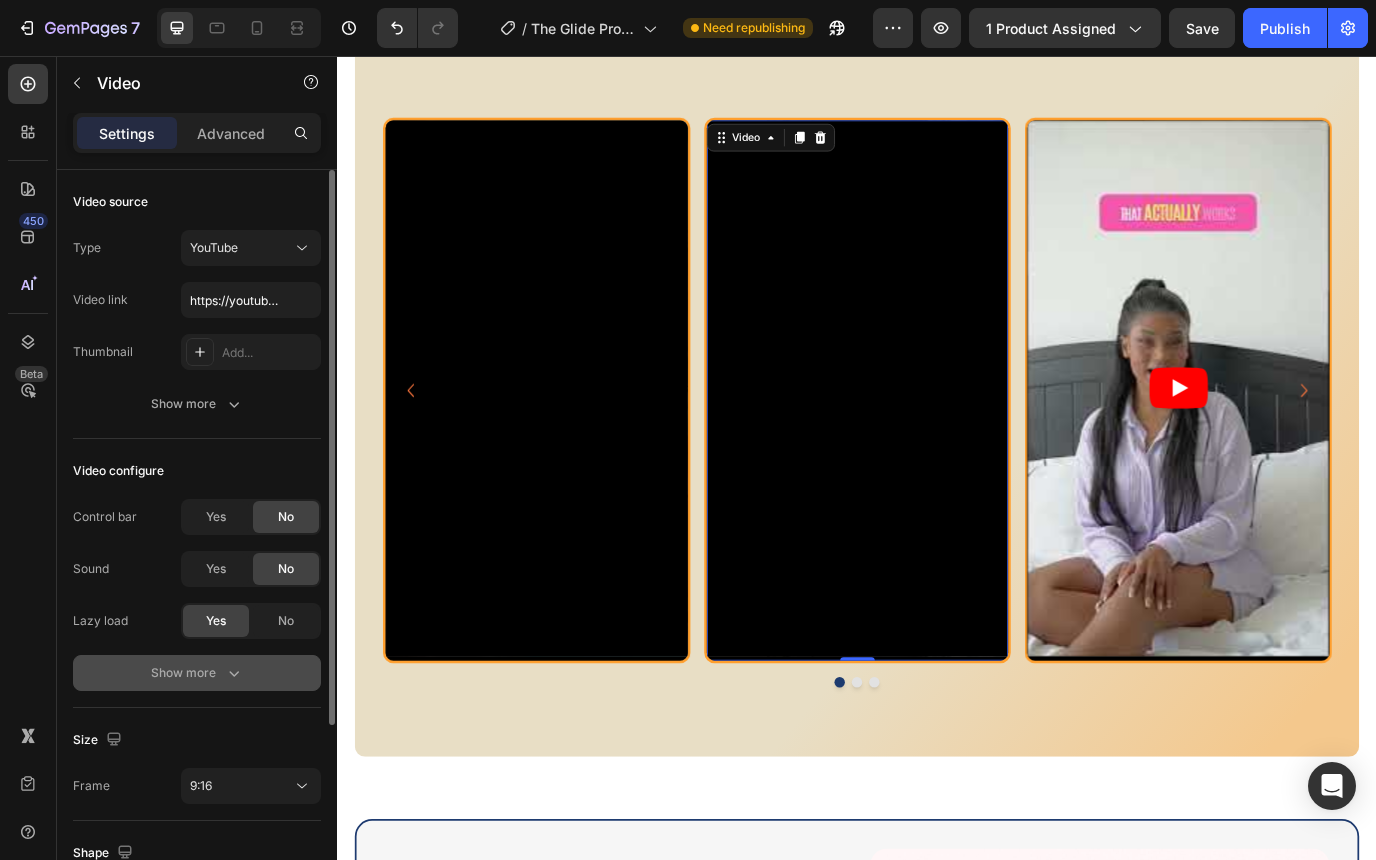 click 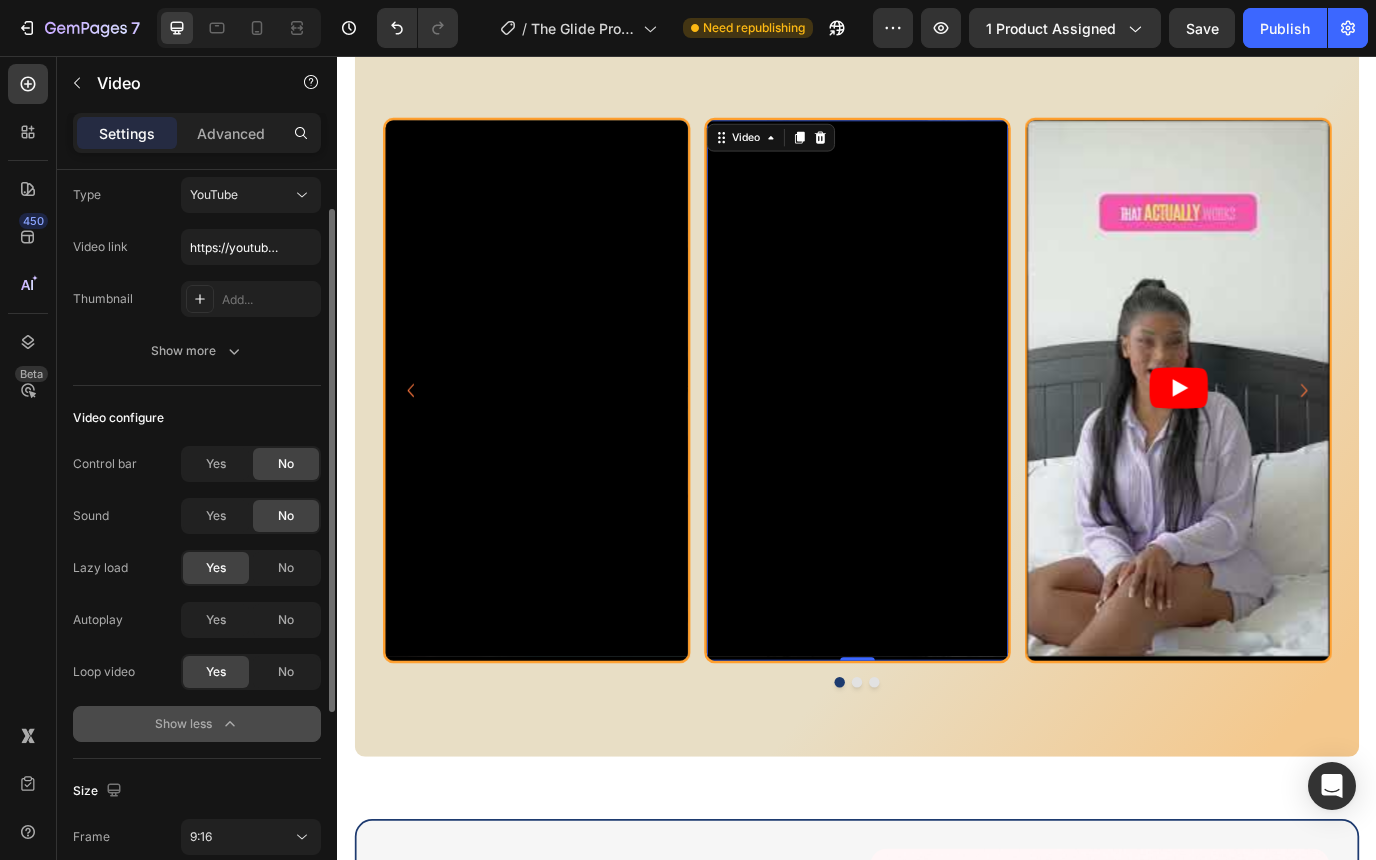 scroll, scrollTop: 55, scrollLeft: 0, axis: vertical 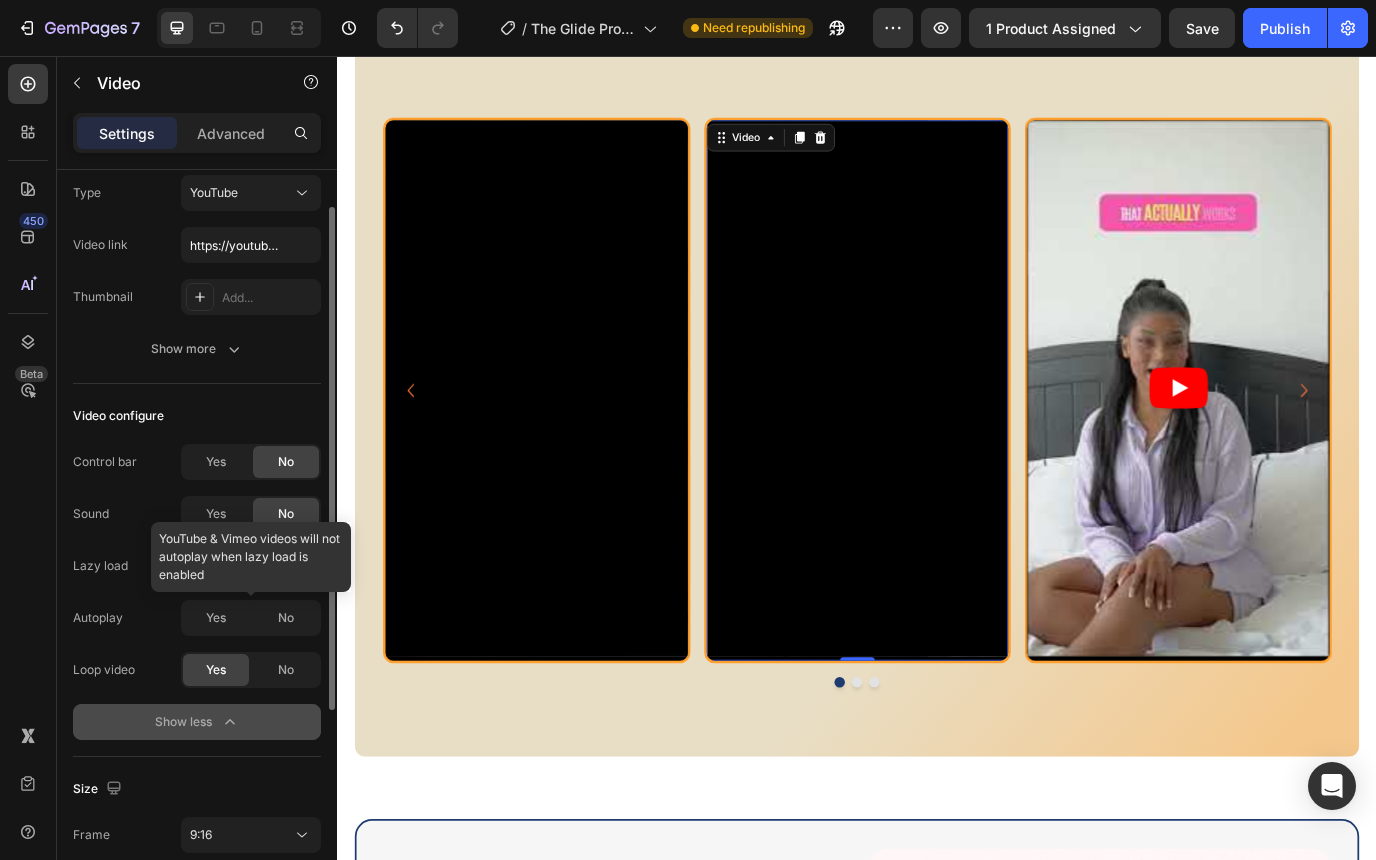 click 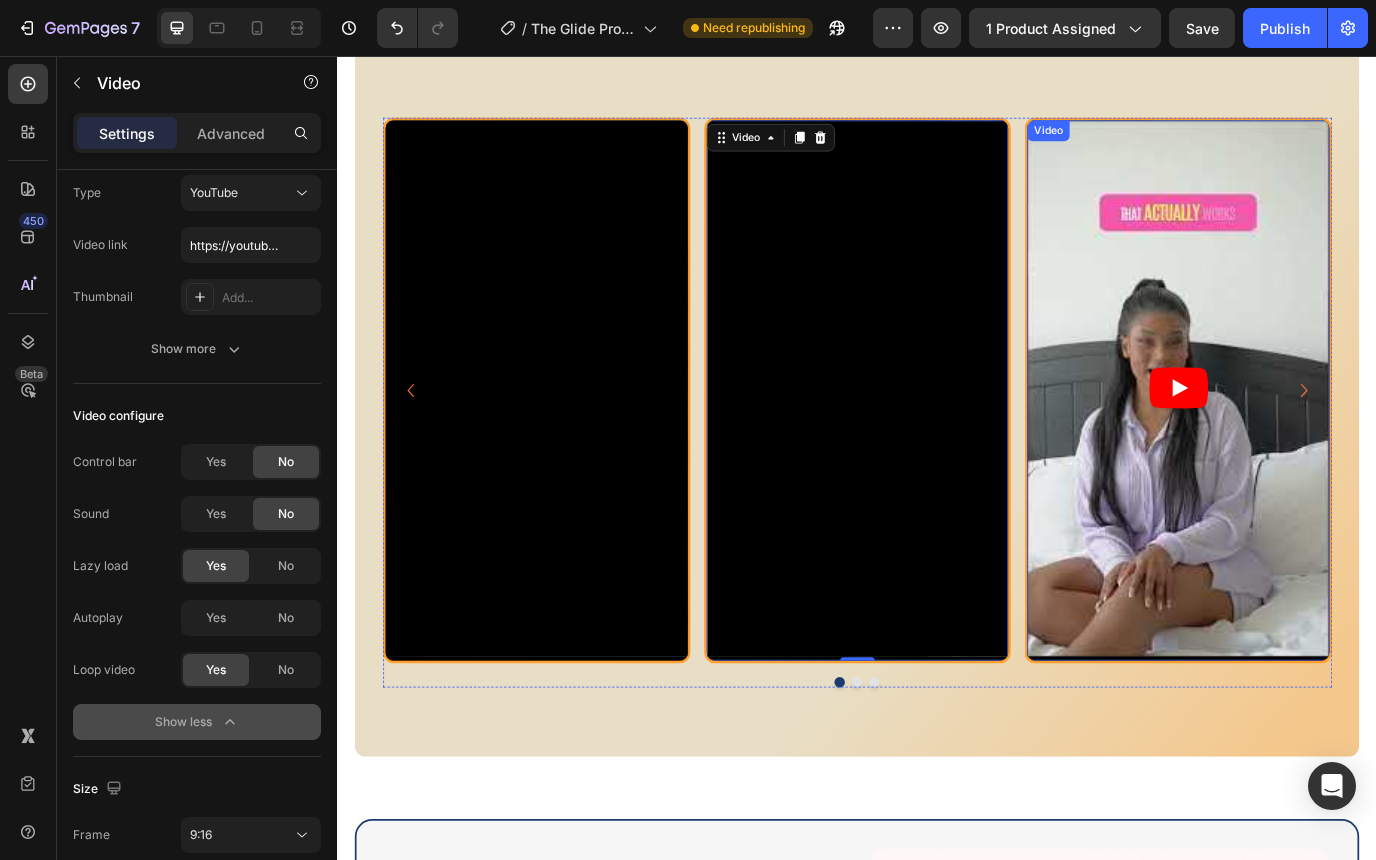 click at bounding box center [1307, 440] 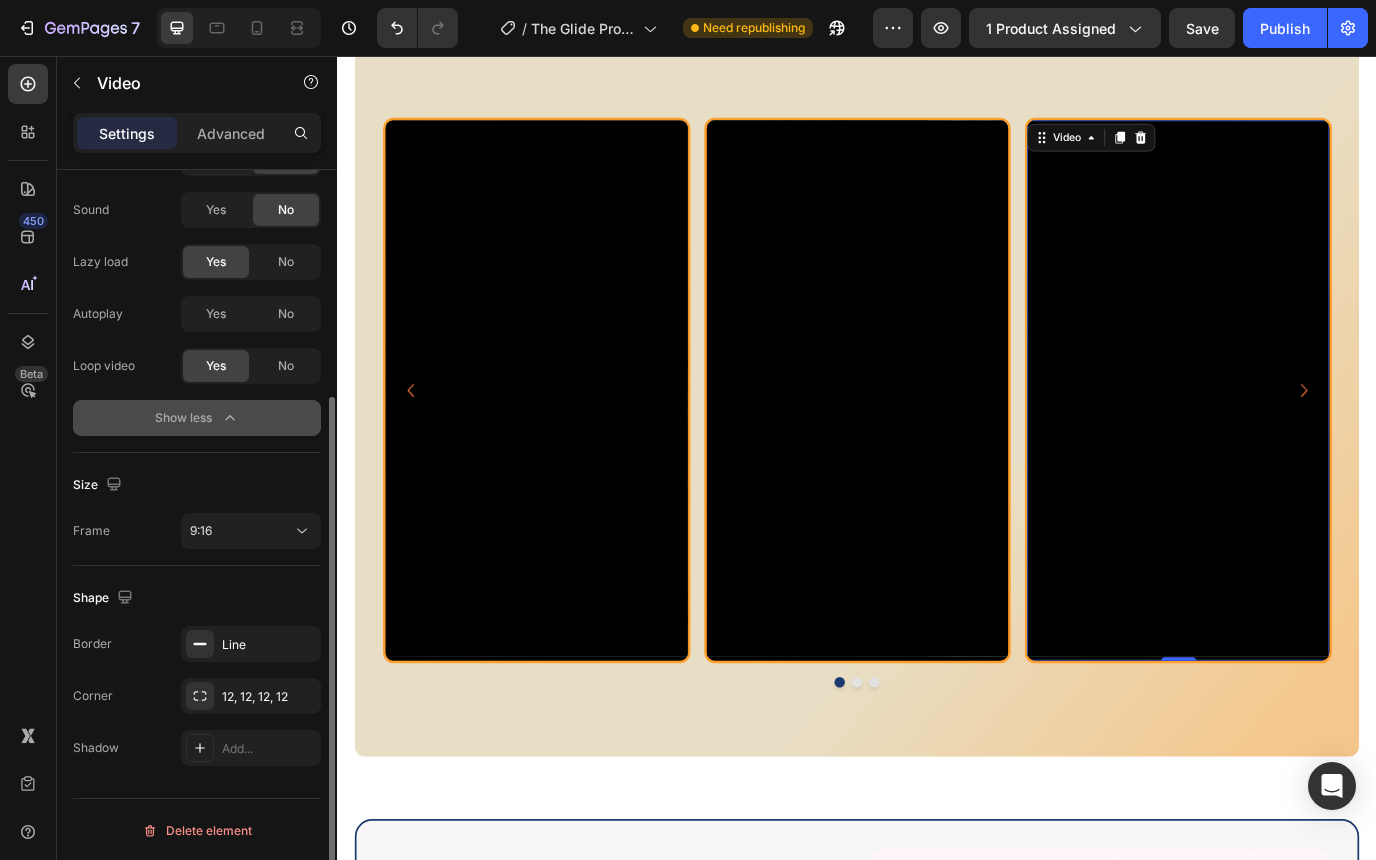 scroll, scrollTop: 361, scrollLeft: 0, axis: vertical 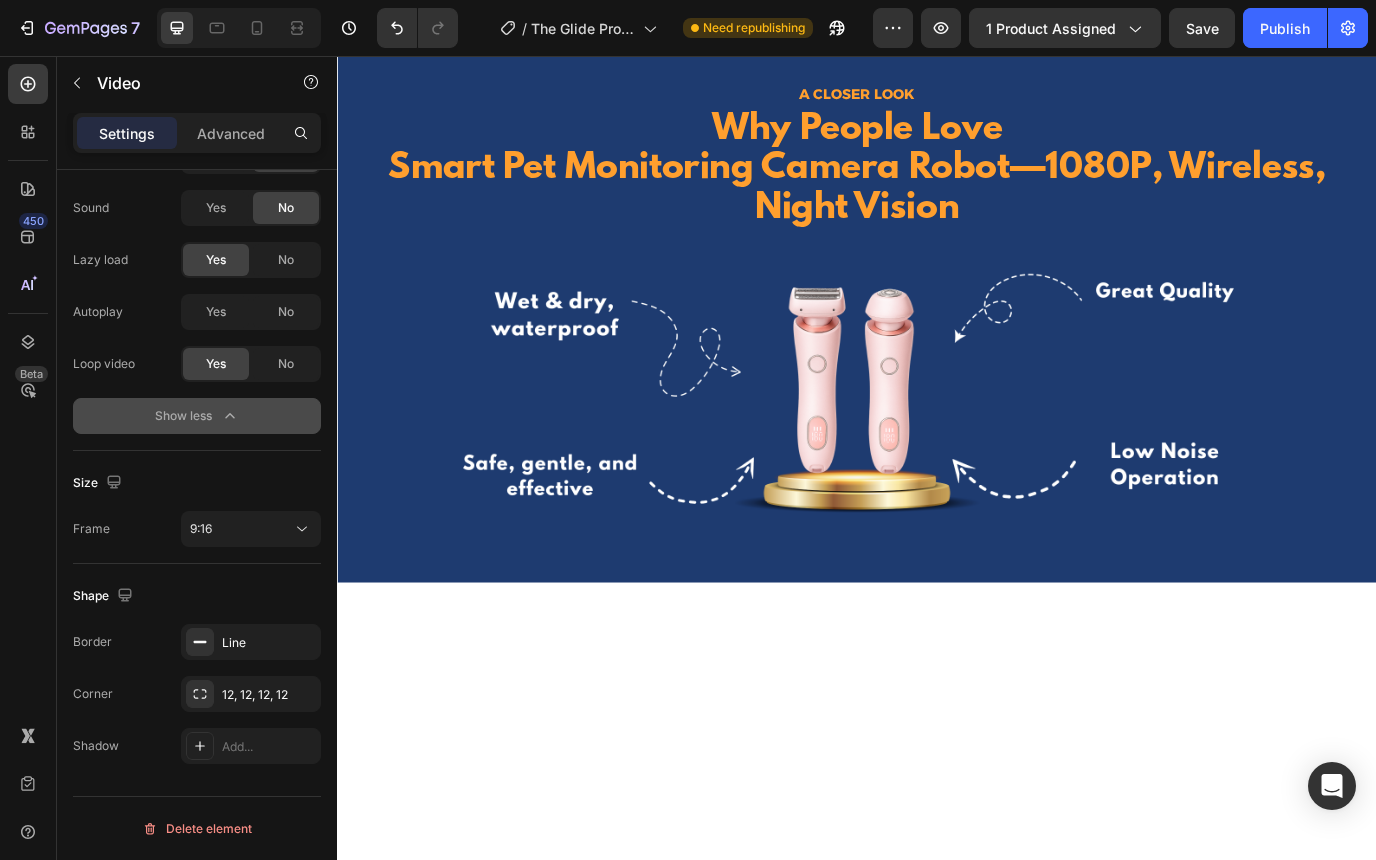 click at bounding box center (937, -201) 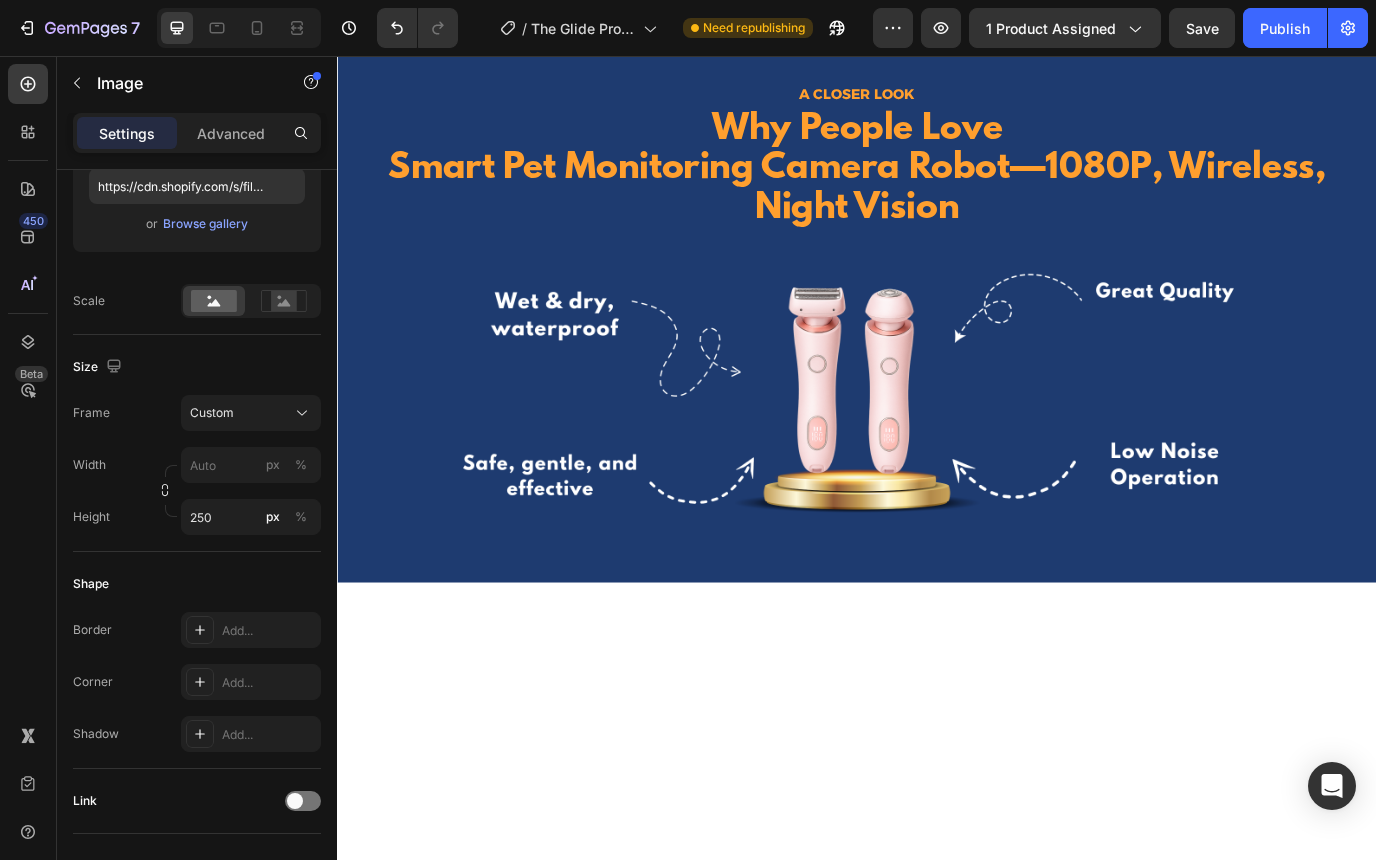 scroll, scrollTop: 0, scrollLeft: 0, axis: both 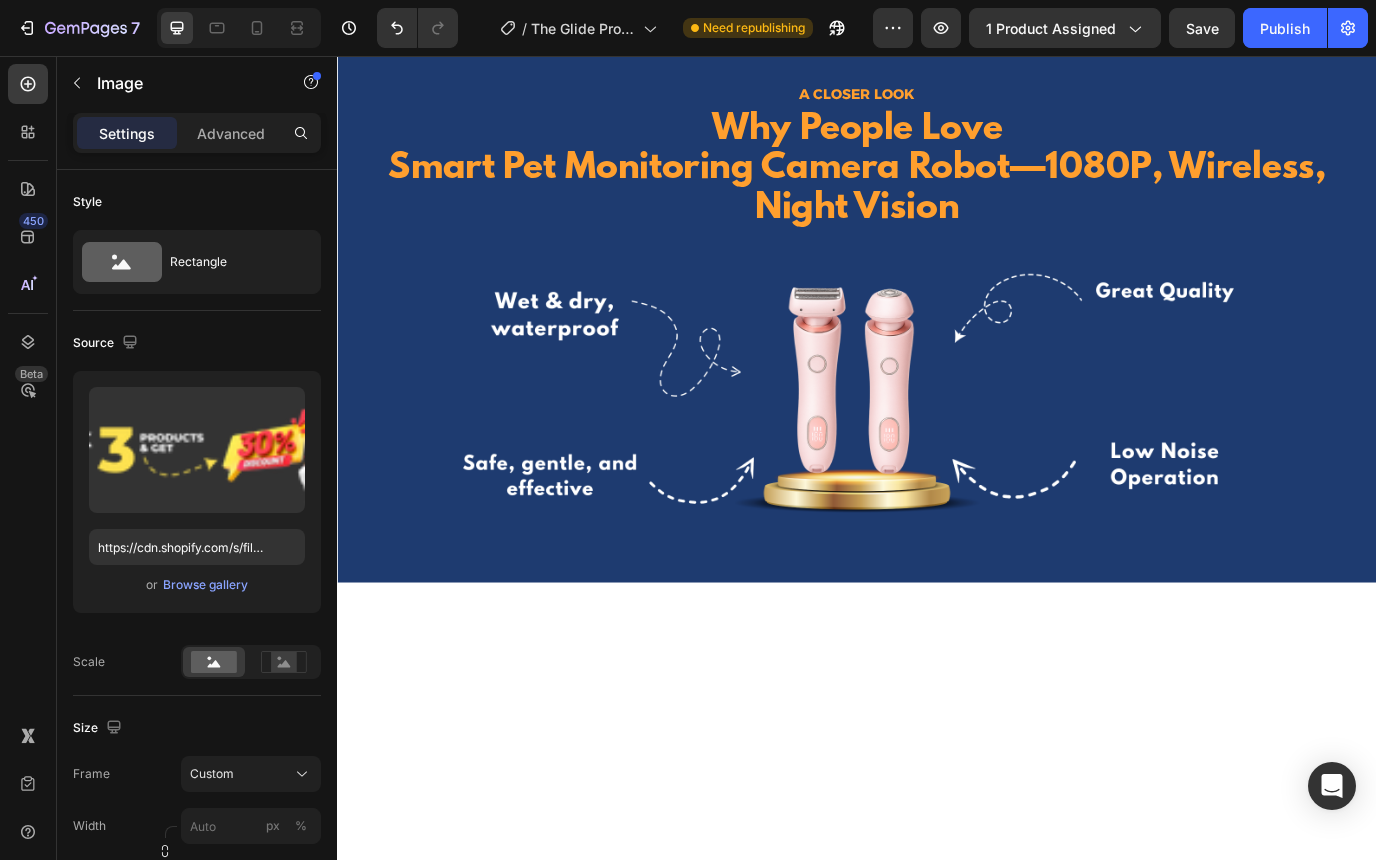 click at bounding box center (937, -201) 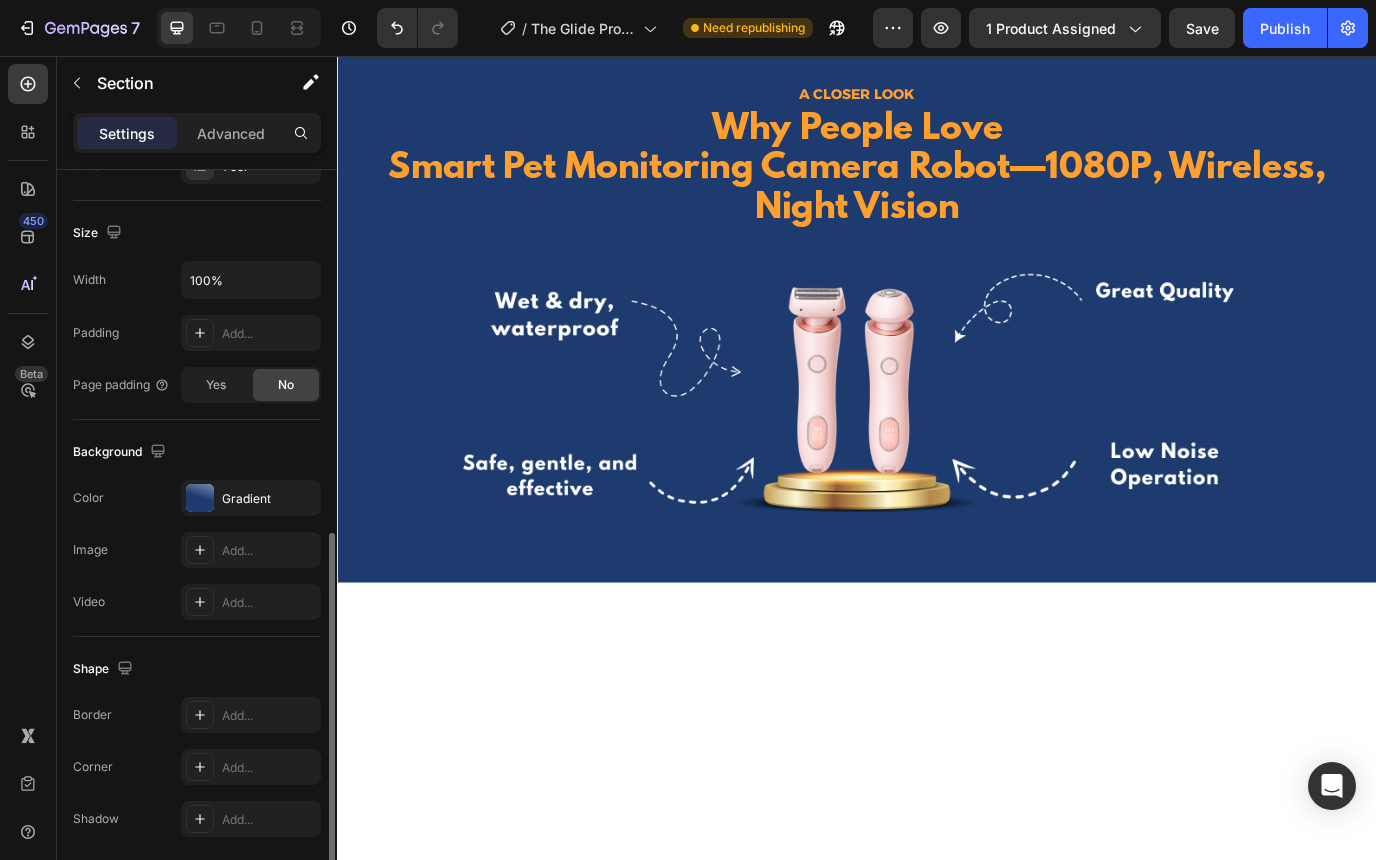 scroll, scrollTop: 473, scrollLeft: 0, axis: vertical 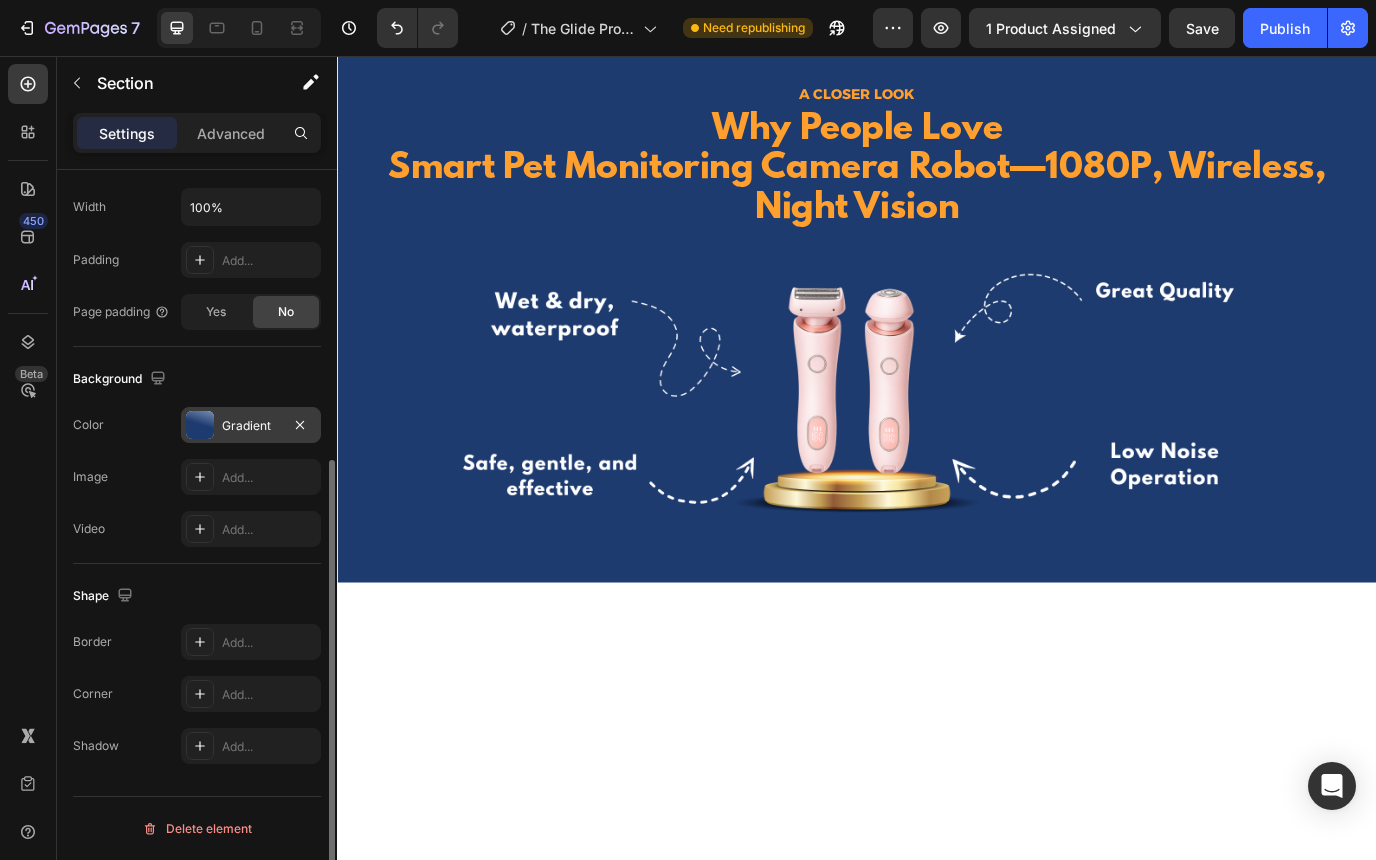 click at bounding box center (200, 425) 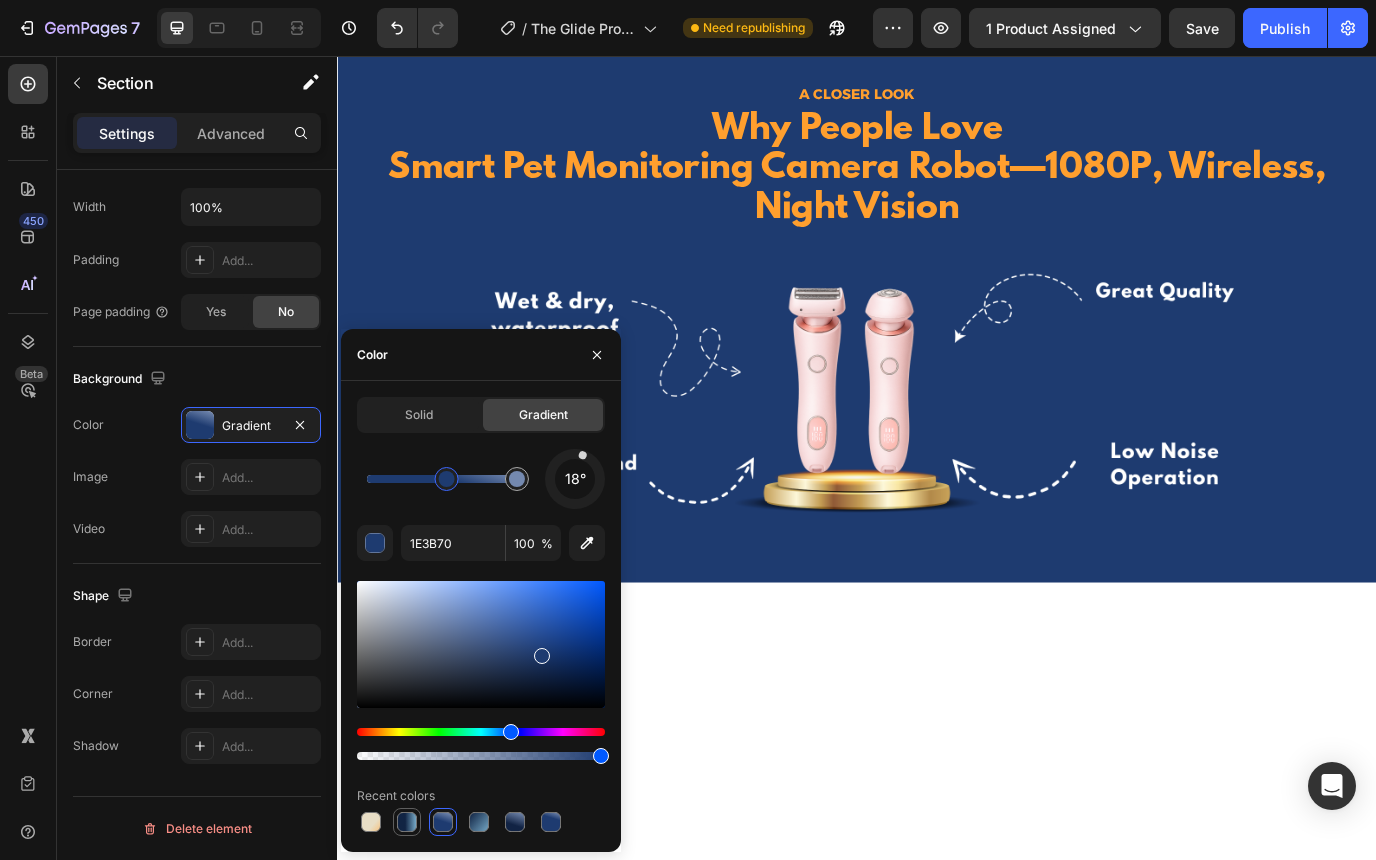 click at bounding box center [407, 822] 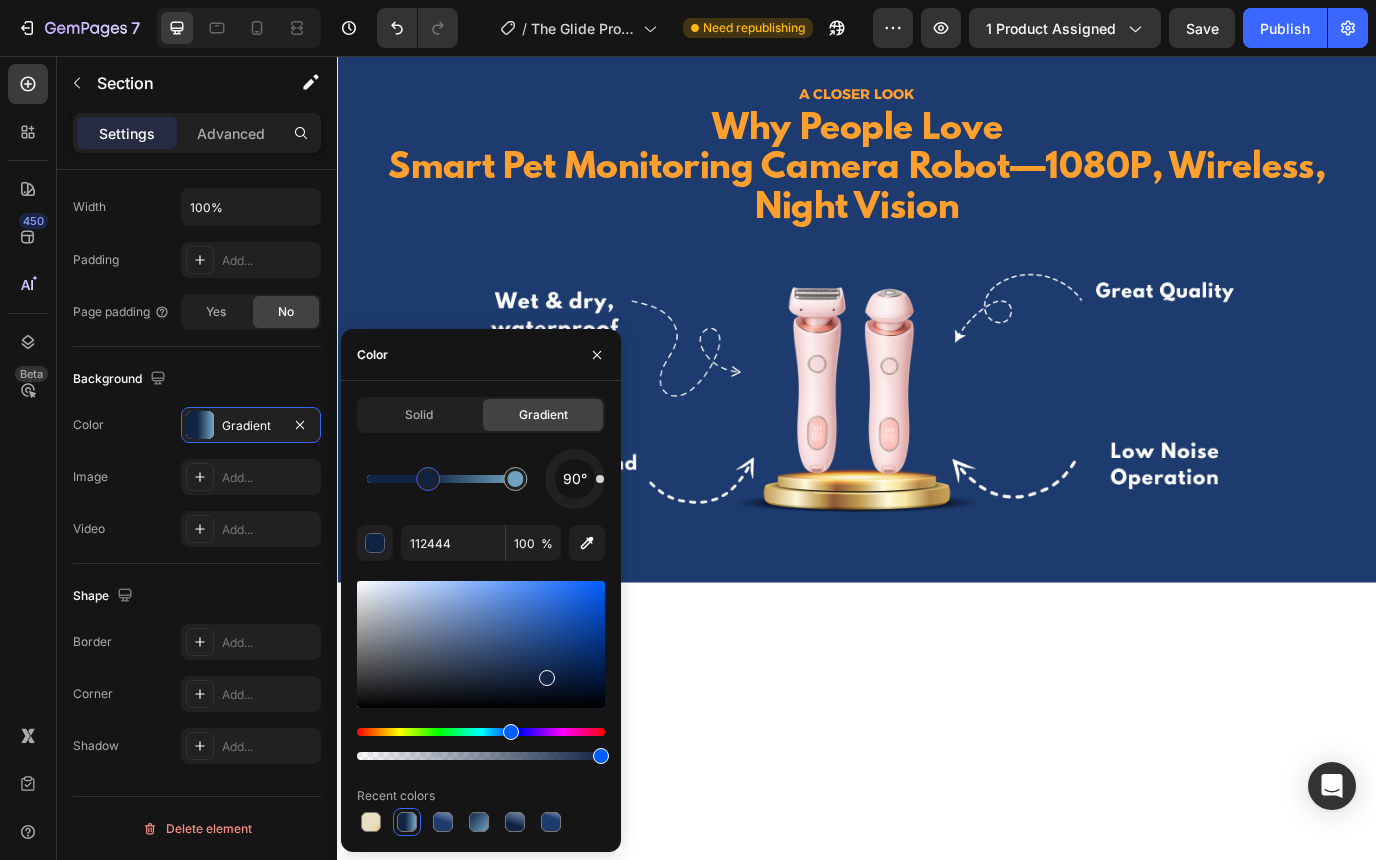 click on "Settings Advanced" at bounding box center (197, 141) 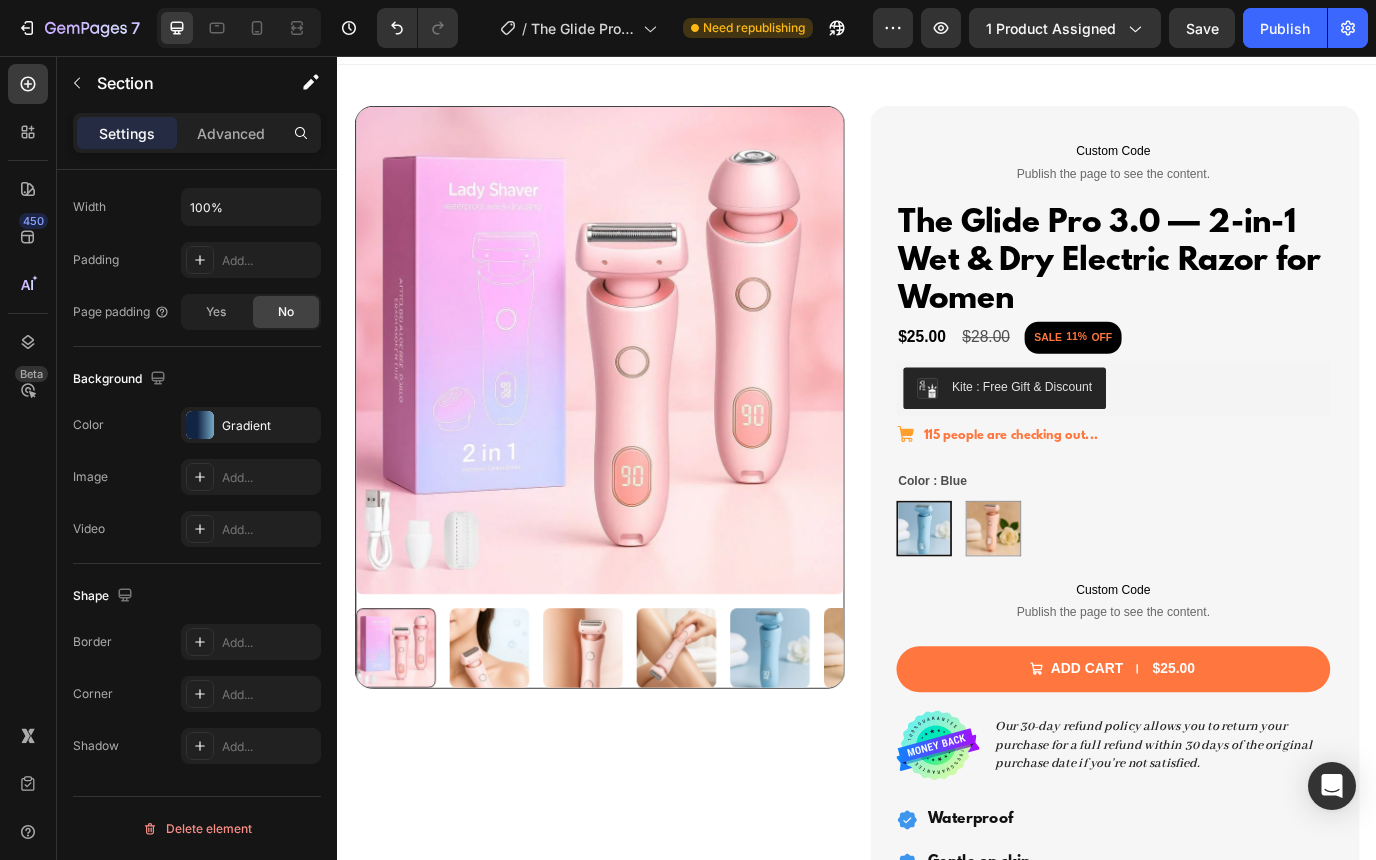 scroll, scrollTop: 0, scrollLeft: 0, axis: both 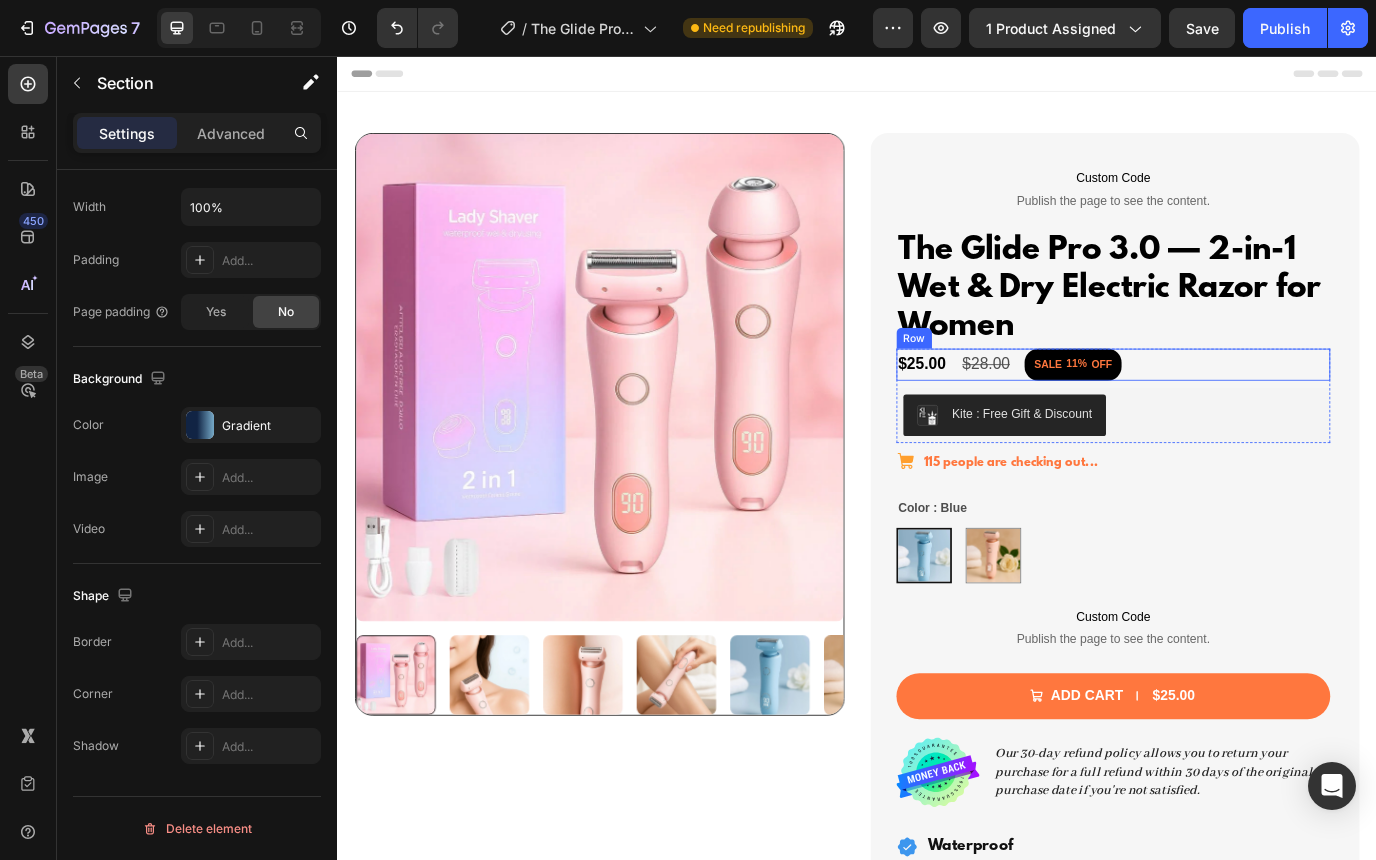 click on "$25.00 Product Price Product Price $28.00 Product Price Product Price SALE 11% OFF Discount Tag Row" at bounding box center (1232, 413) 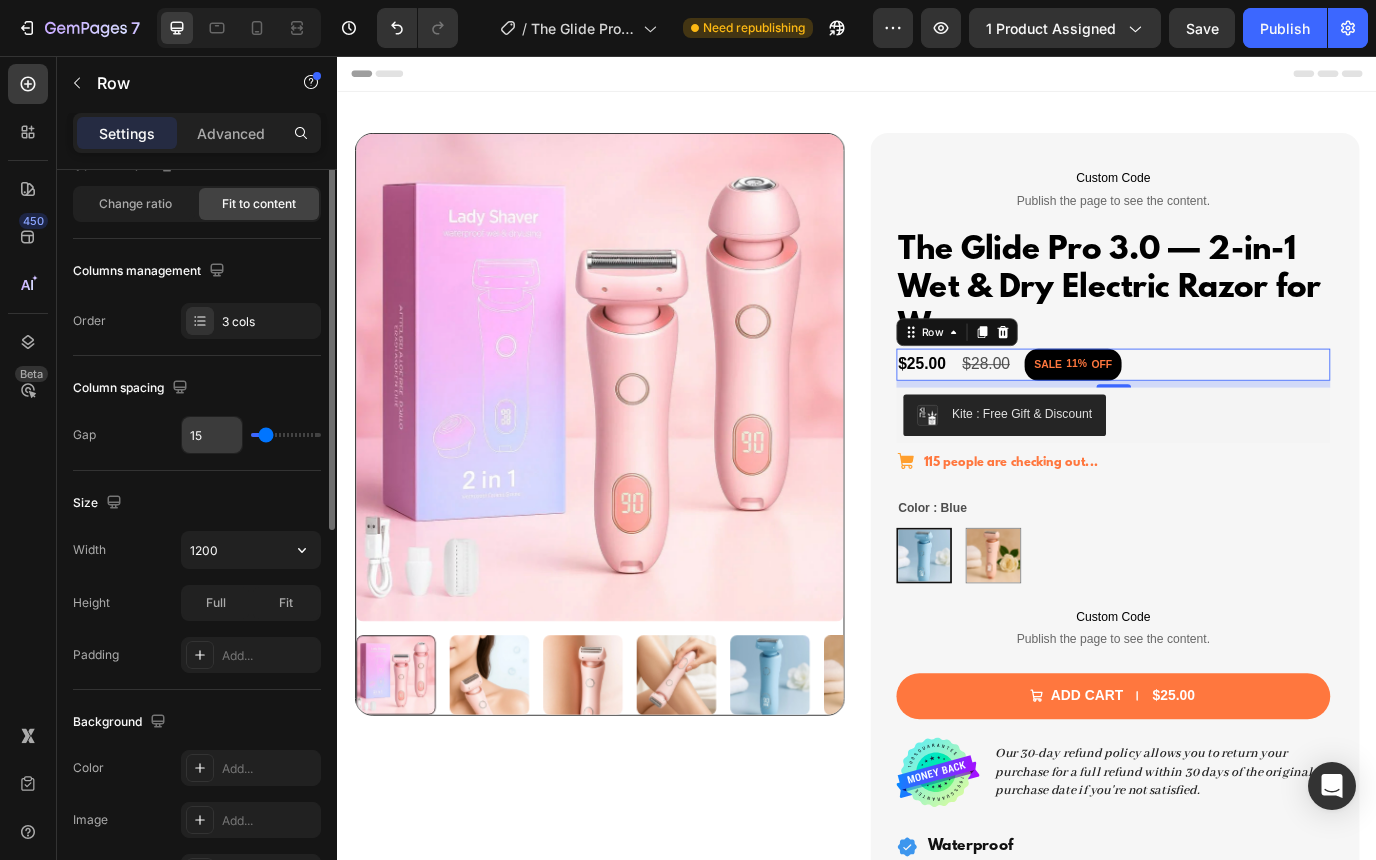 scroll, scrollTop: 0, scrollLeft: 0, axis: both 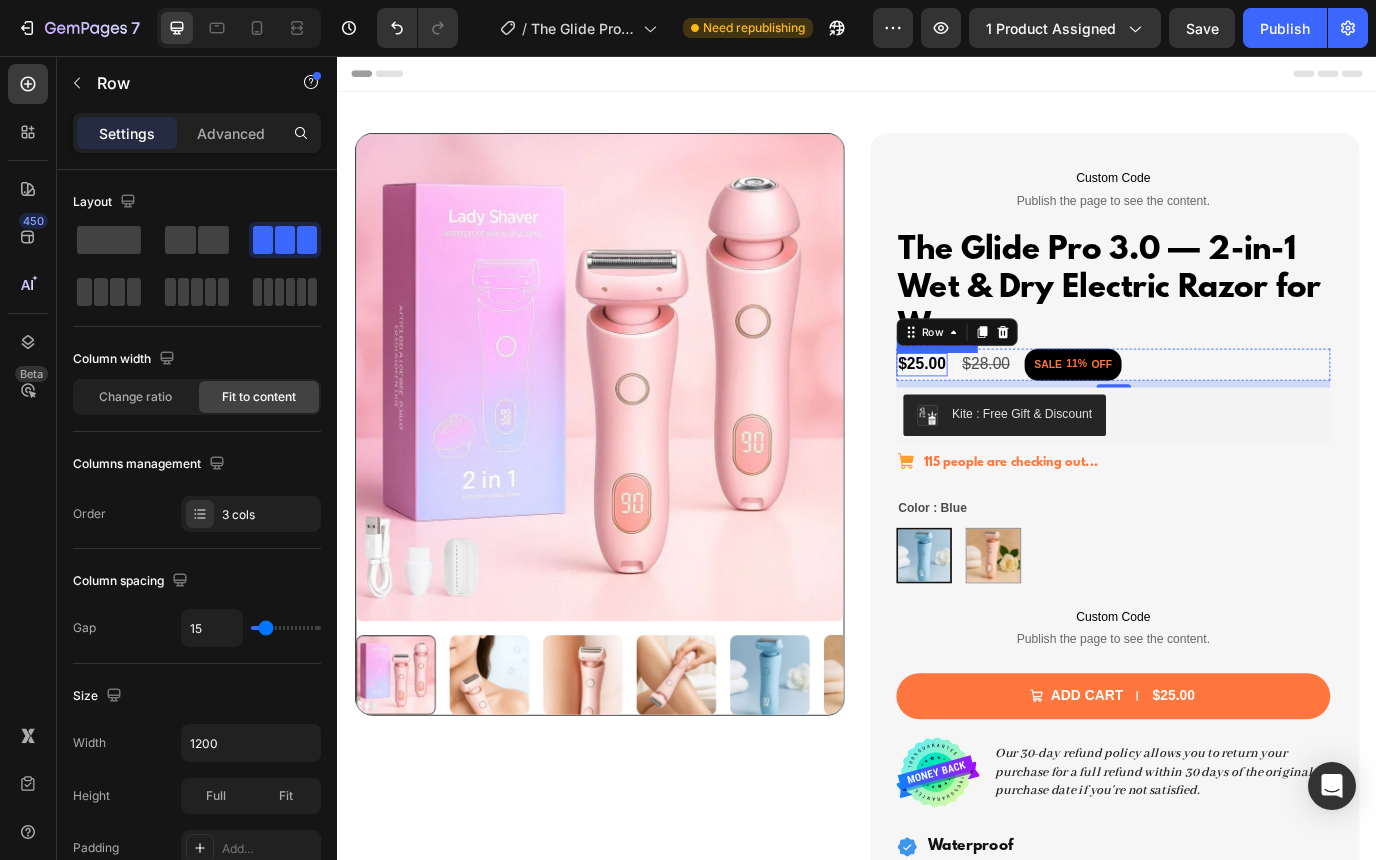 click on "$25.00" at bounding box center (1011, 412) 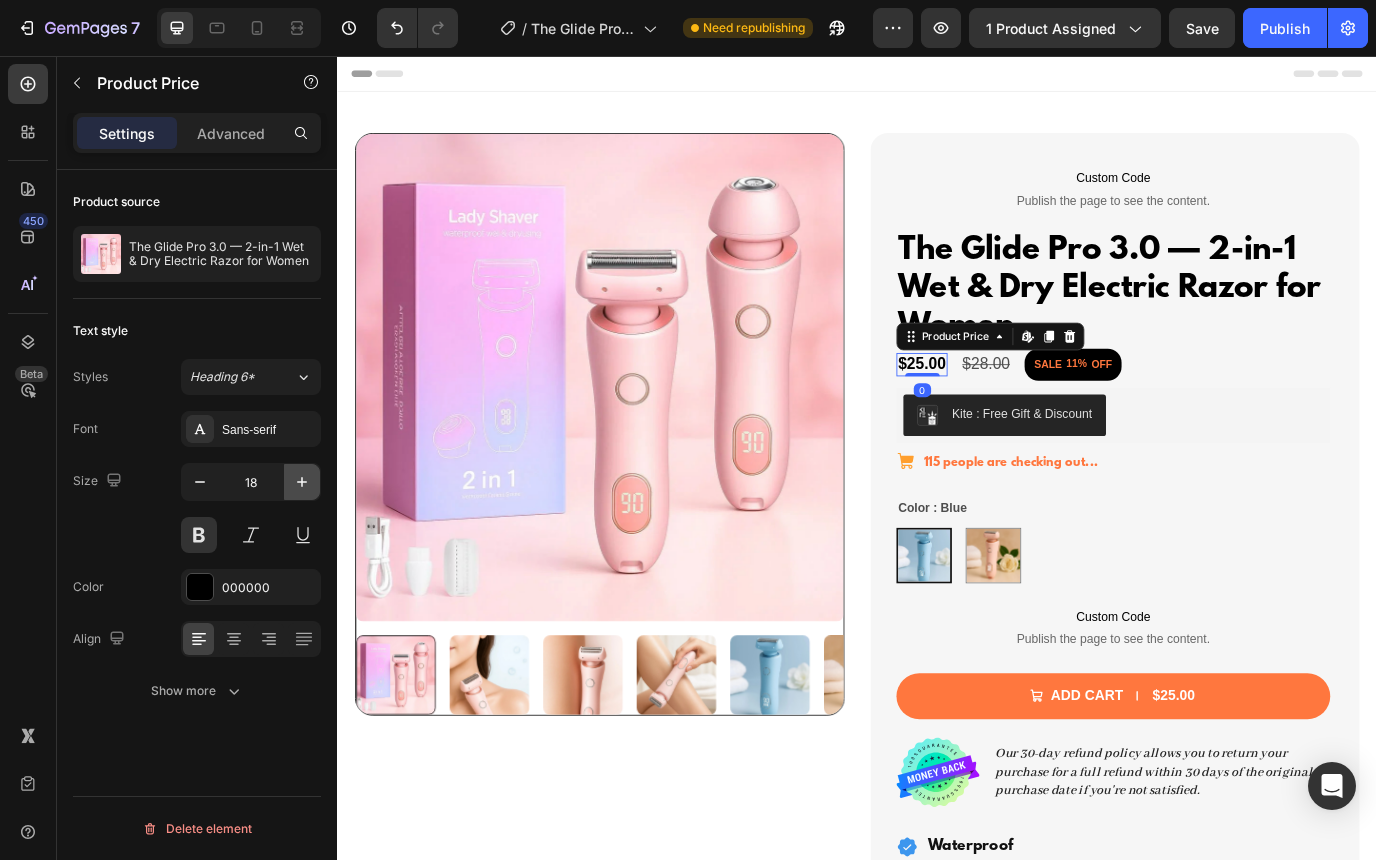 click at bounding box center (302, 482) 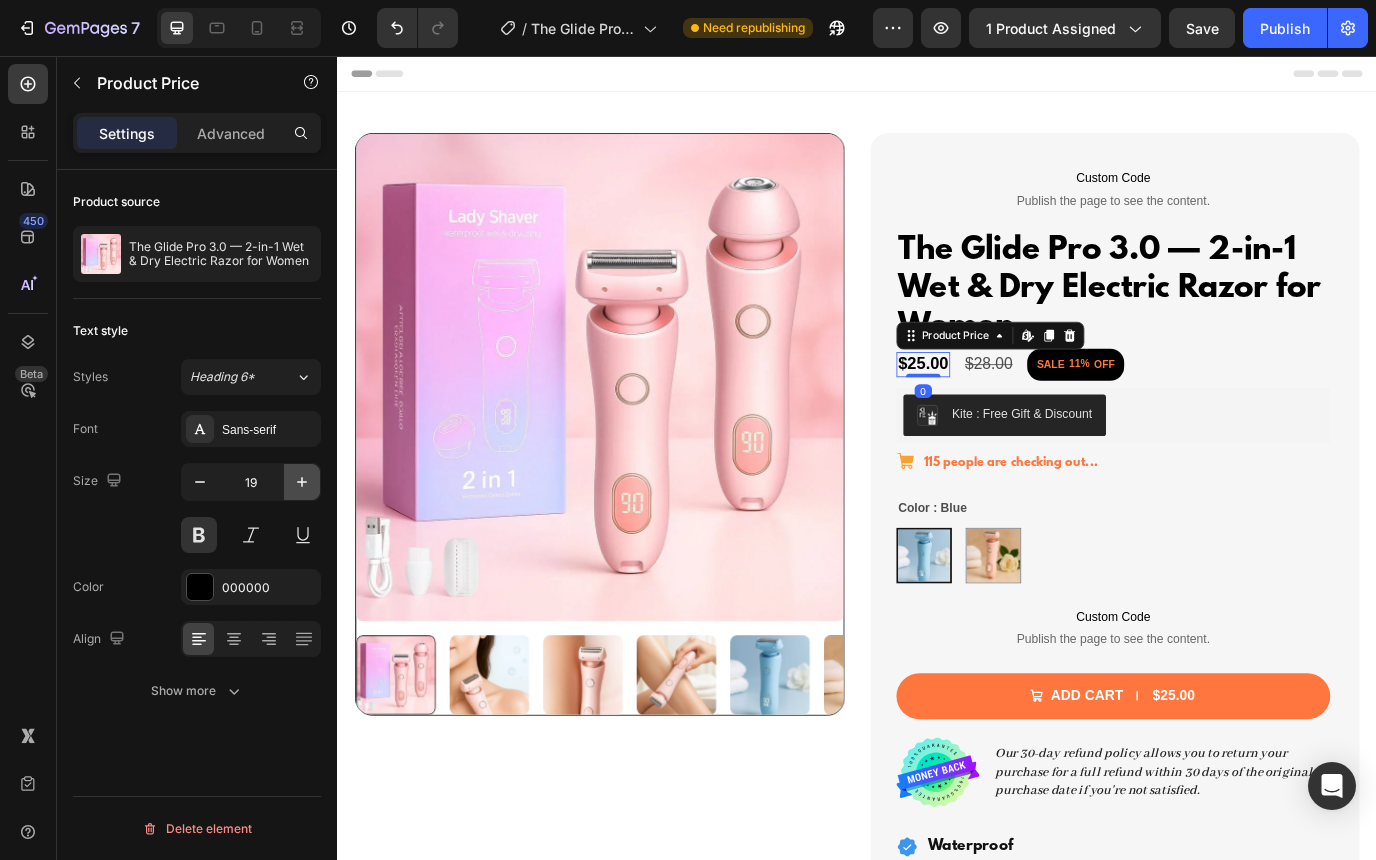 click at bounding box center [302, 482] 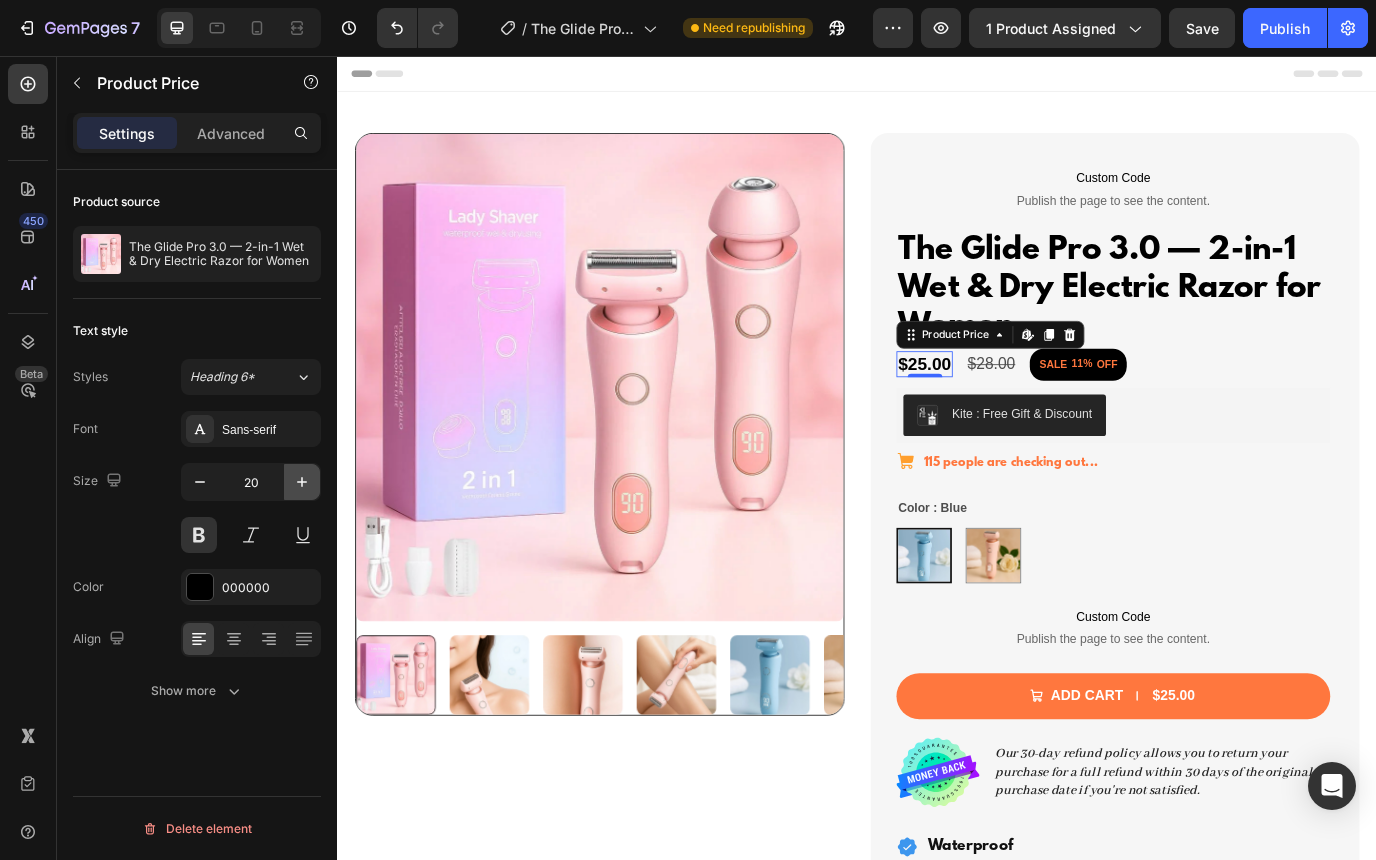 click at bounding box center [302, 482] 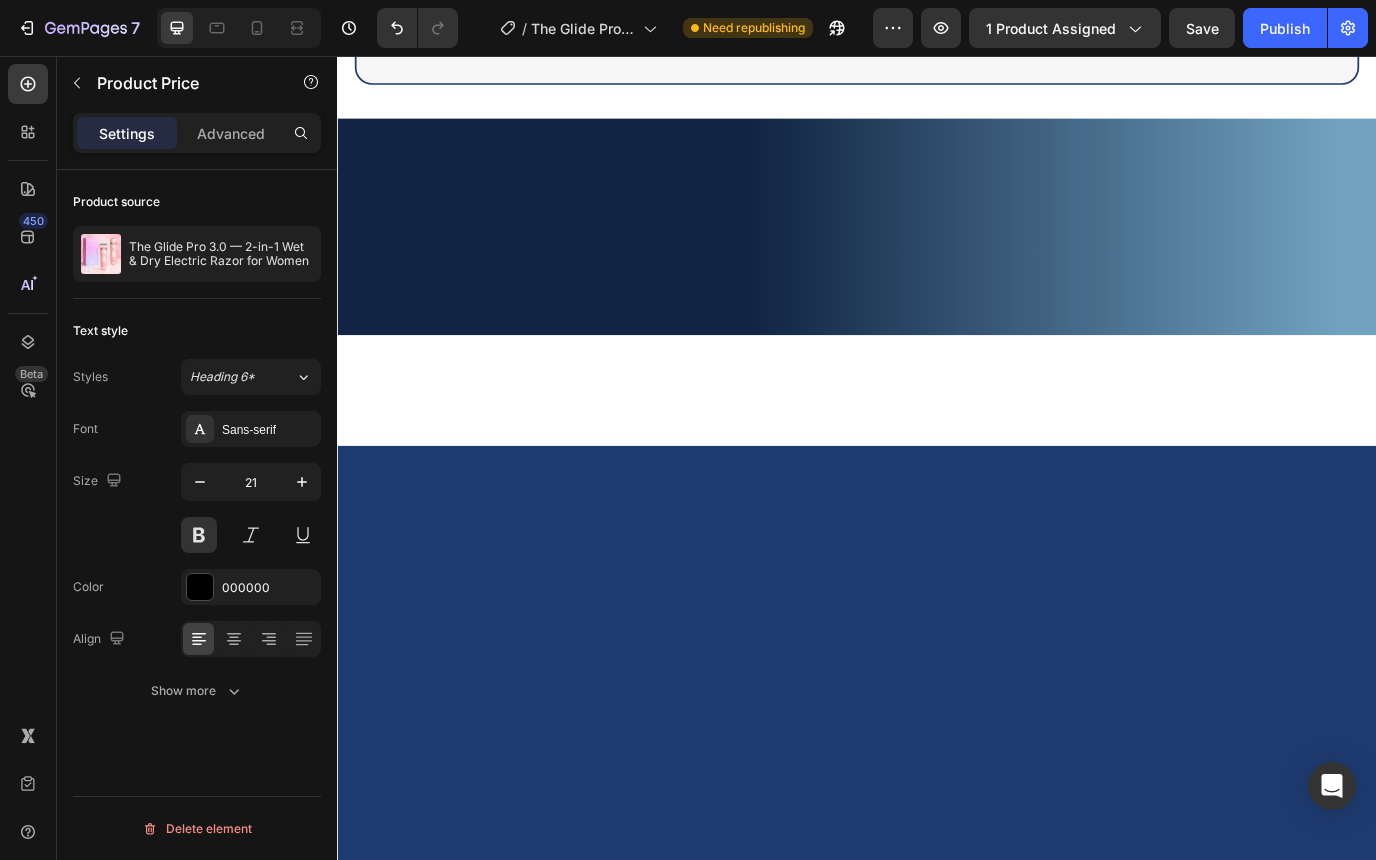 scroll, scrollTop: 2236, scrollLeft: 0, axis: vertical 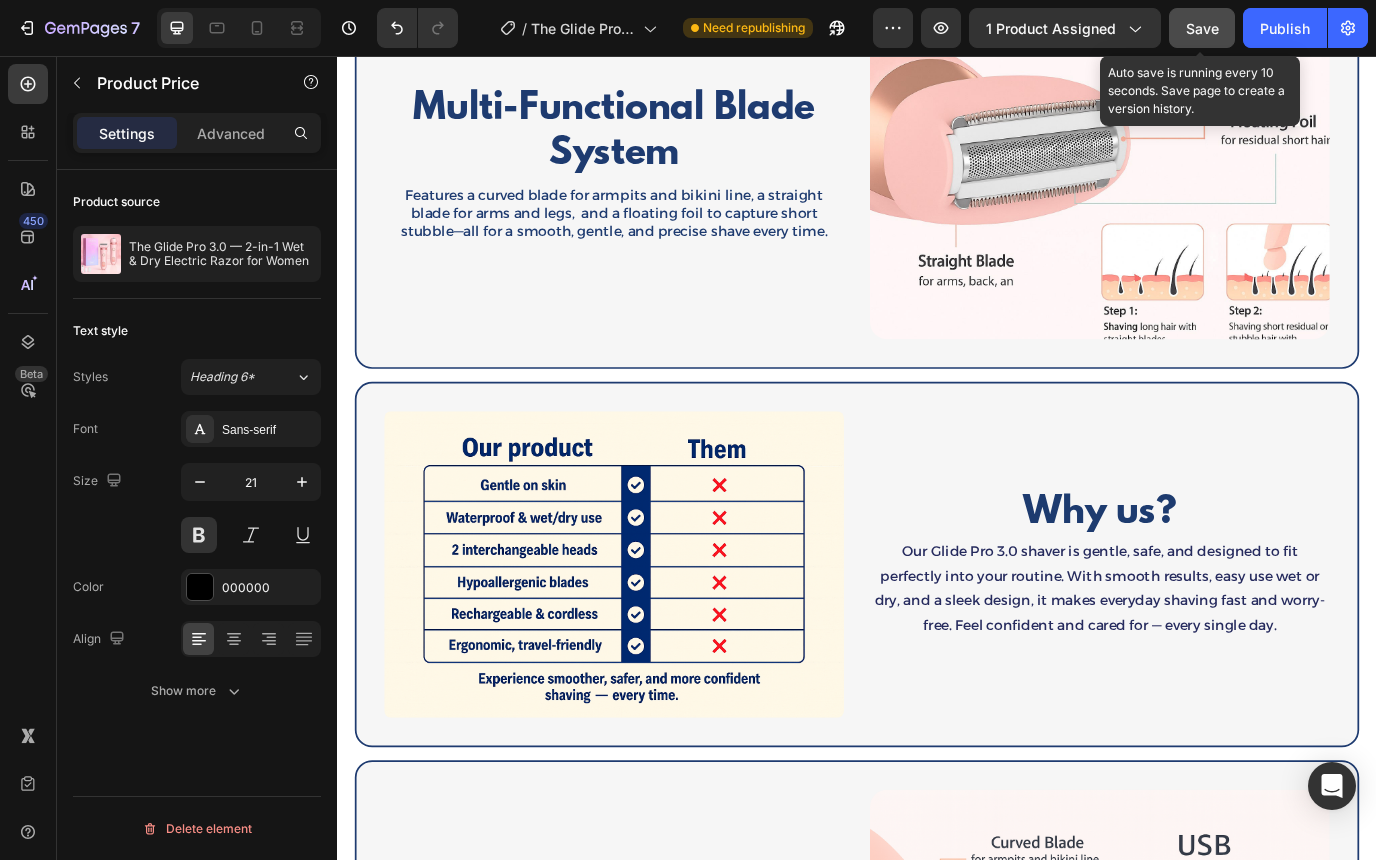 click on "Save" at bounding box center (1202, 28) 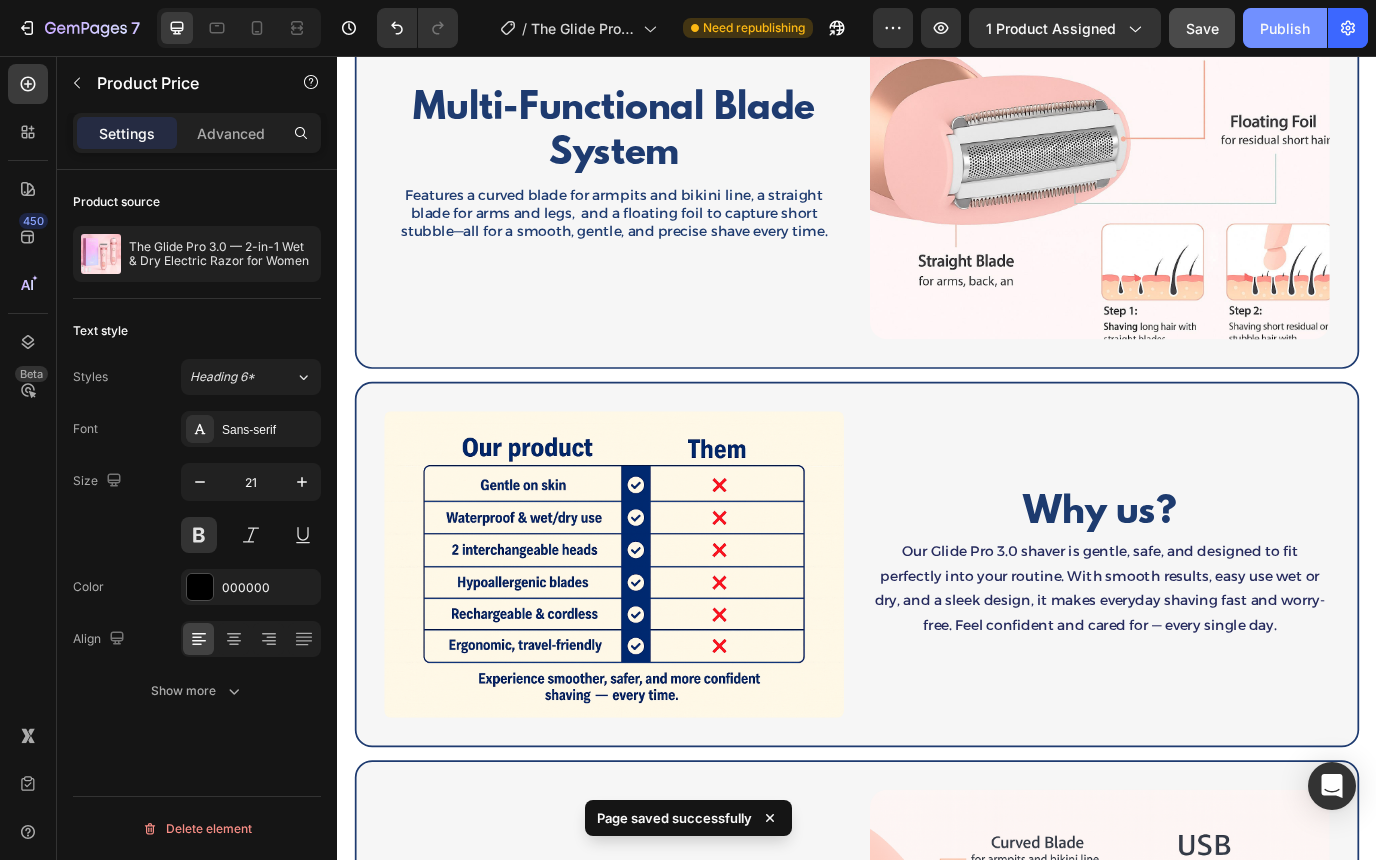 click on "Publish" at bounding box center [1285, 28] 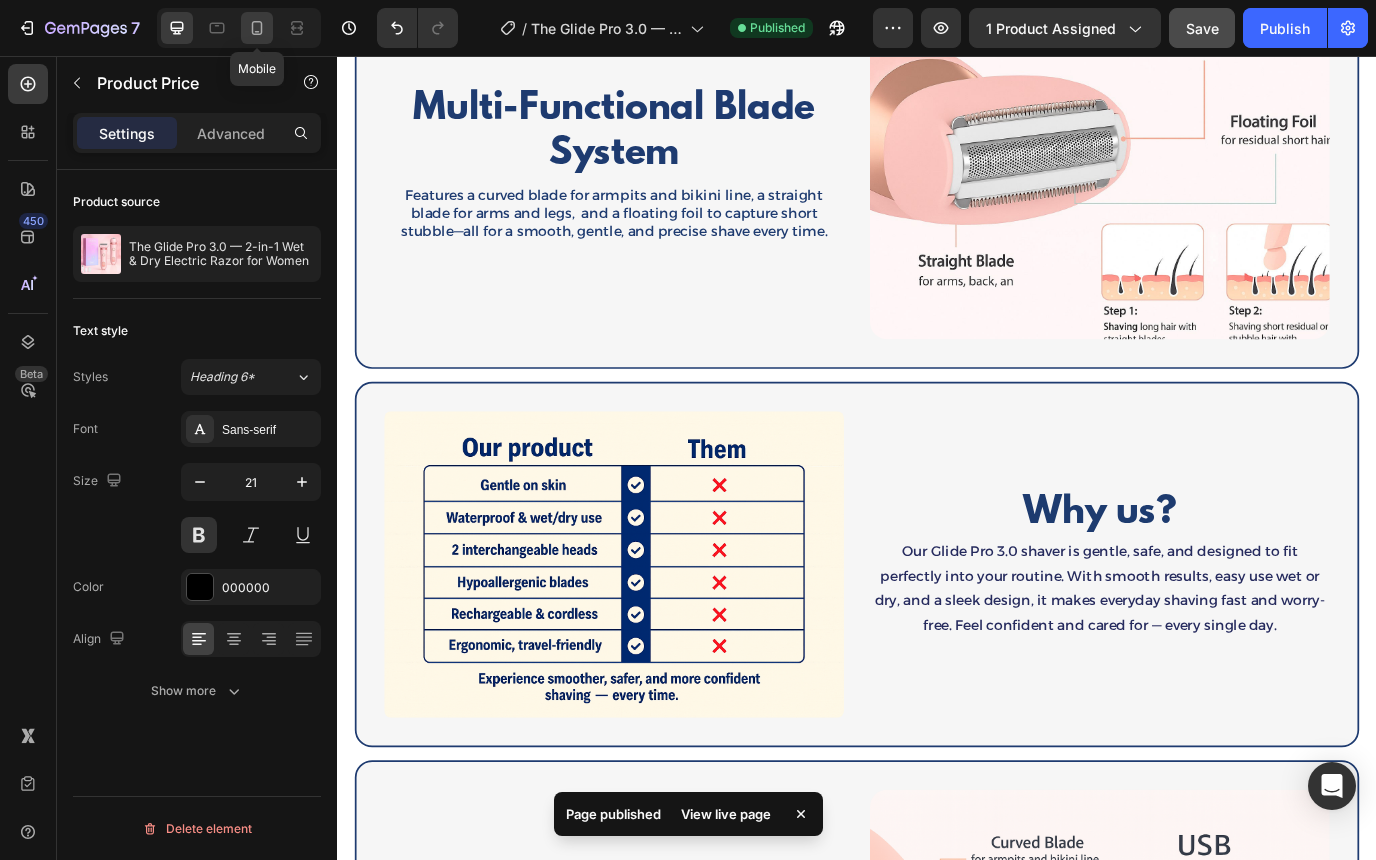 click 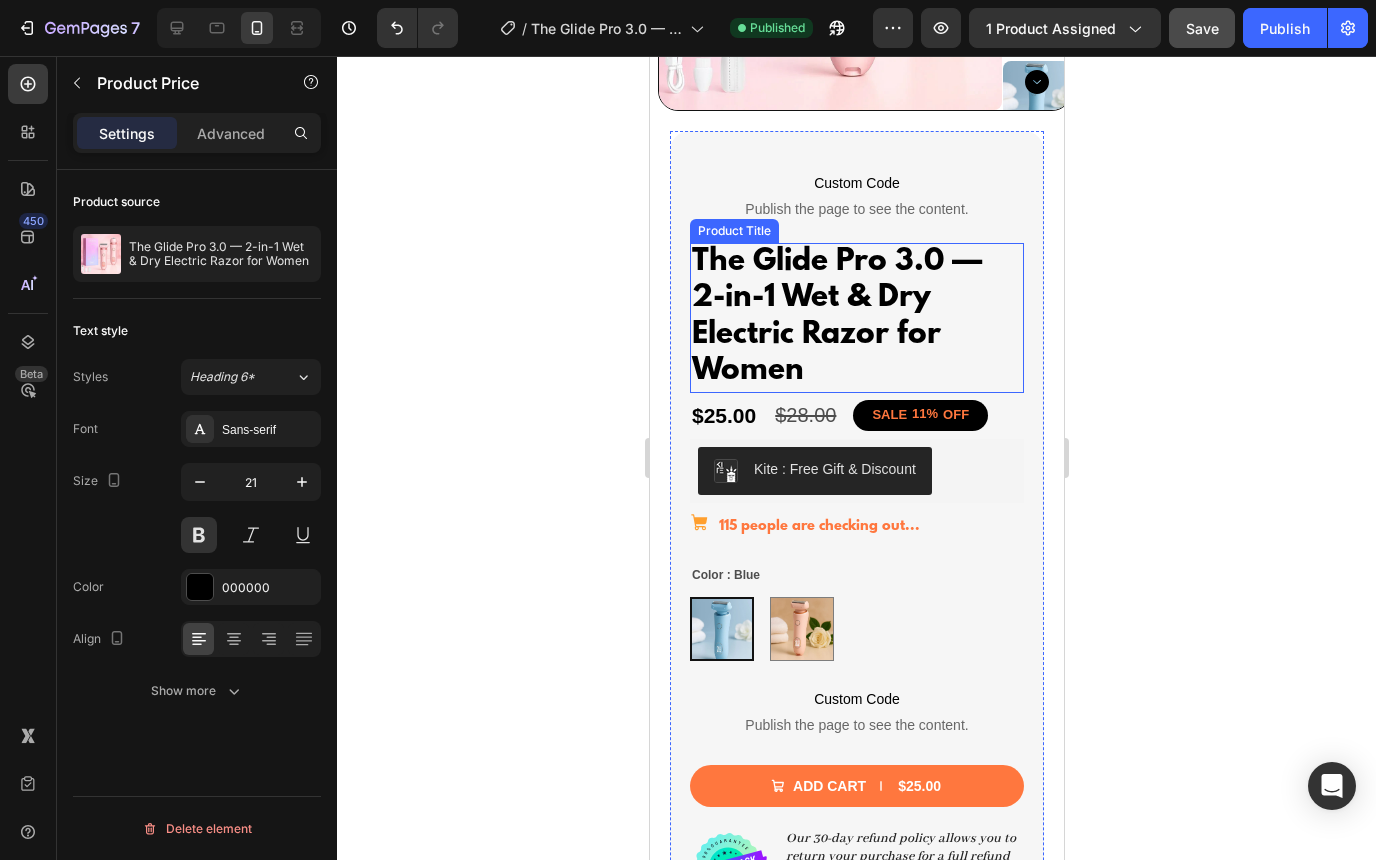 scroll, scrollTop: 0, scrollLeft: 0, axis: both 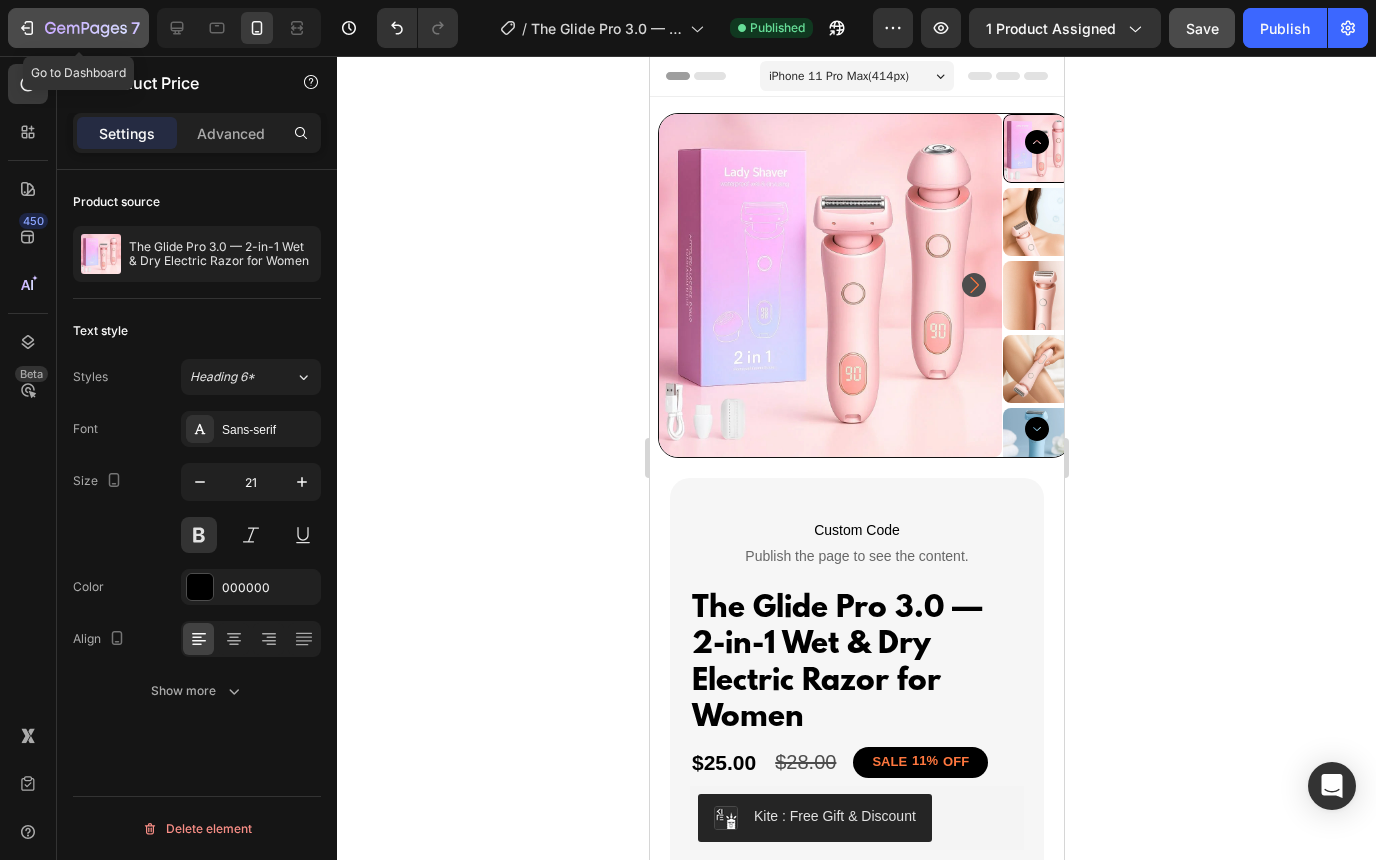 click 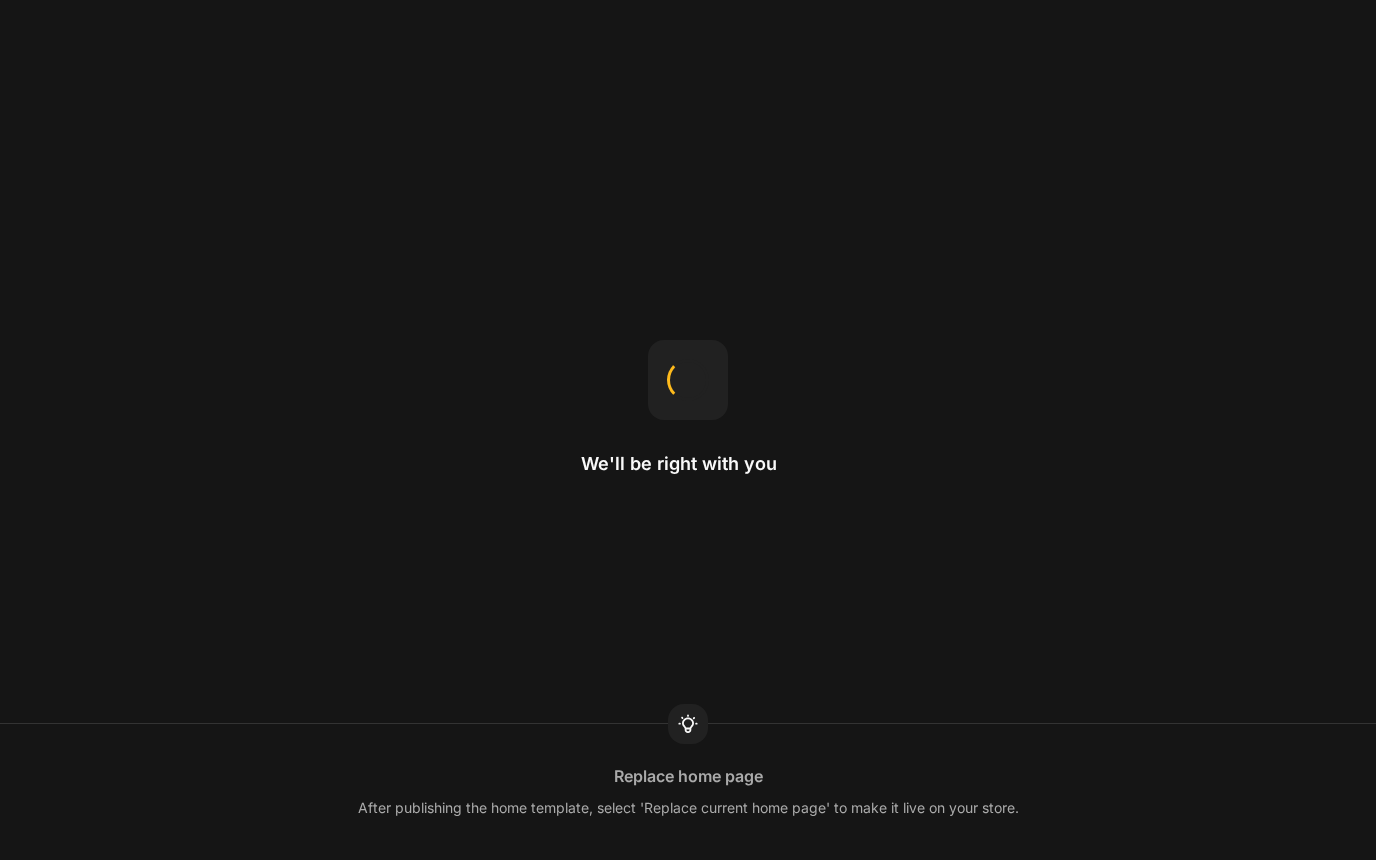 scroll, scrollTop: 0, scrollLeft: 0, axis: both 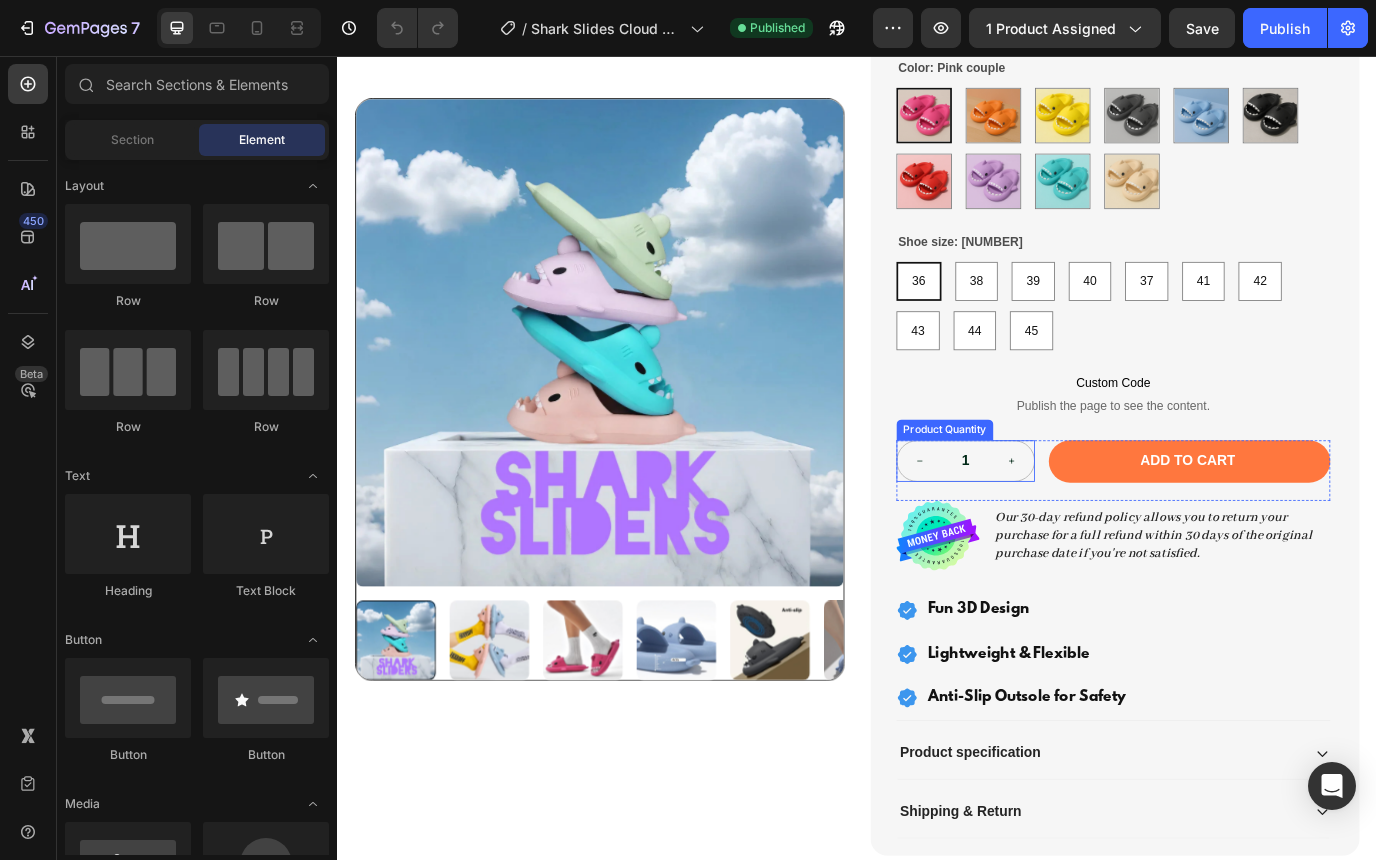 click at bounding box center (1115, 524) 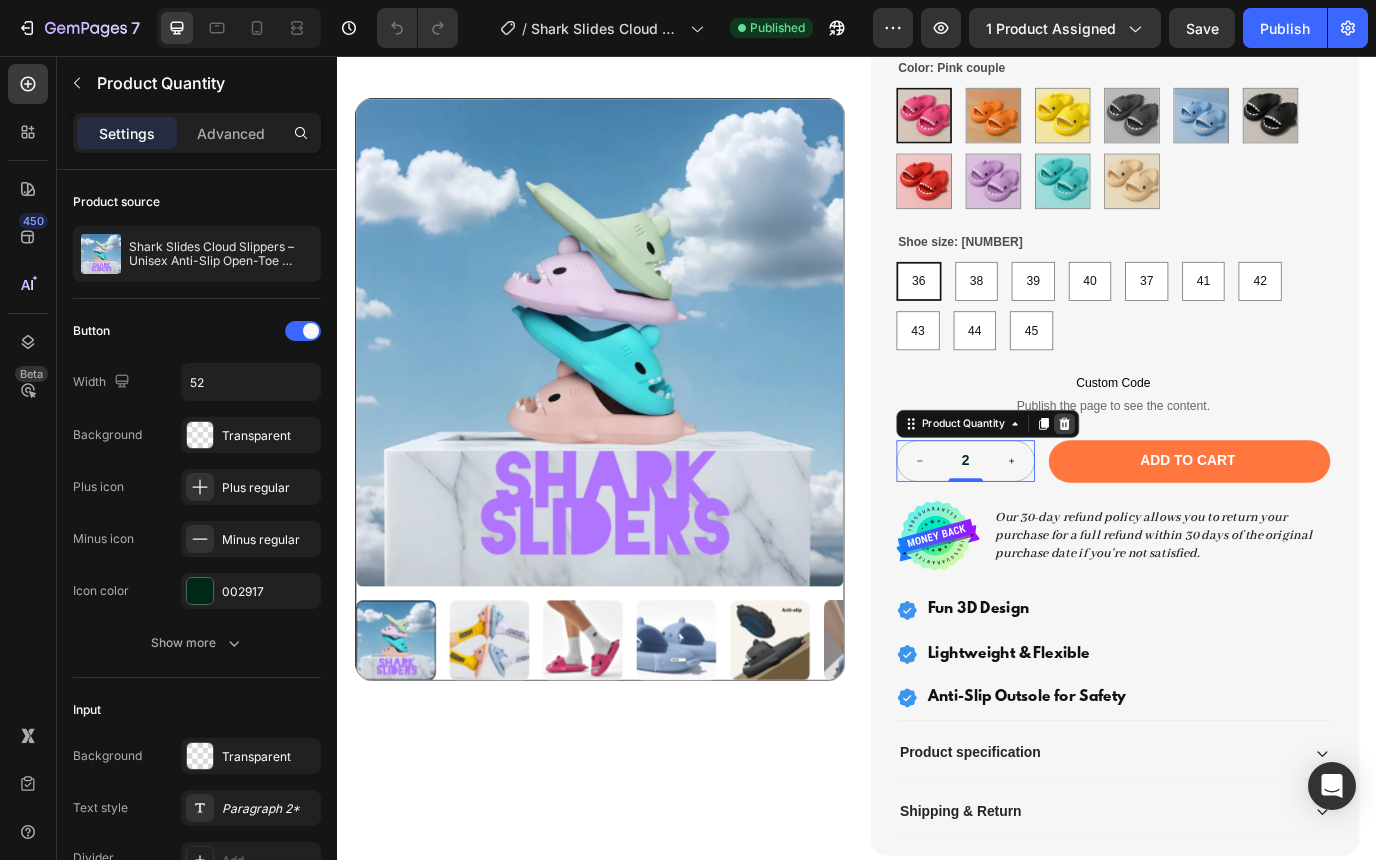 click 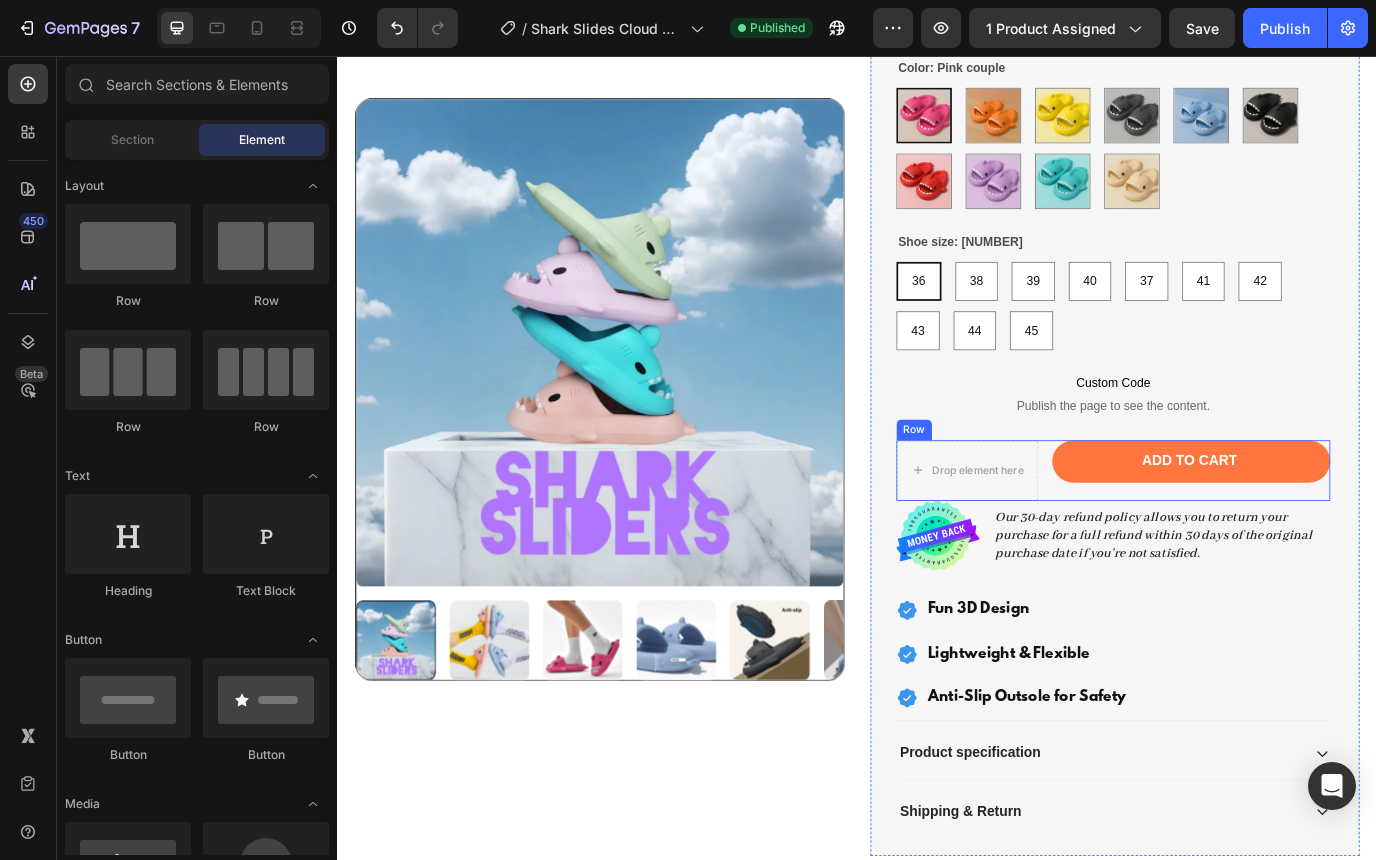 click on "Drop element here Add to Cart Add to Cart Row" at bounding box center (1232, 535) 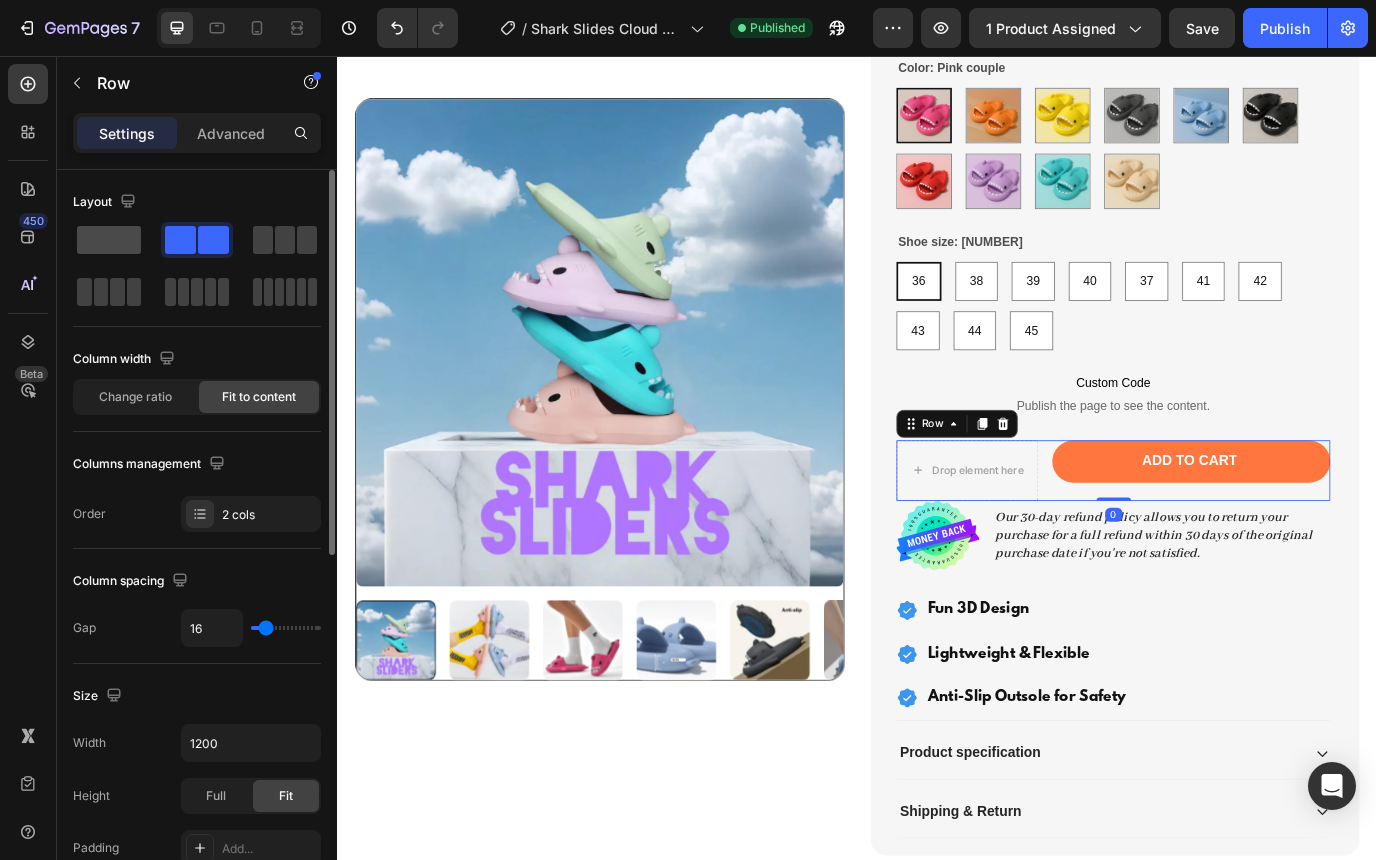 click 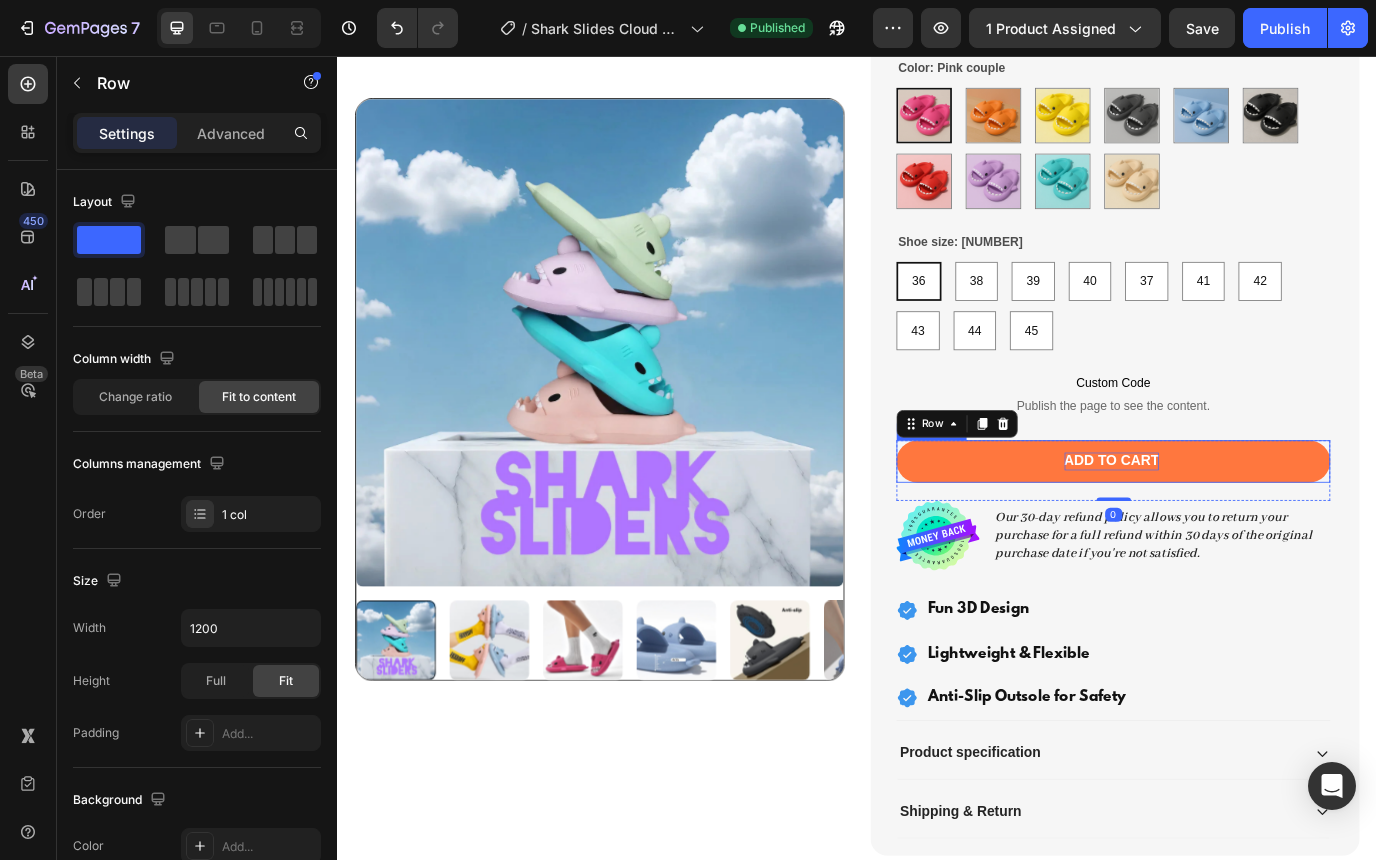 click on "Add to Cart" at bounding box center [1231, 524] 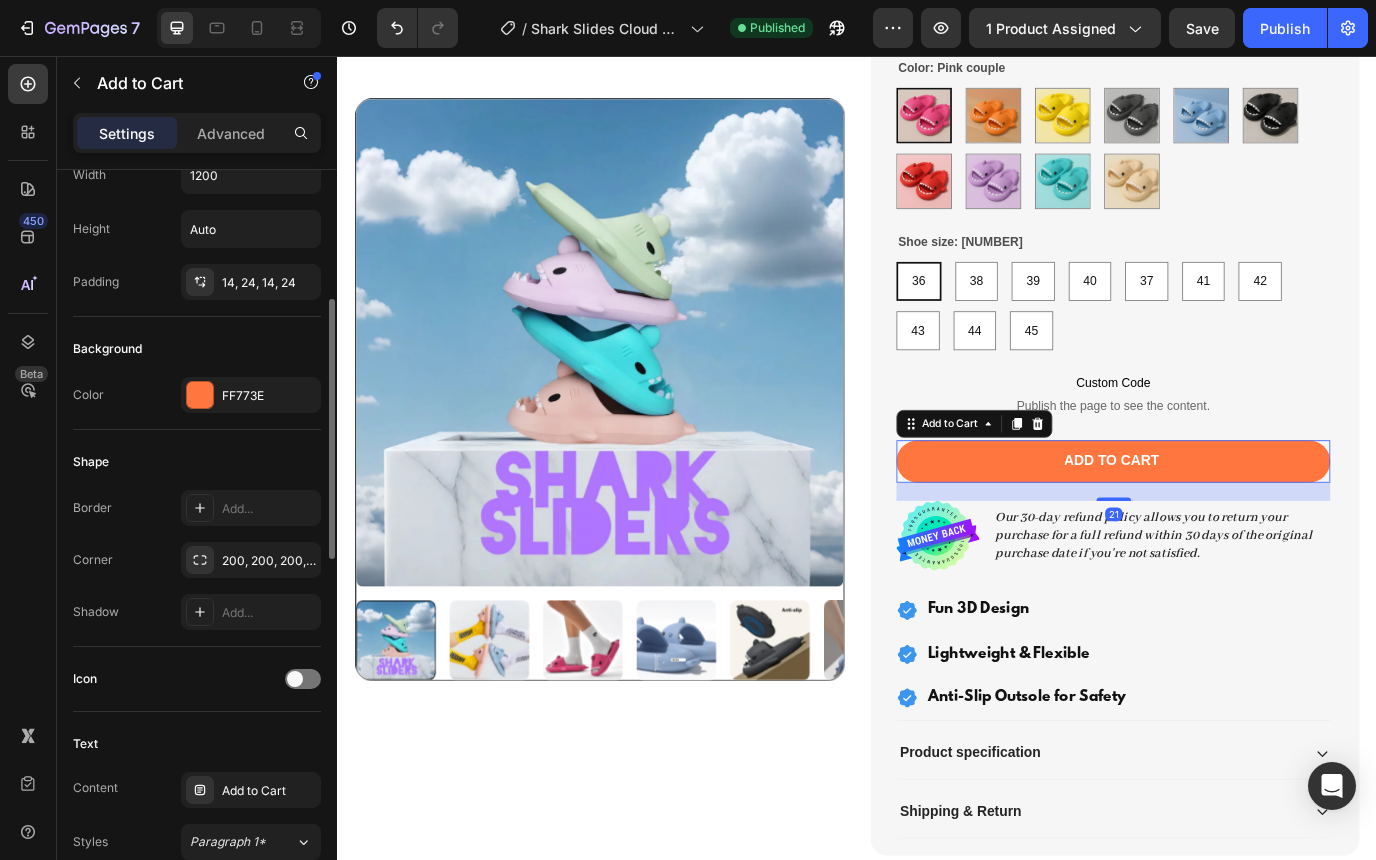 scroll, scrollTop: 355, scrollLeft: 0, axis: vertical 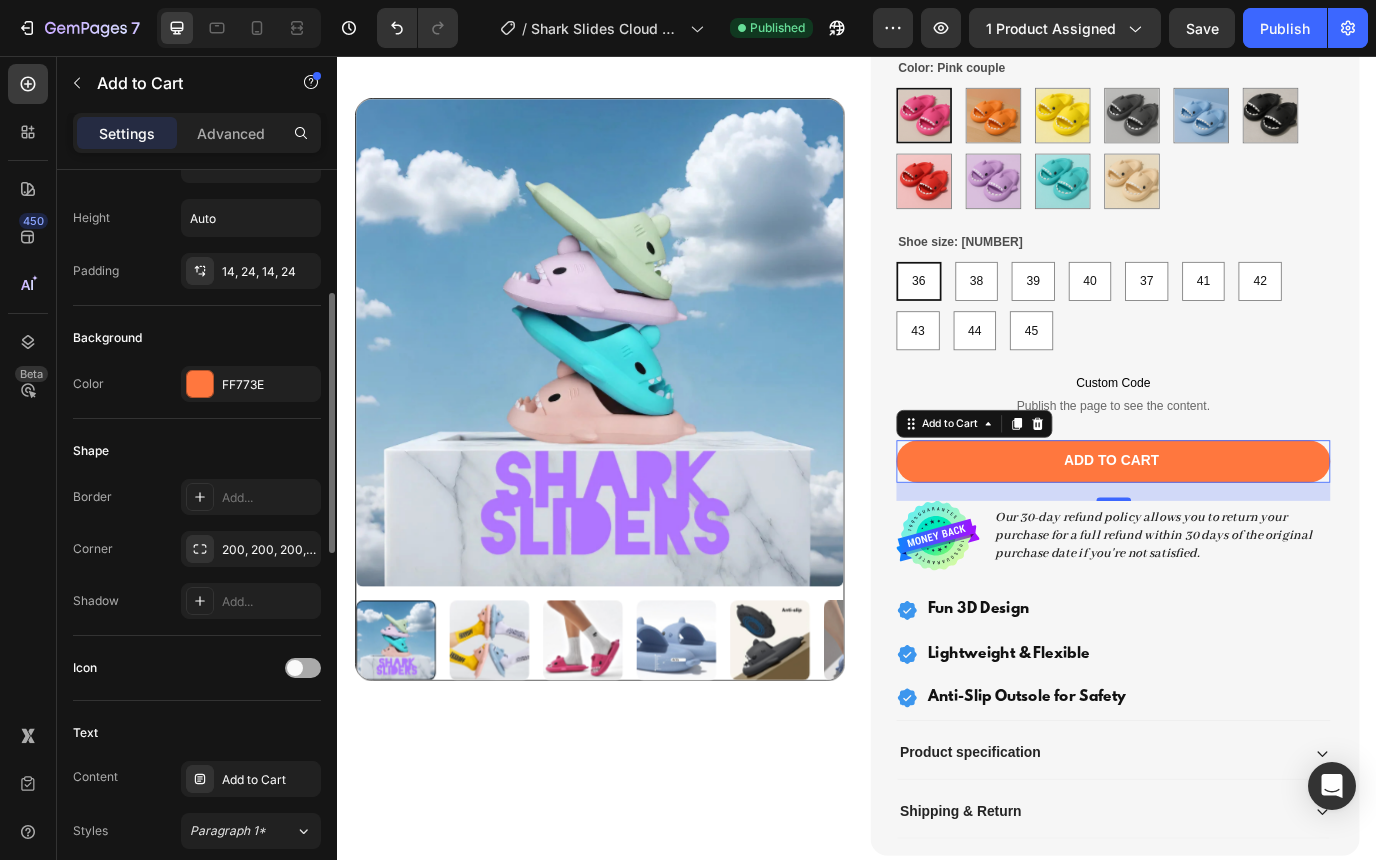 click at bounding box center (295, 668) 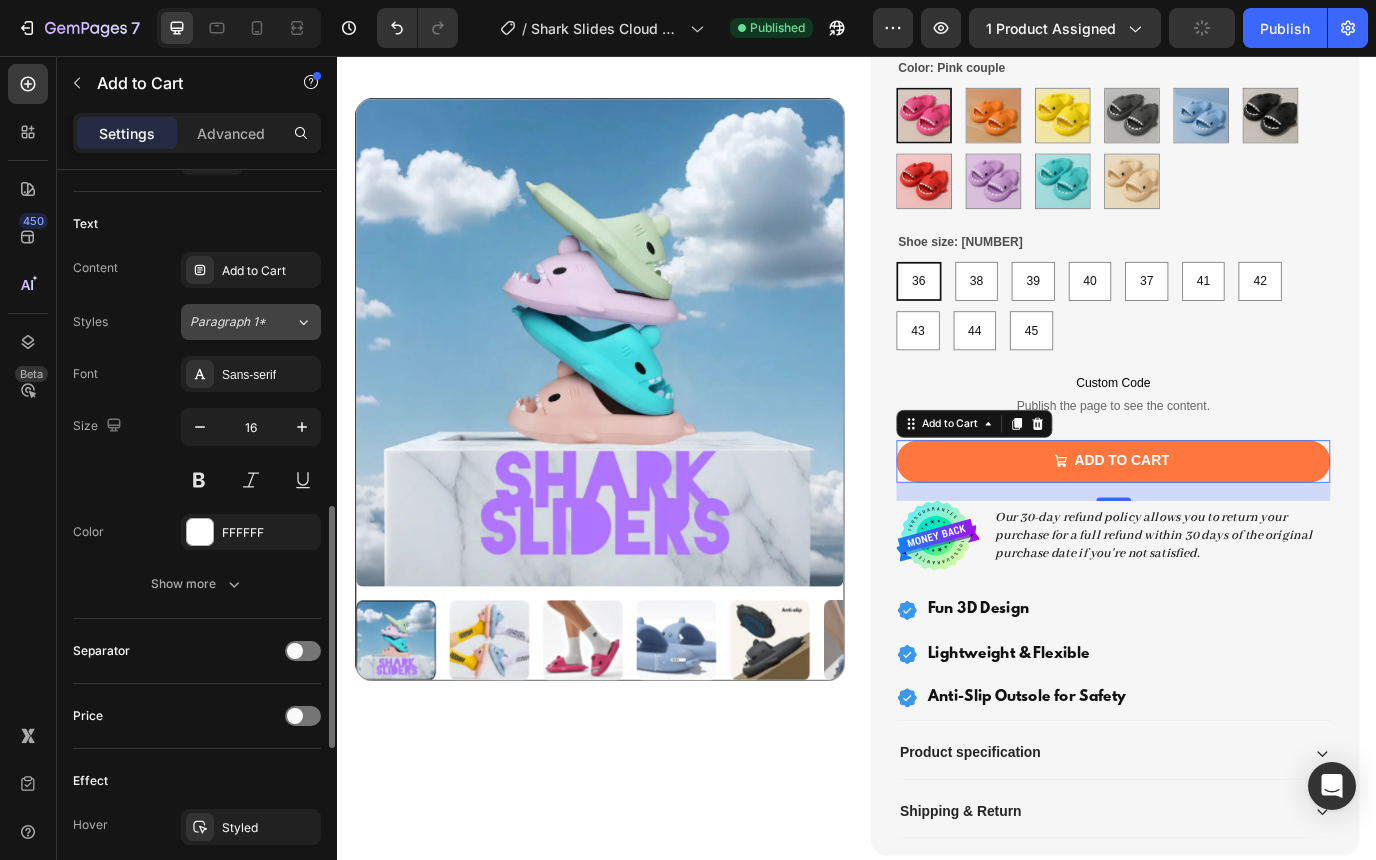 scroll, scrollTop: 1029, scrollLeft: 0, axis: vertical 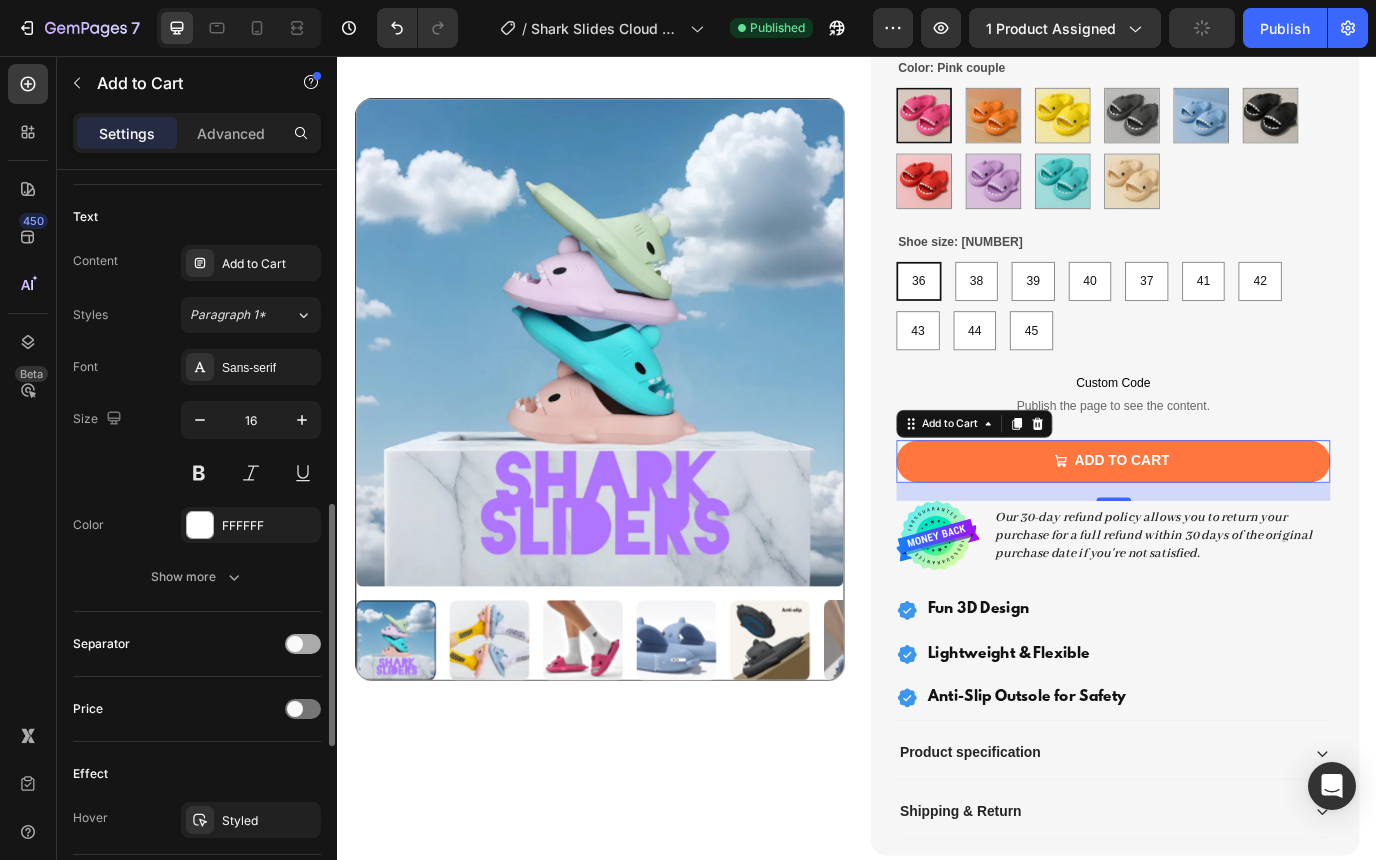 click at bounding box center (295, 644) 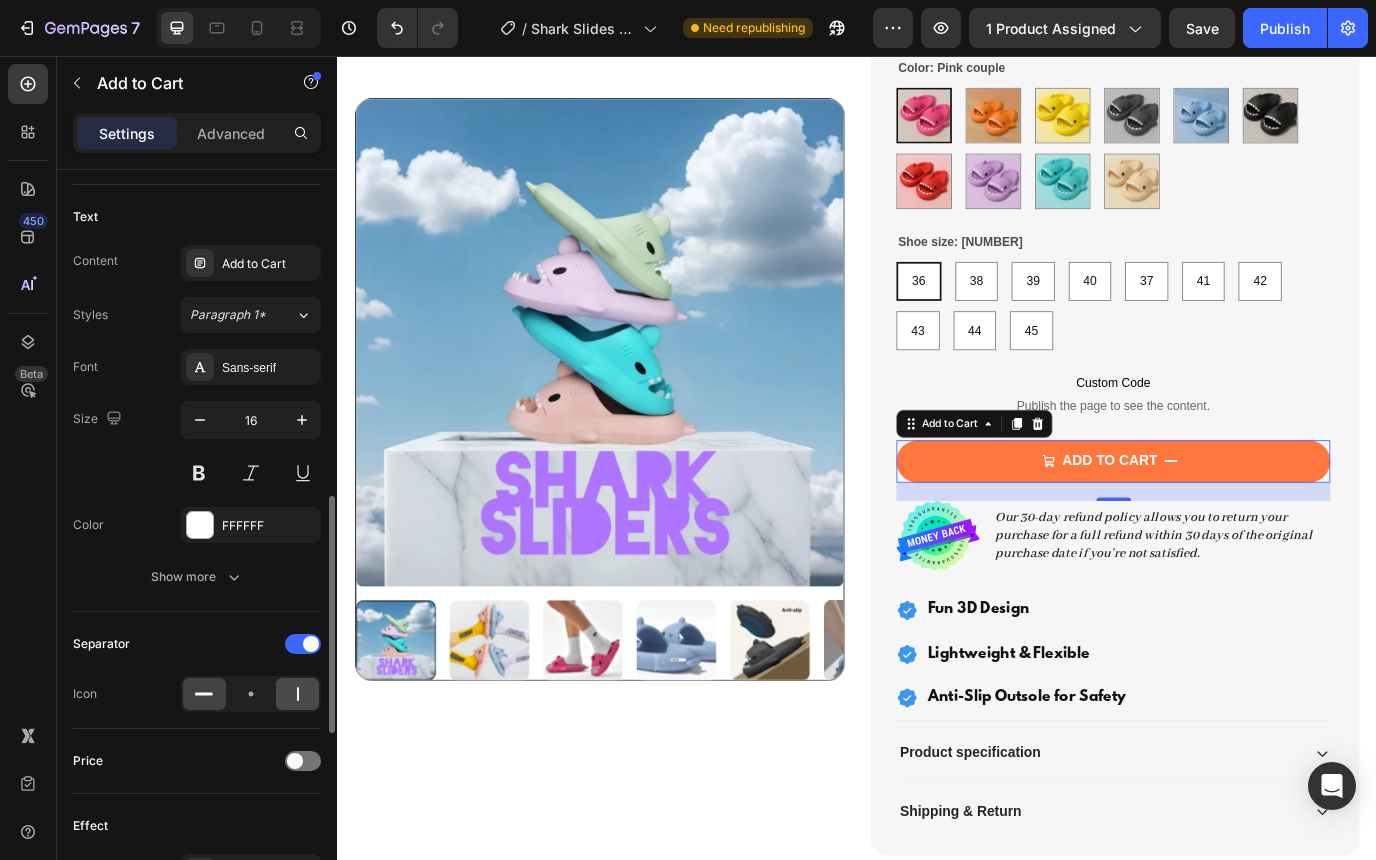click 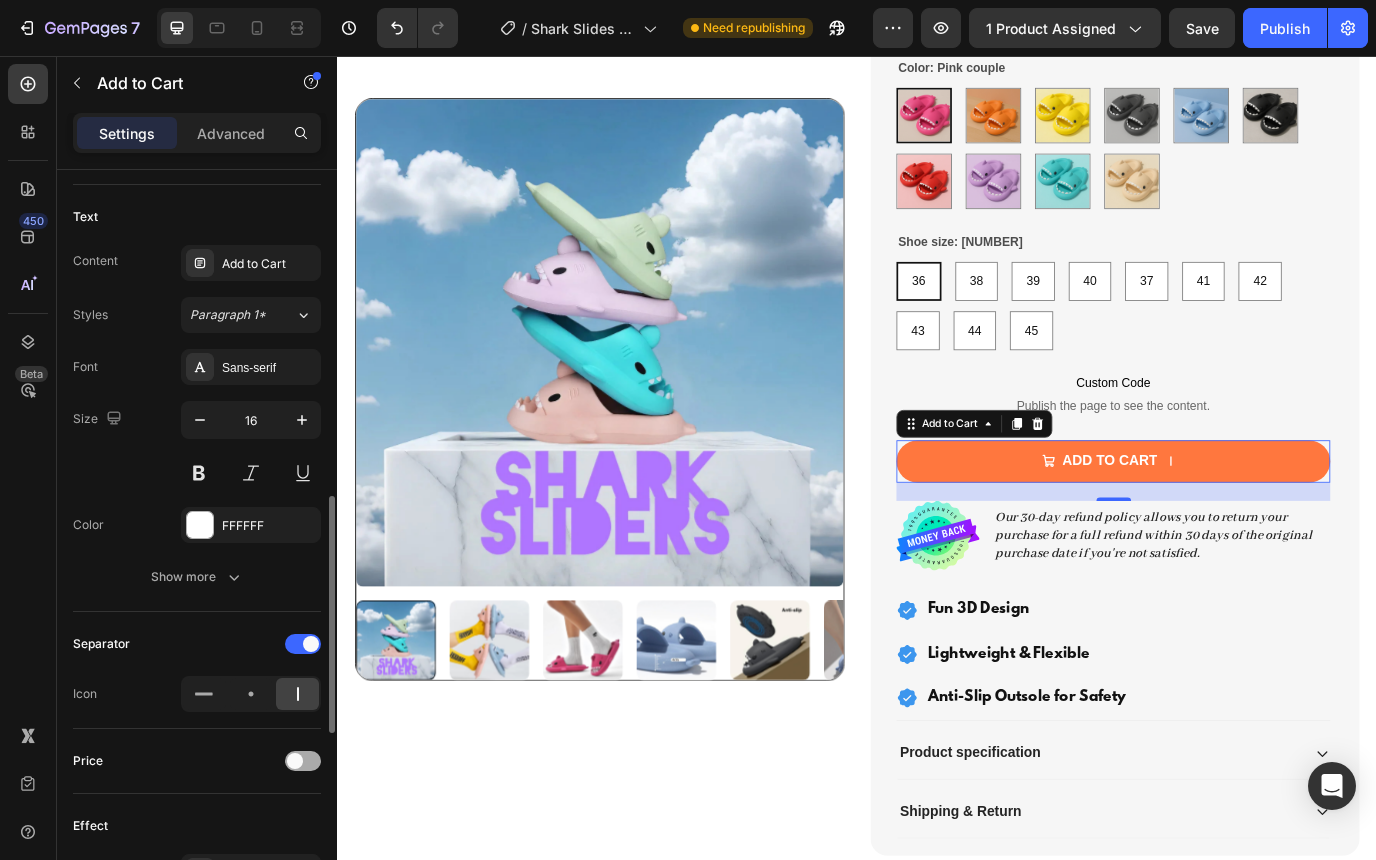 click at bounding box center (295, 761) 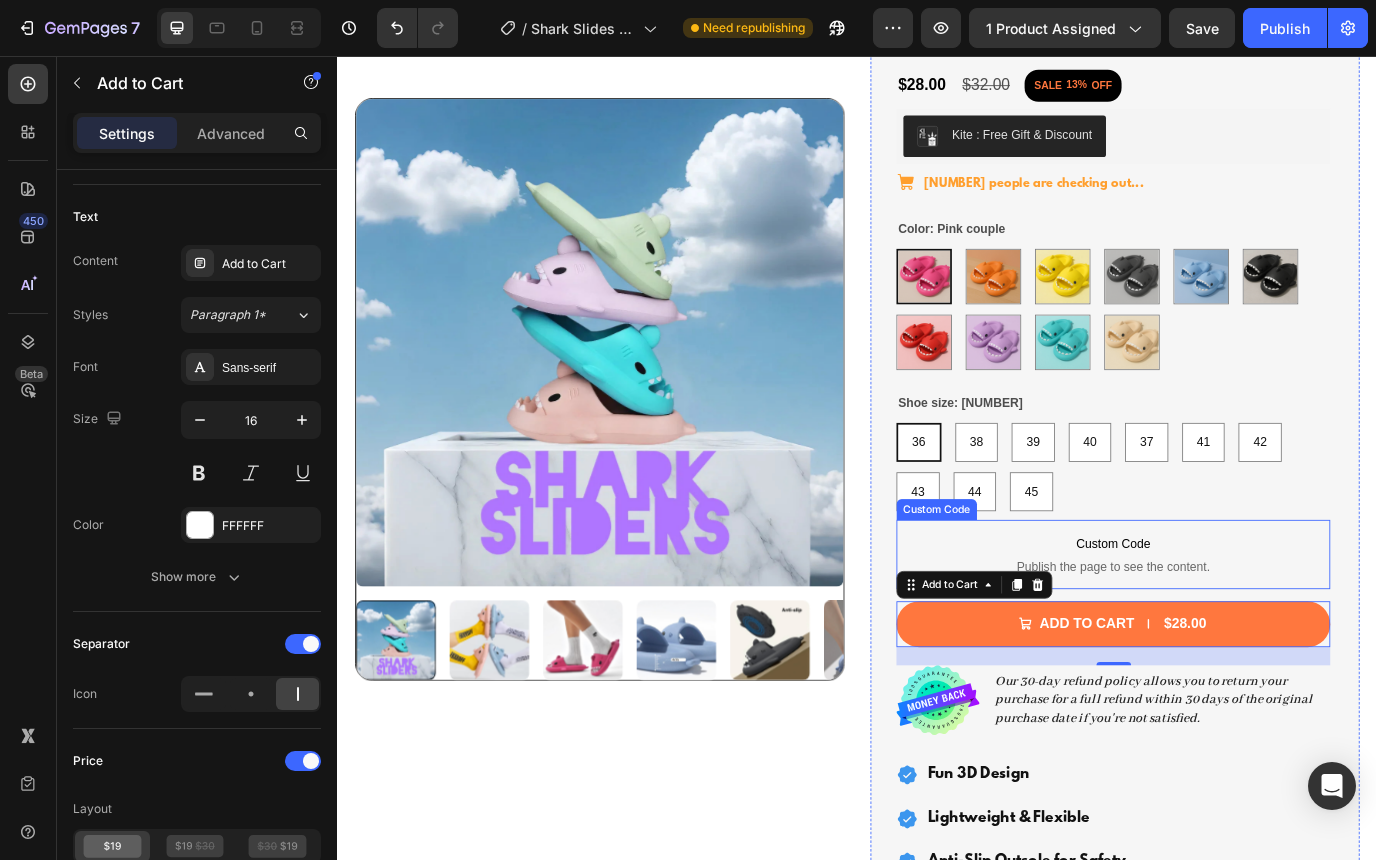 scroll, scrollTop: 298, scrollLeft: 0, axis: vertical 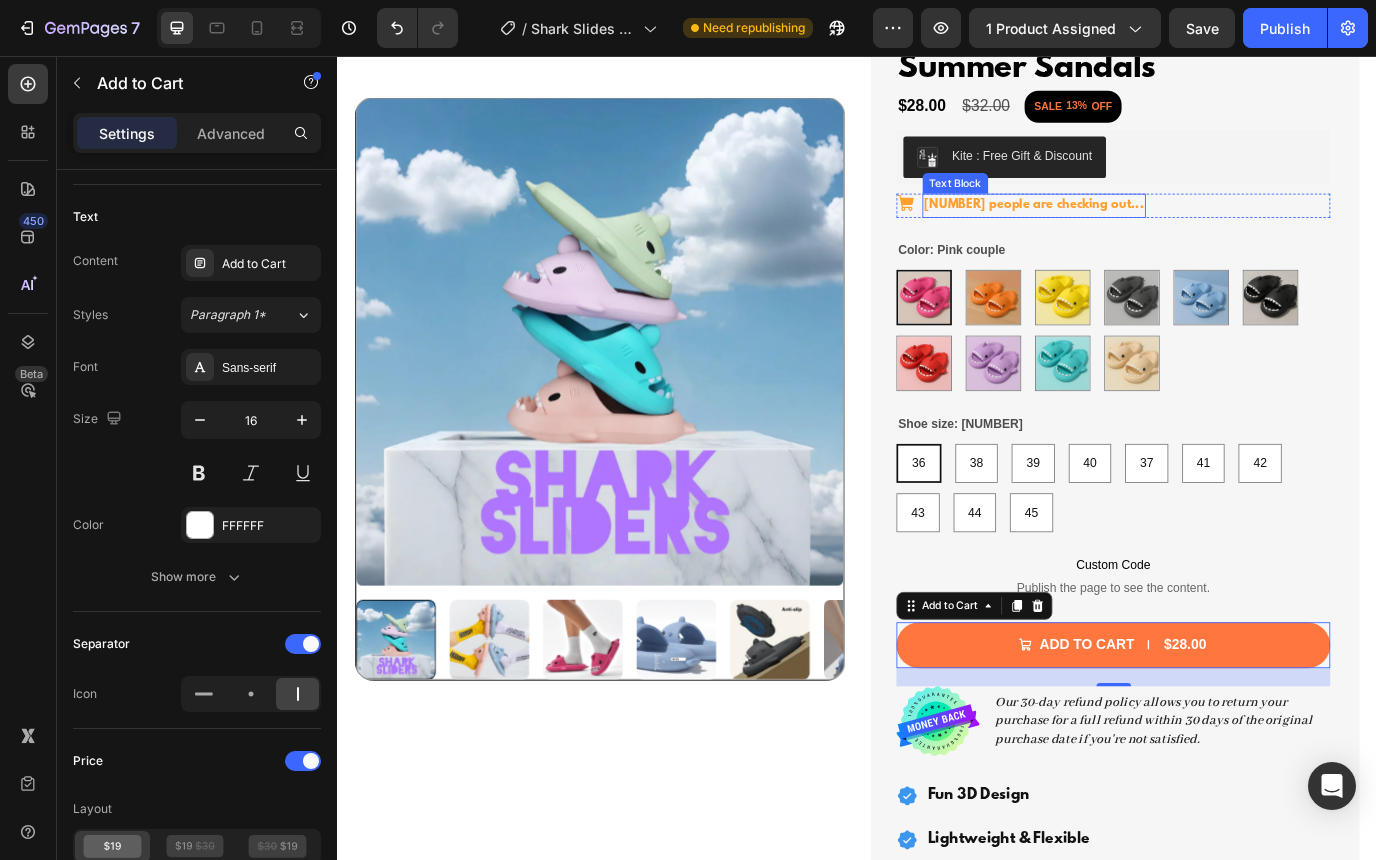 click on "[NUMBER] people are checking out..." at bounding box center (1141, 228) 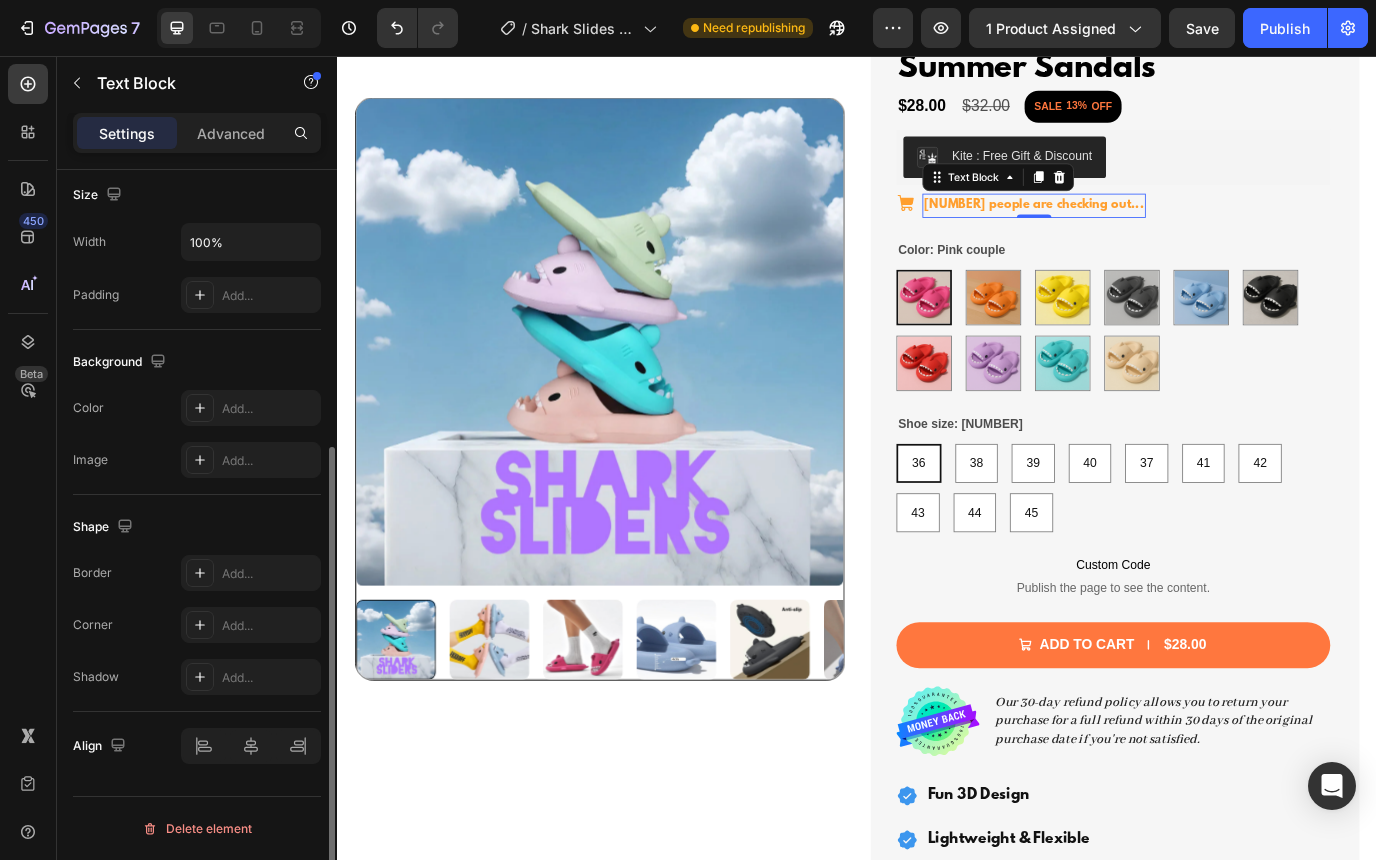 scroll, scrollTop: 0, scrollLeft: 0, axis: both 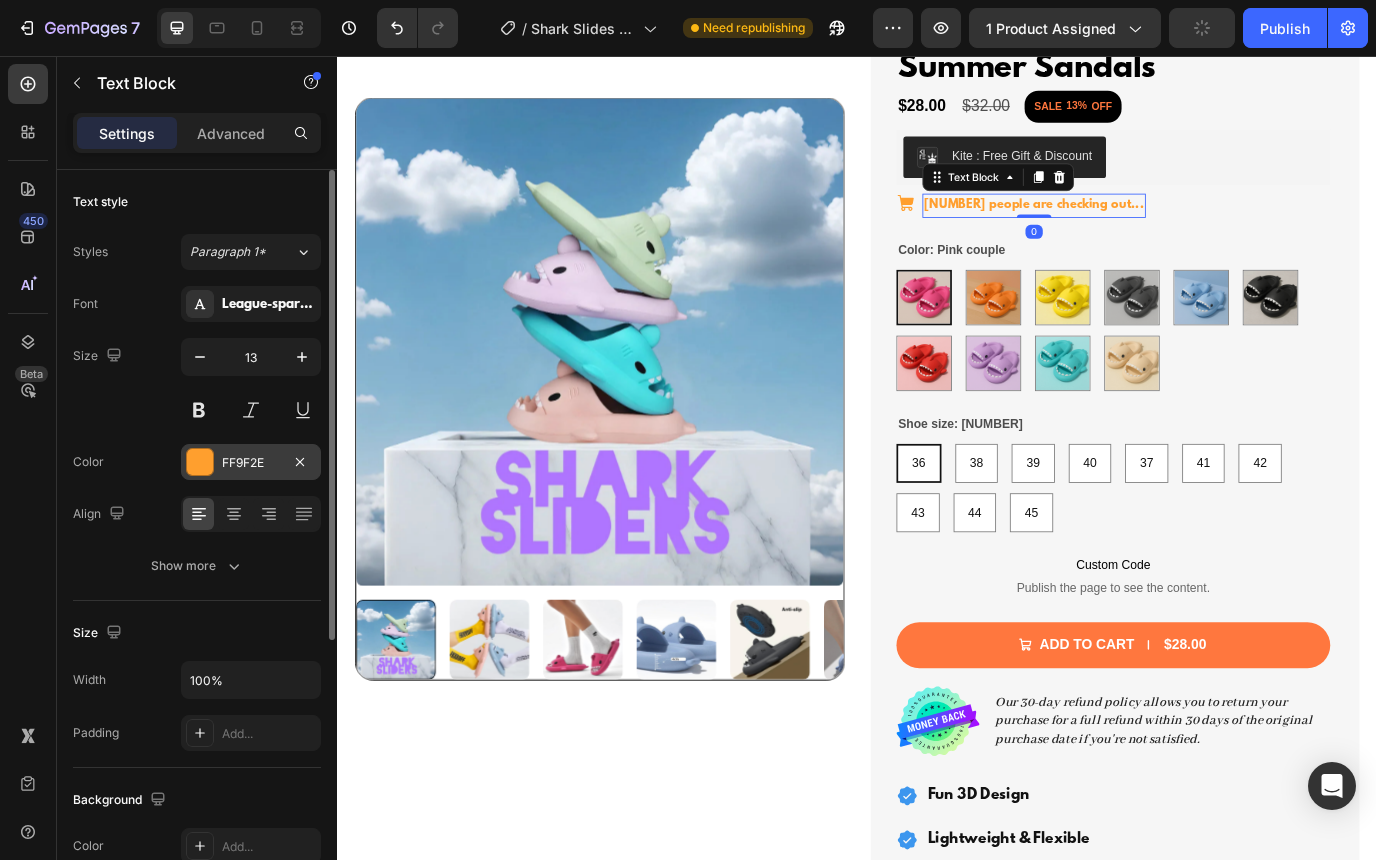click at bounding box center (200, 462) 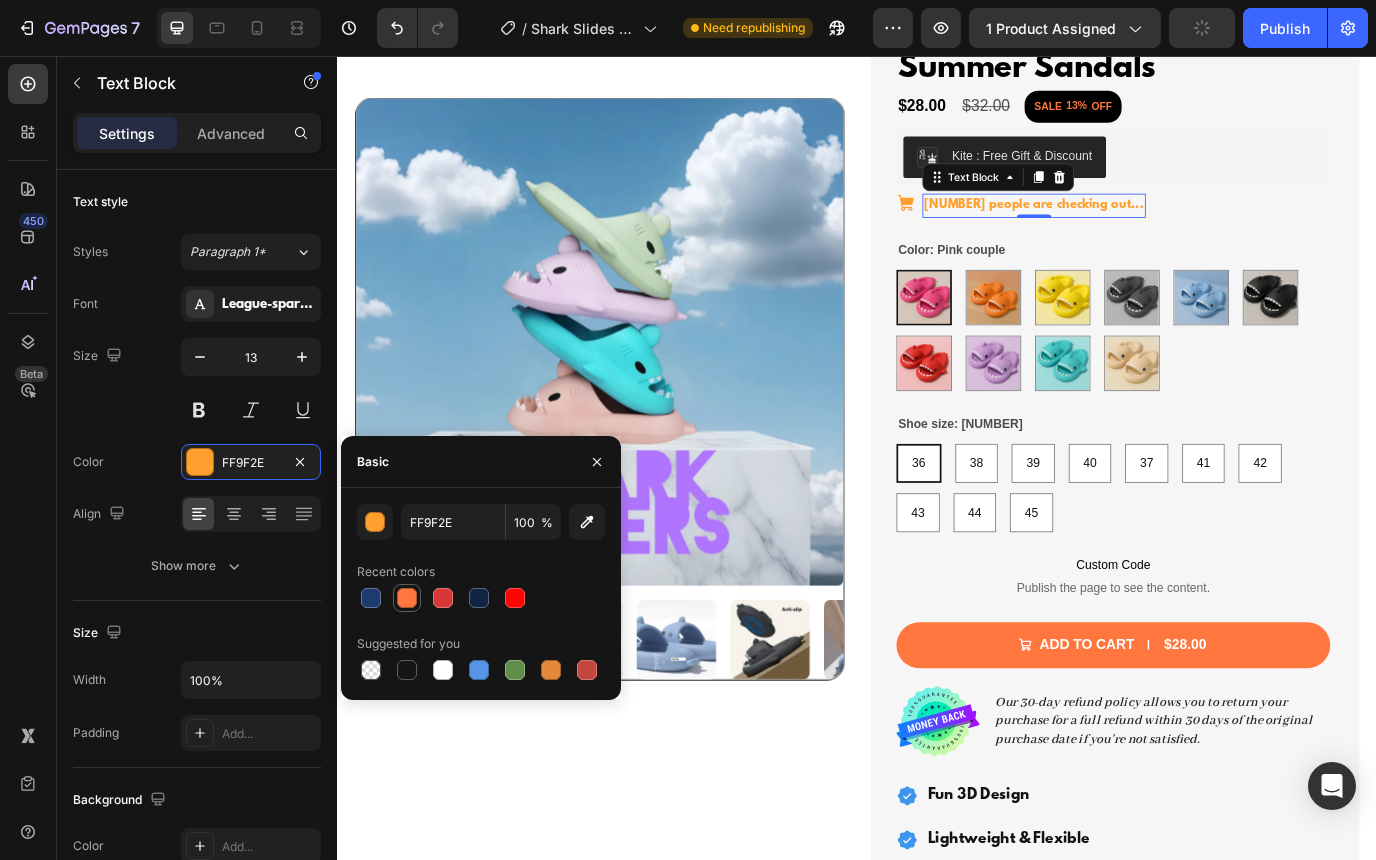 click at bounding box center (407, 598) 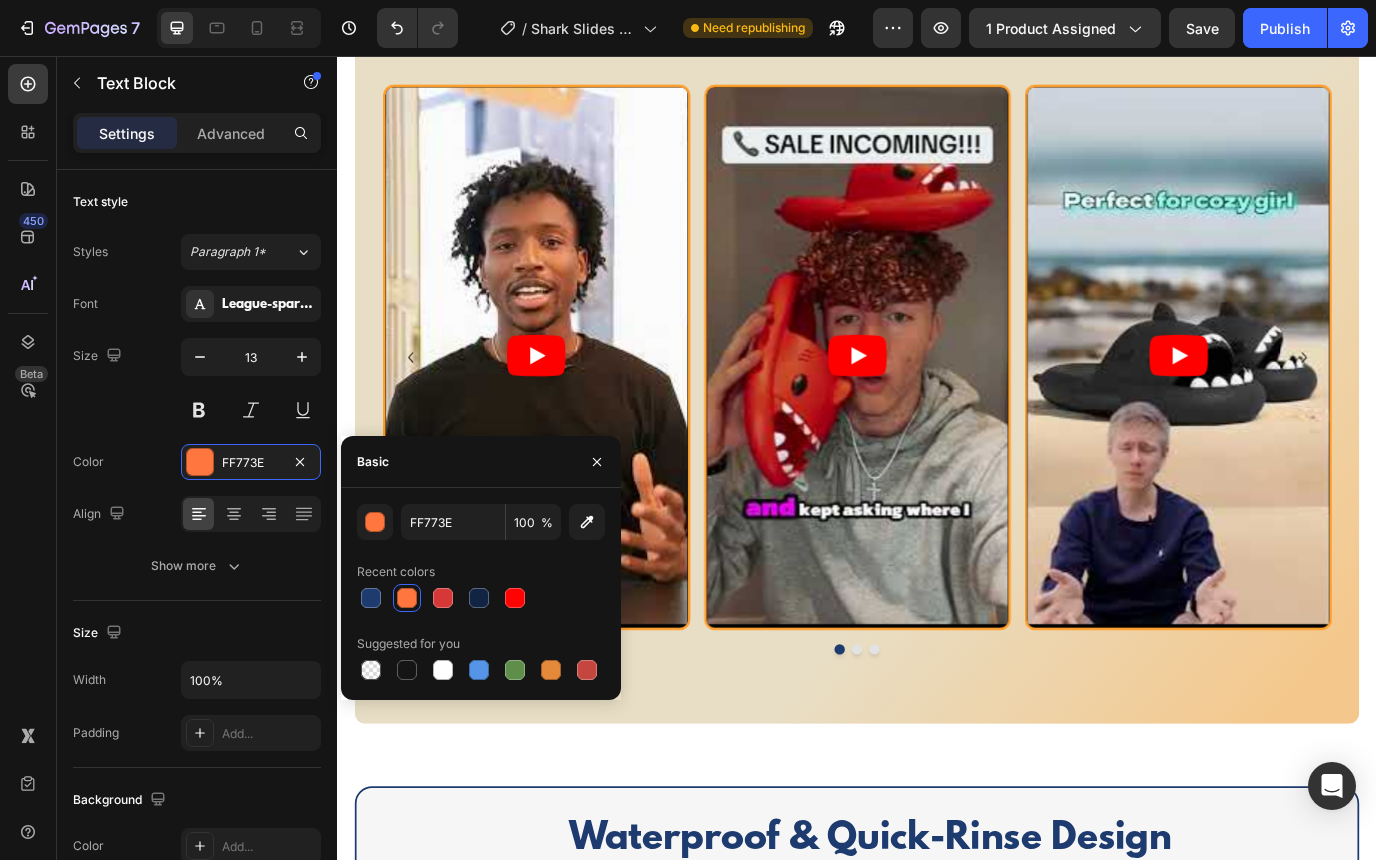 scroll, scrollTop: 1532, scrollLeft: 0, axis: vertical 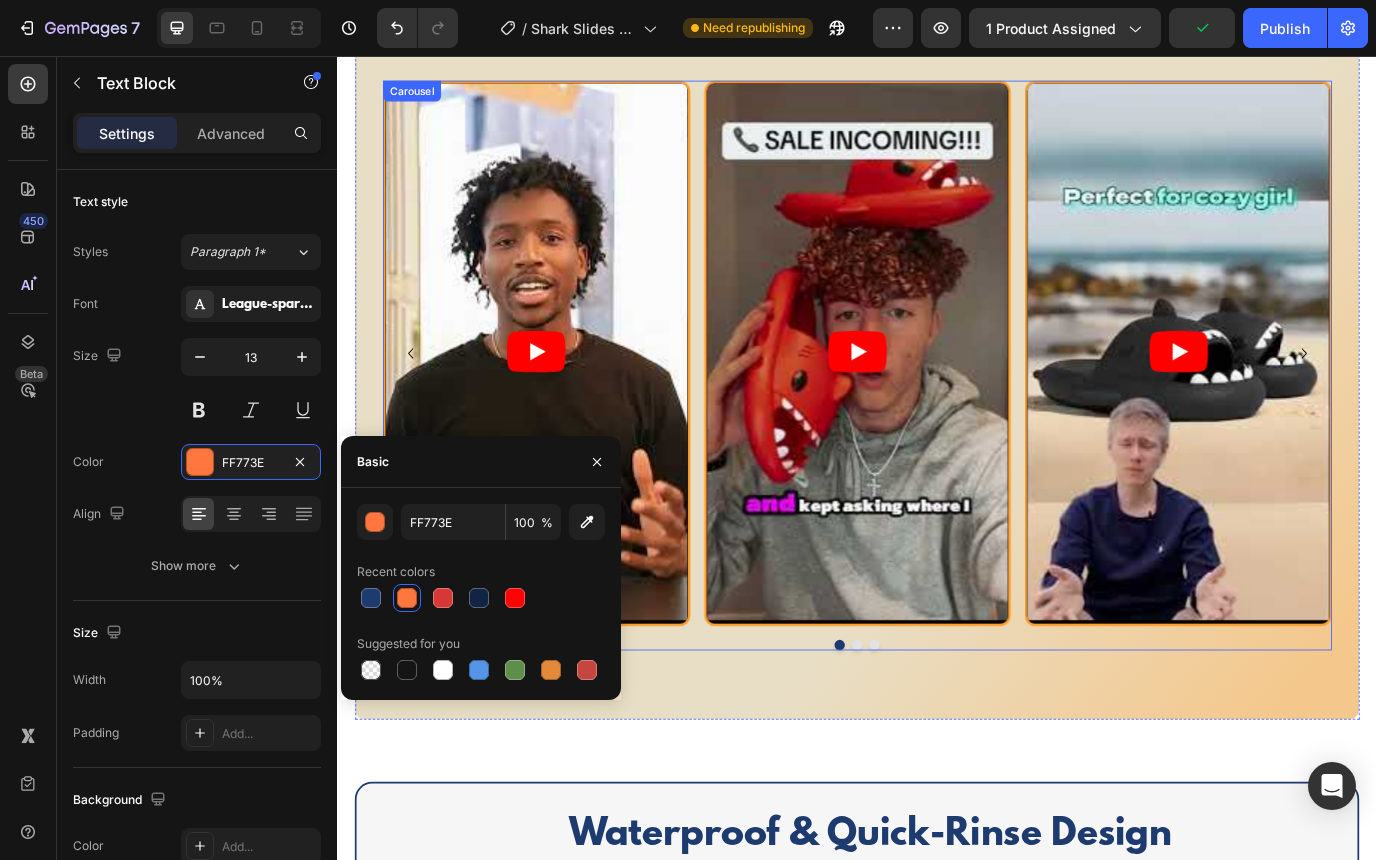 click on "Video Video Video" at bounding box center (937, 399) 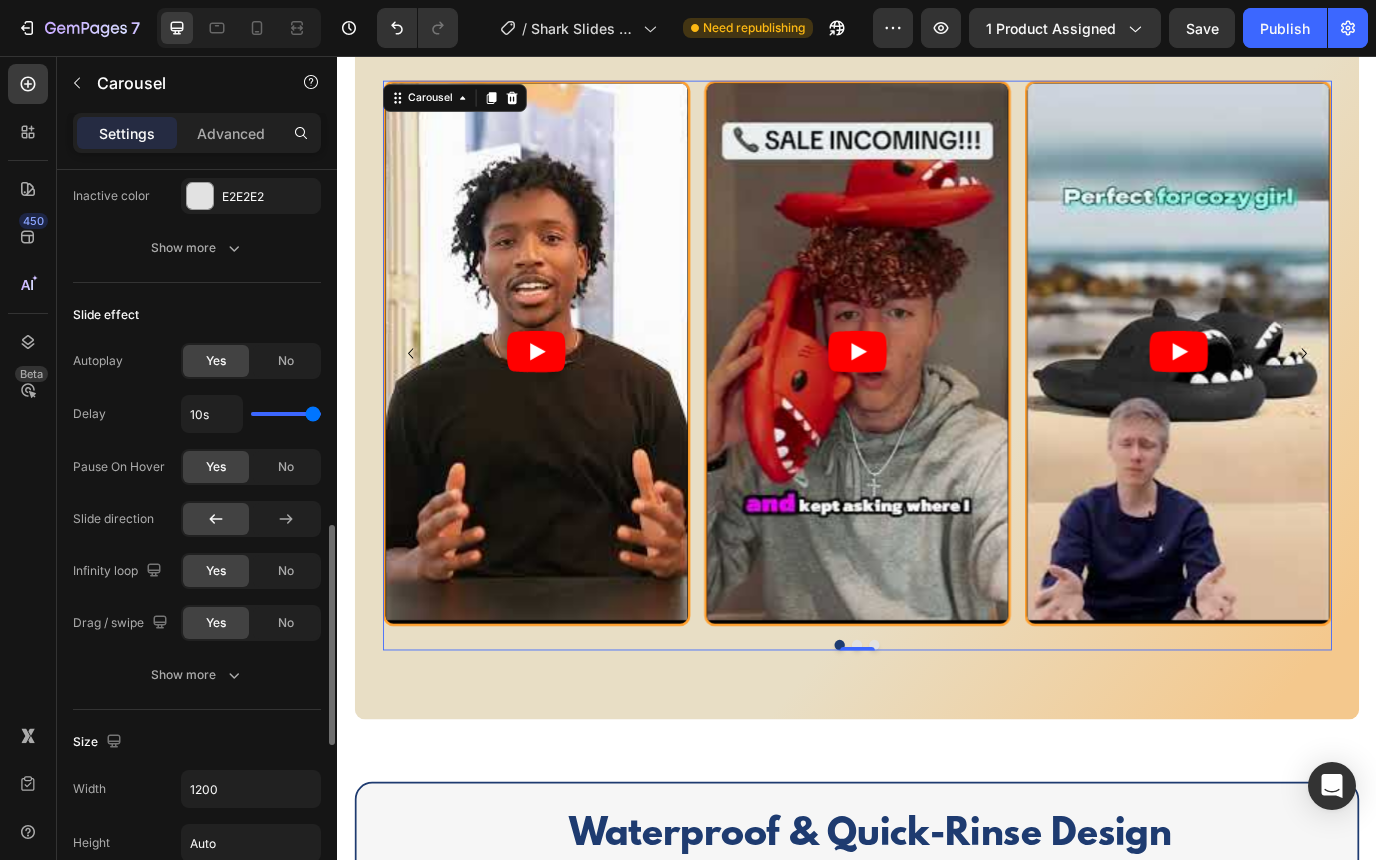 scroll, scrollTop: 1189, scrollLeft: 0, axis: vertical 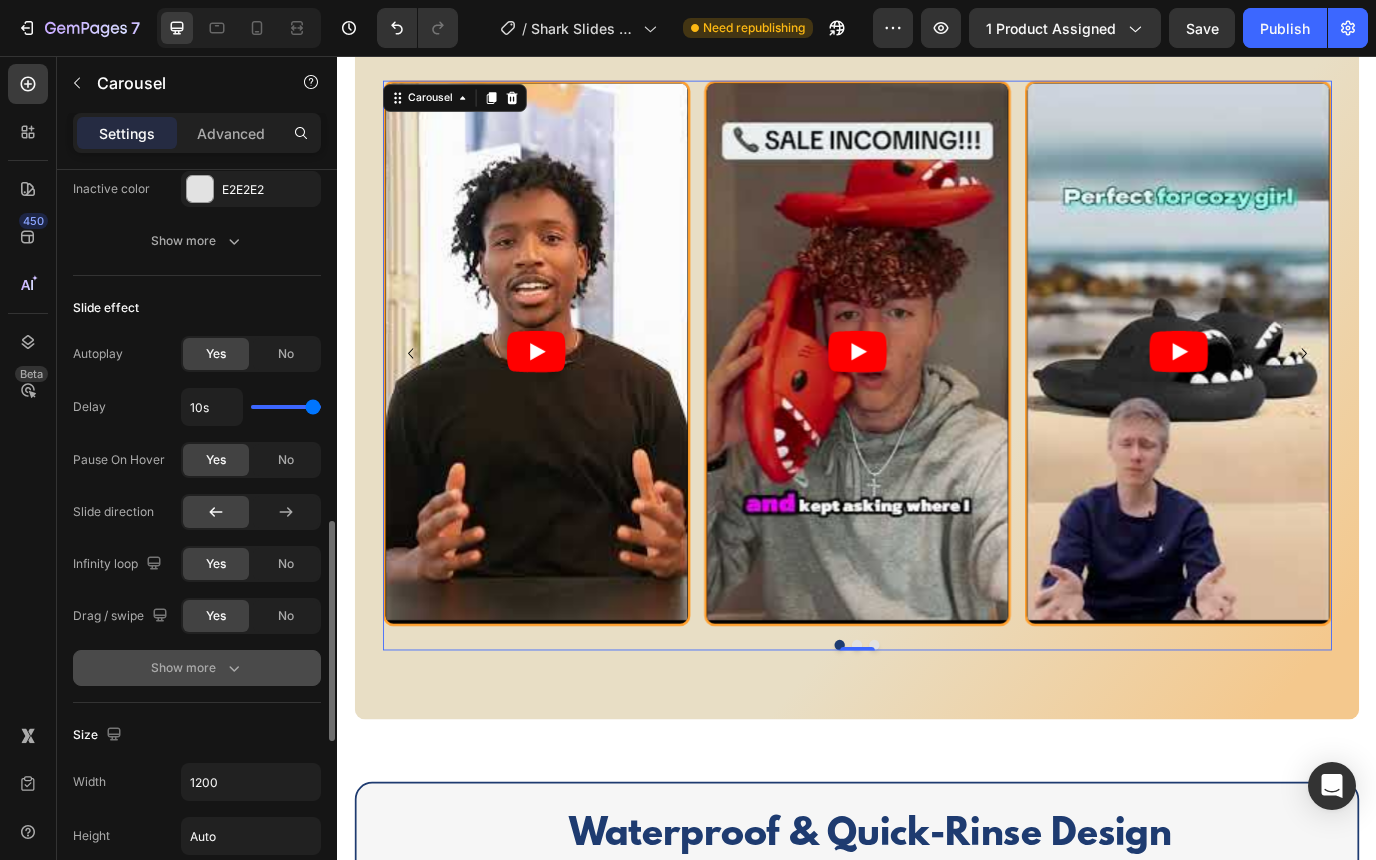 click 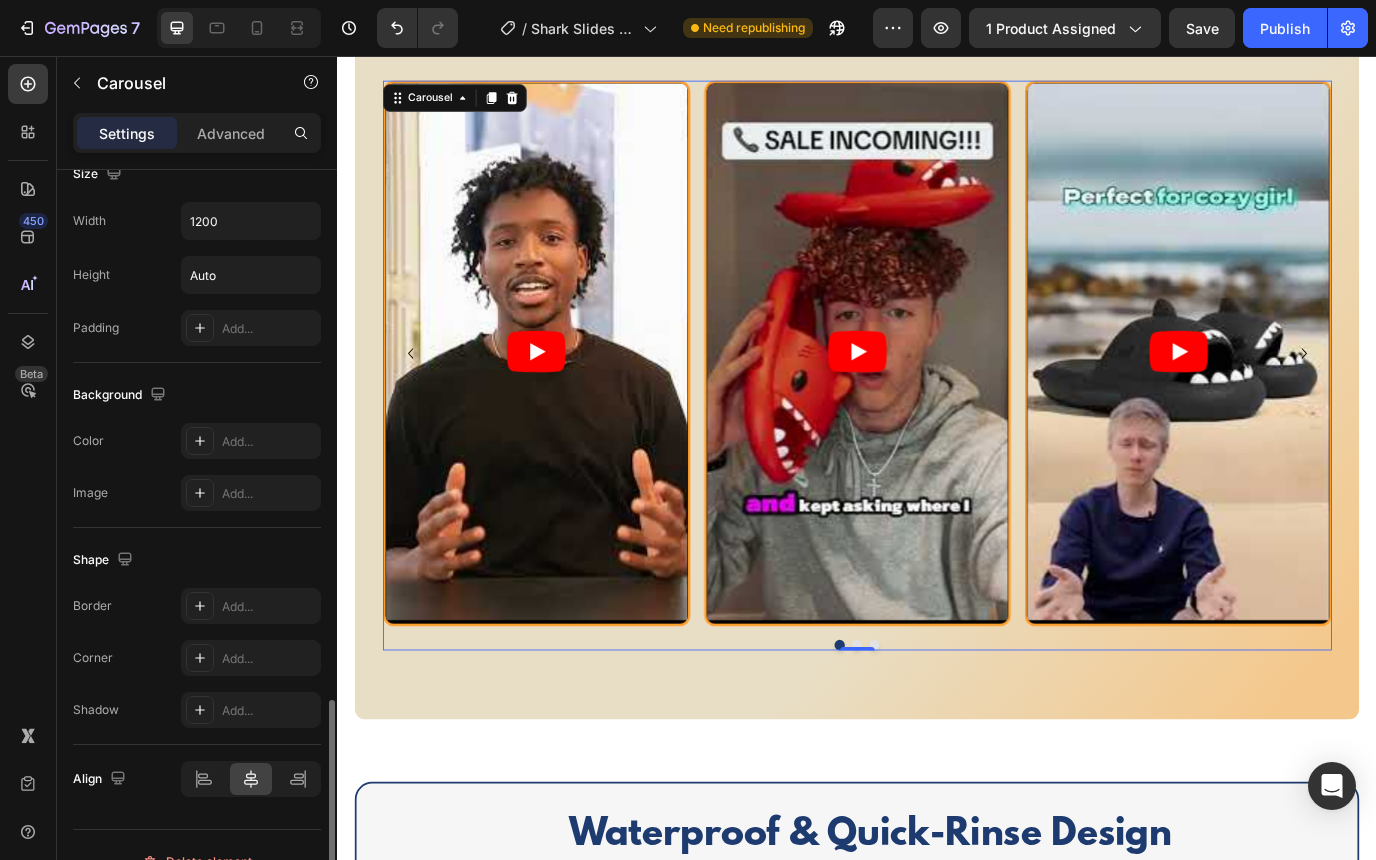 scroll, scrollTop: 1941, scrollLeft: 0, axis: vertical 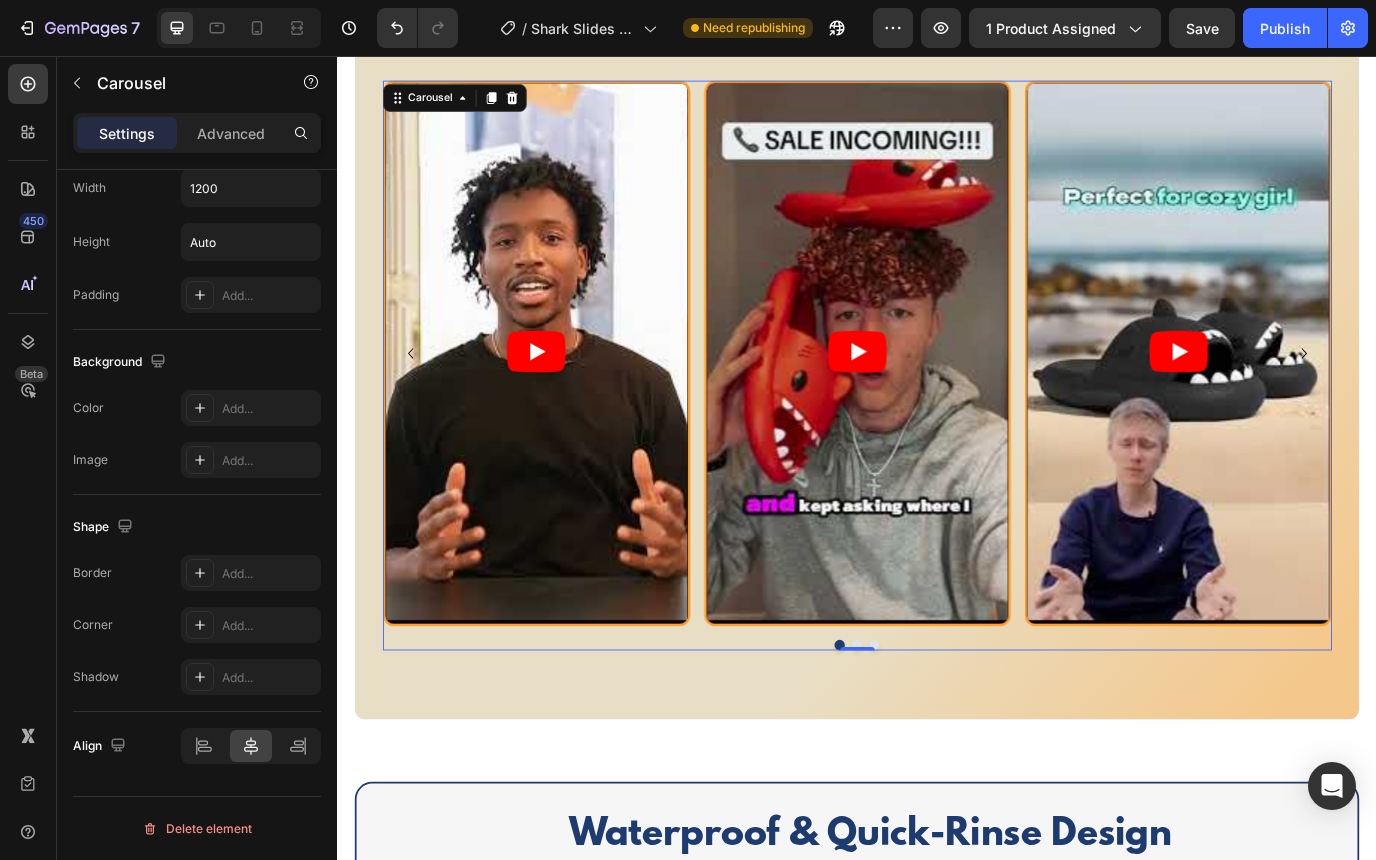 click on "Settings Advanced" at bounding box center (197, 133) 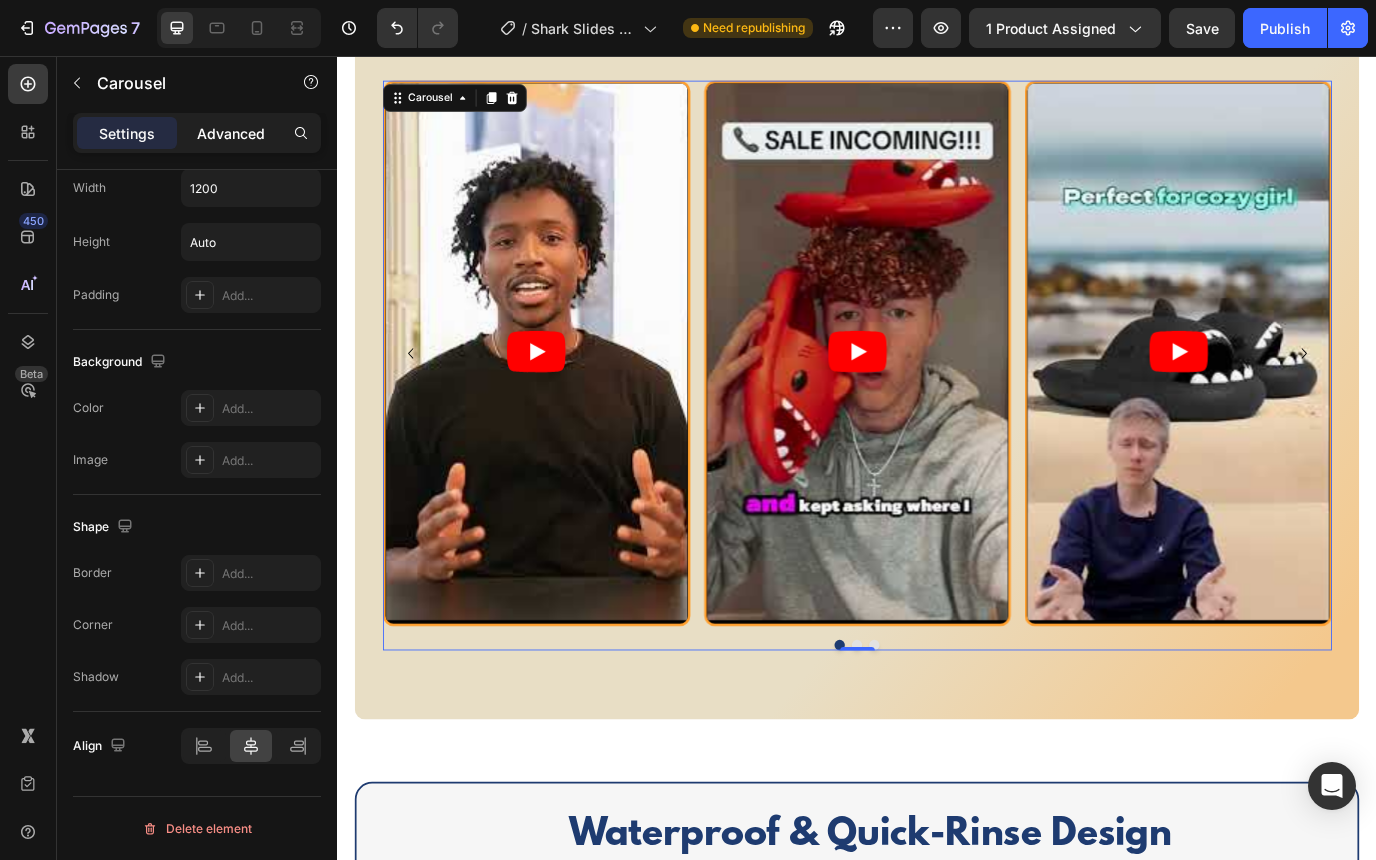 click on "Advanced" at bounding box center (231, 133) 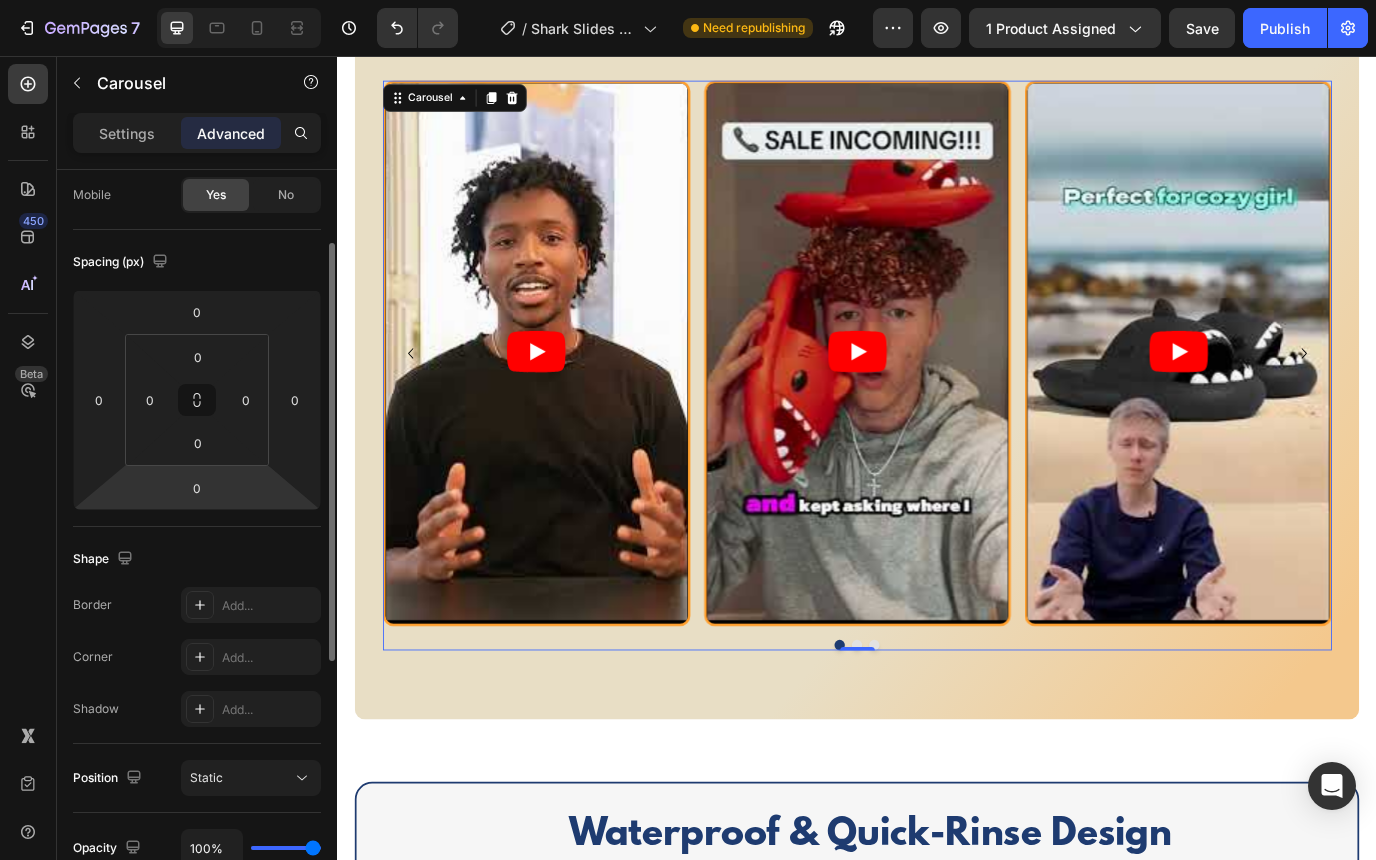 scroll, scrollTop: 0, scrollLeft: 0, axis: both 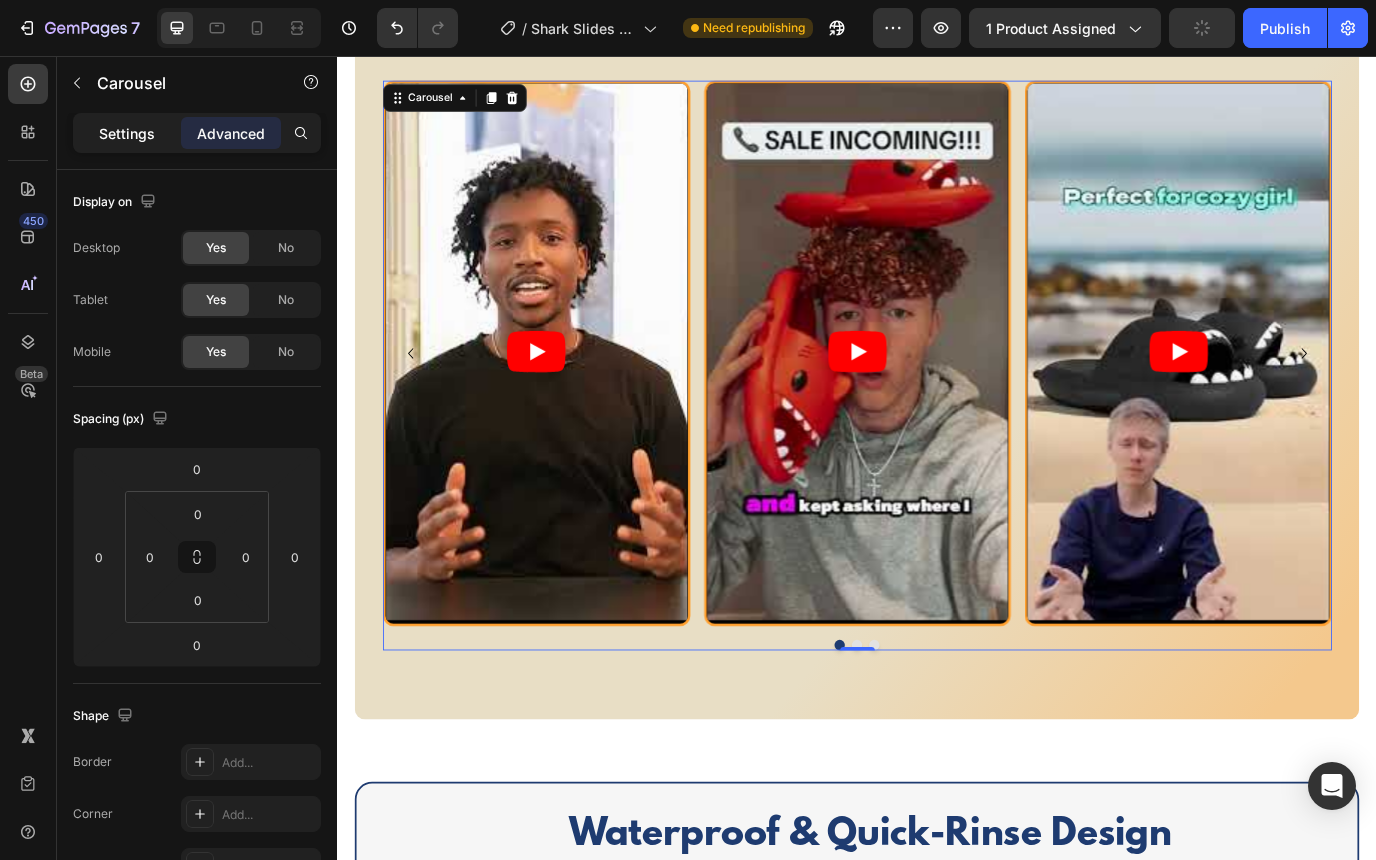click on "Settings" 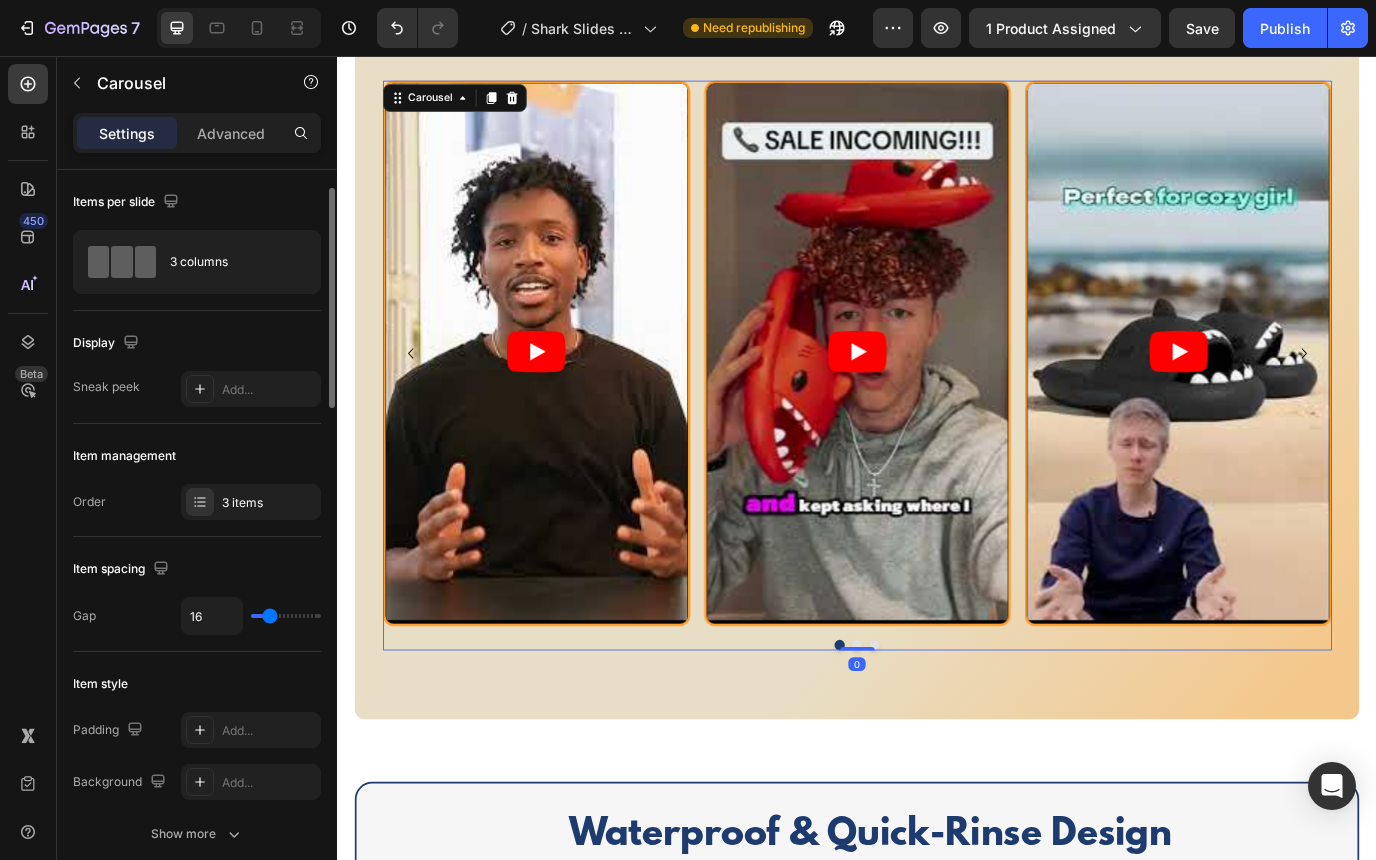scroll, scrollTop: 40, scrollLeft: 0, axis: vertical 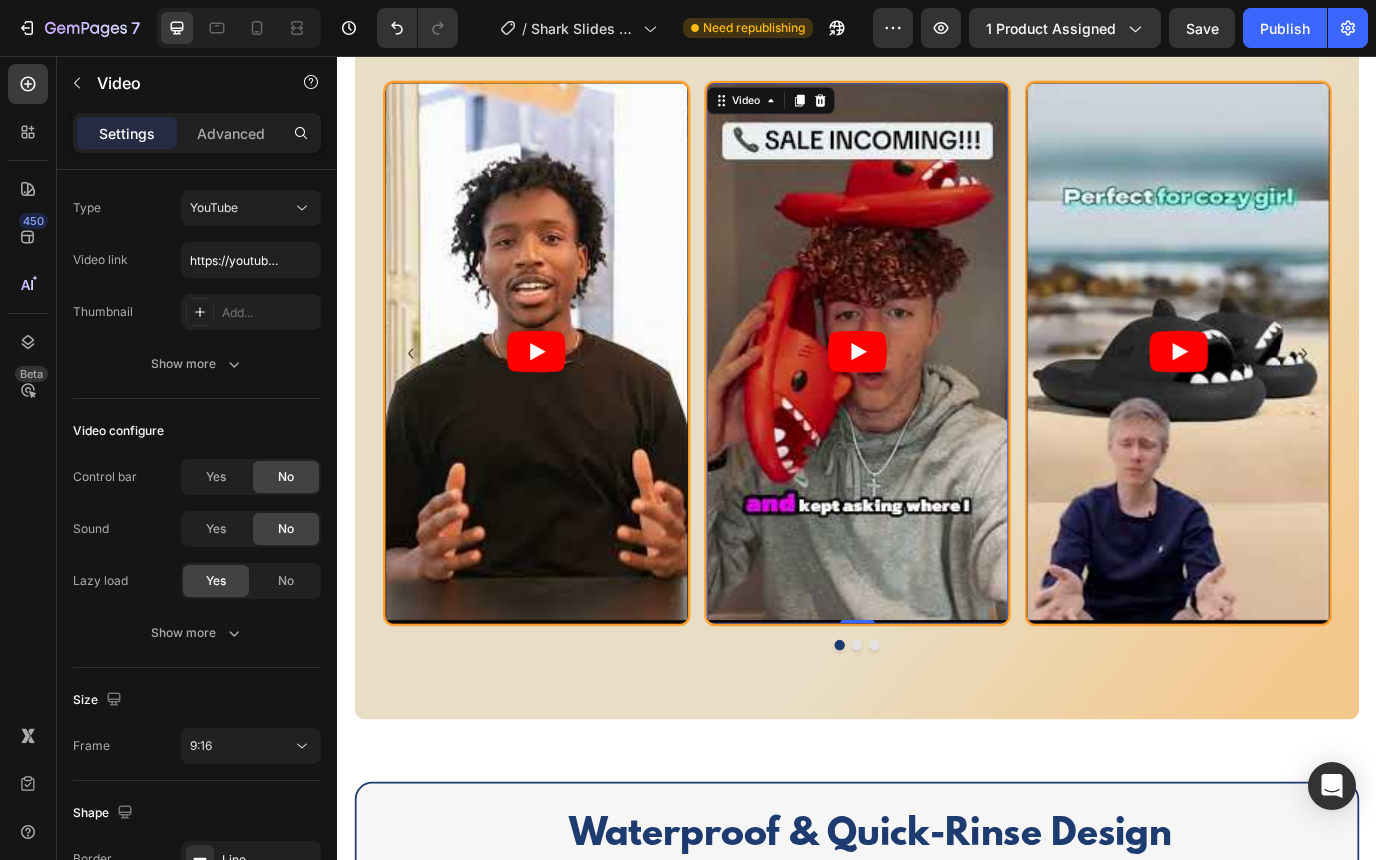 click at bounding box center (937, 397) 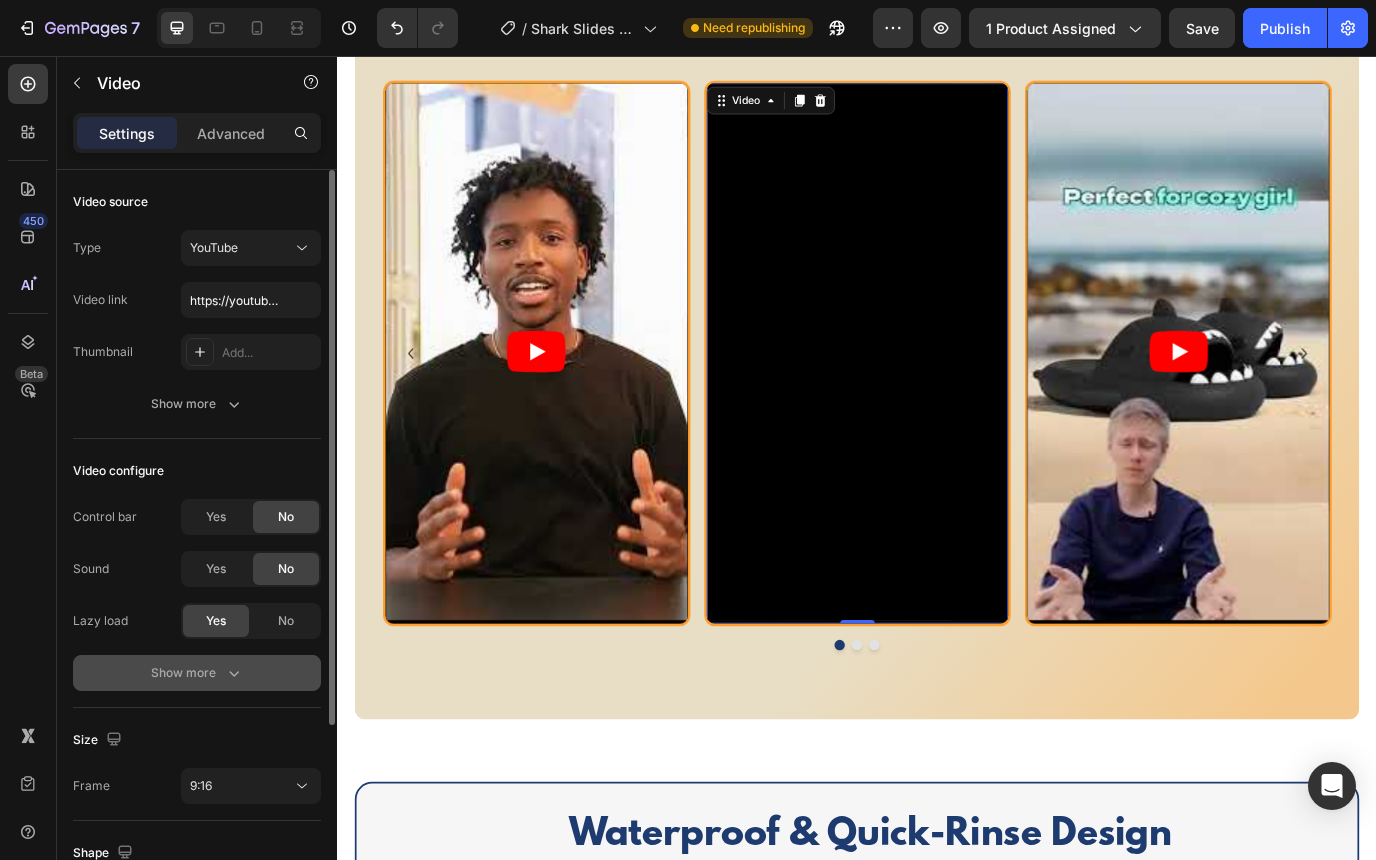 click on "Show more" at bounding box center (197, 673) 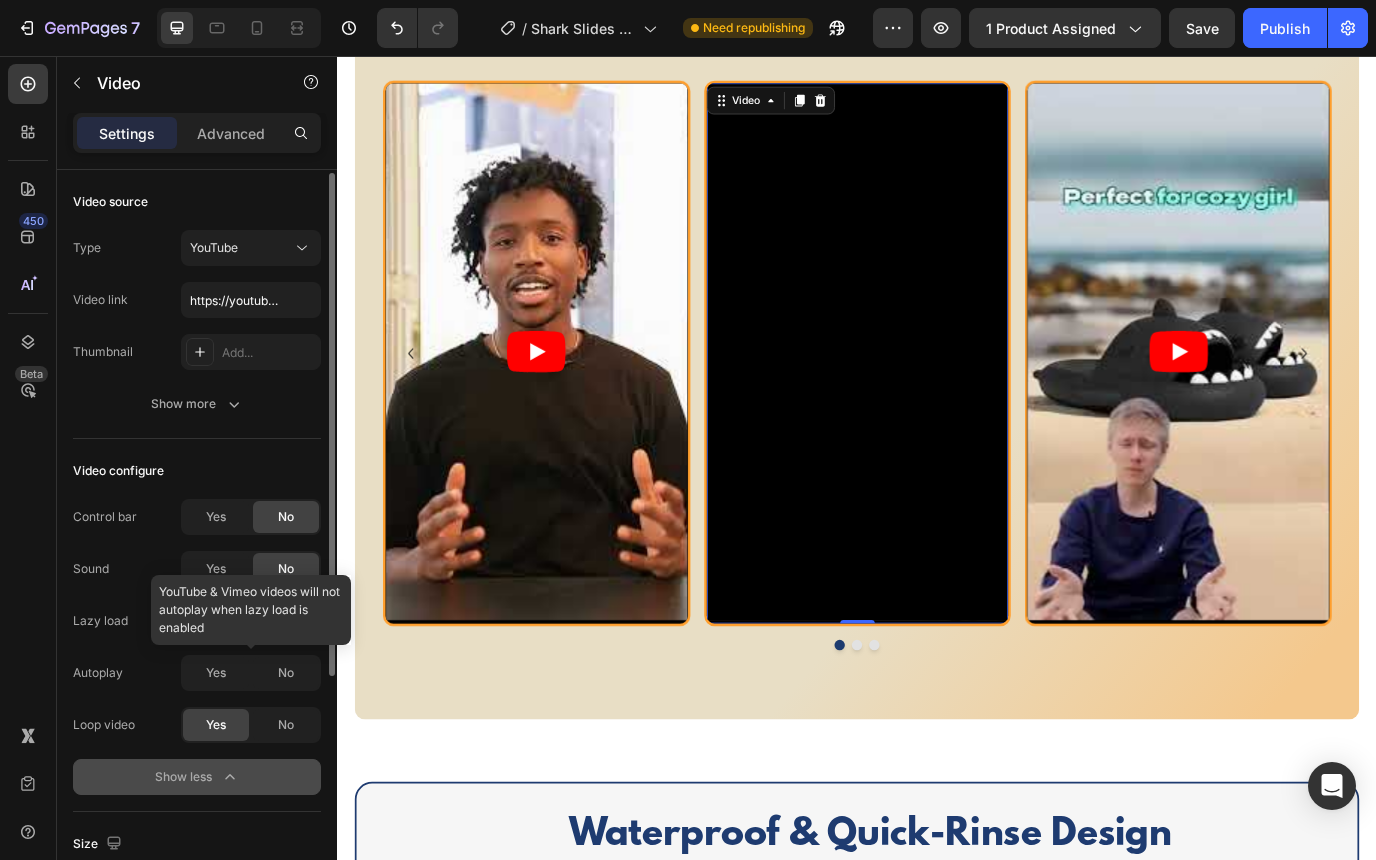 scroll, scrollTop: 49, scrollLeft: 0, axis: vertical 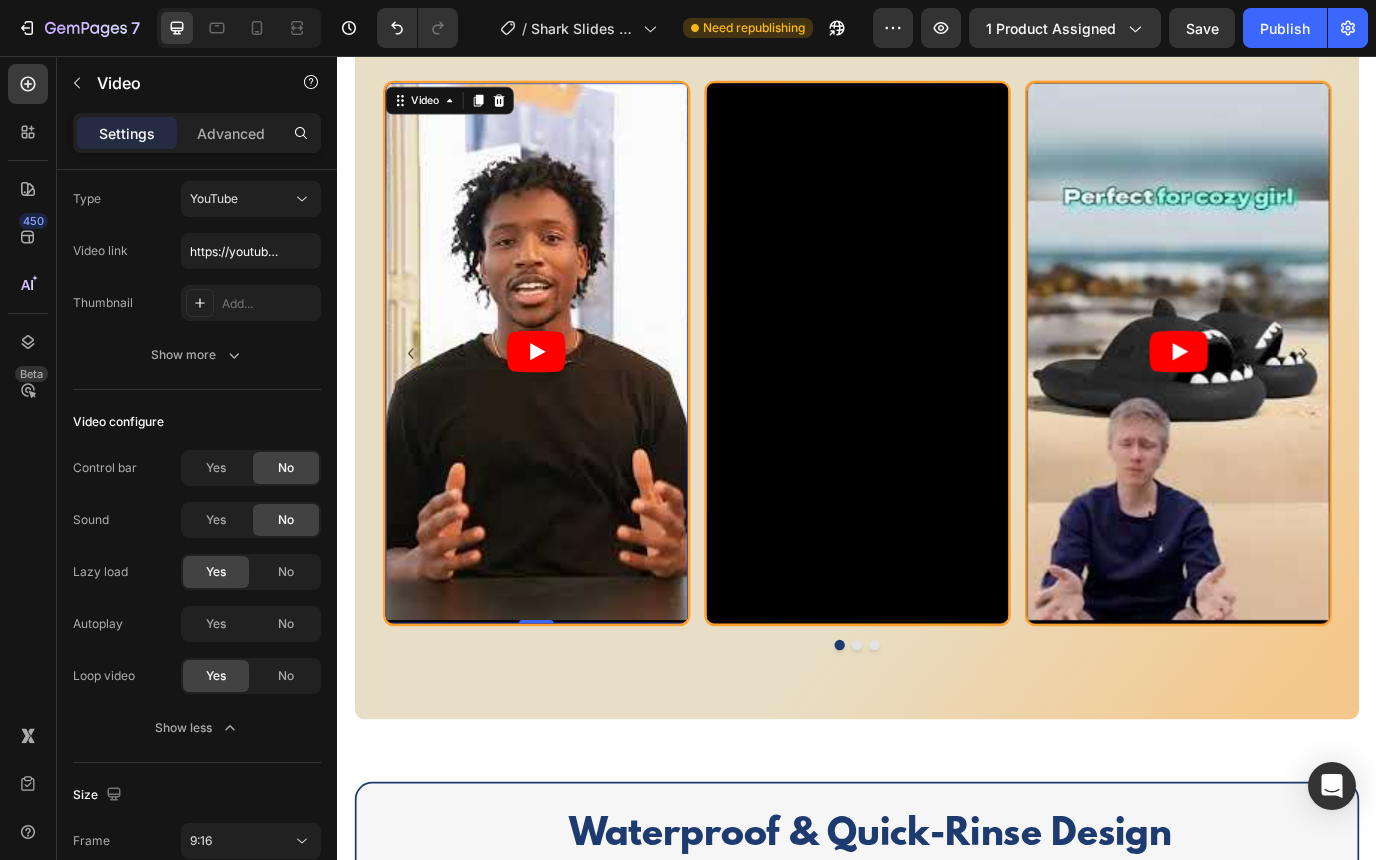 click at bounding box center [566, 397] 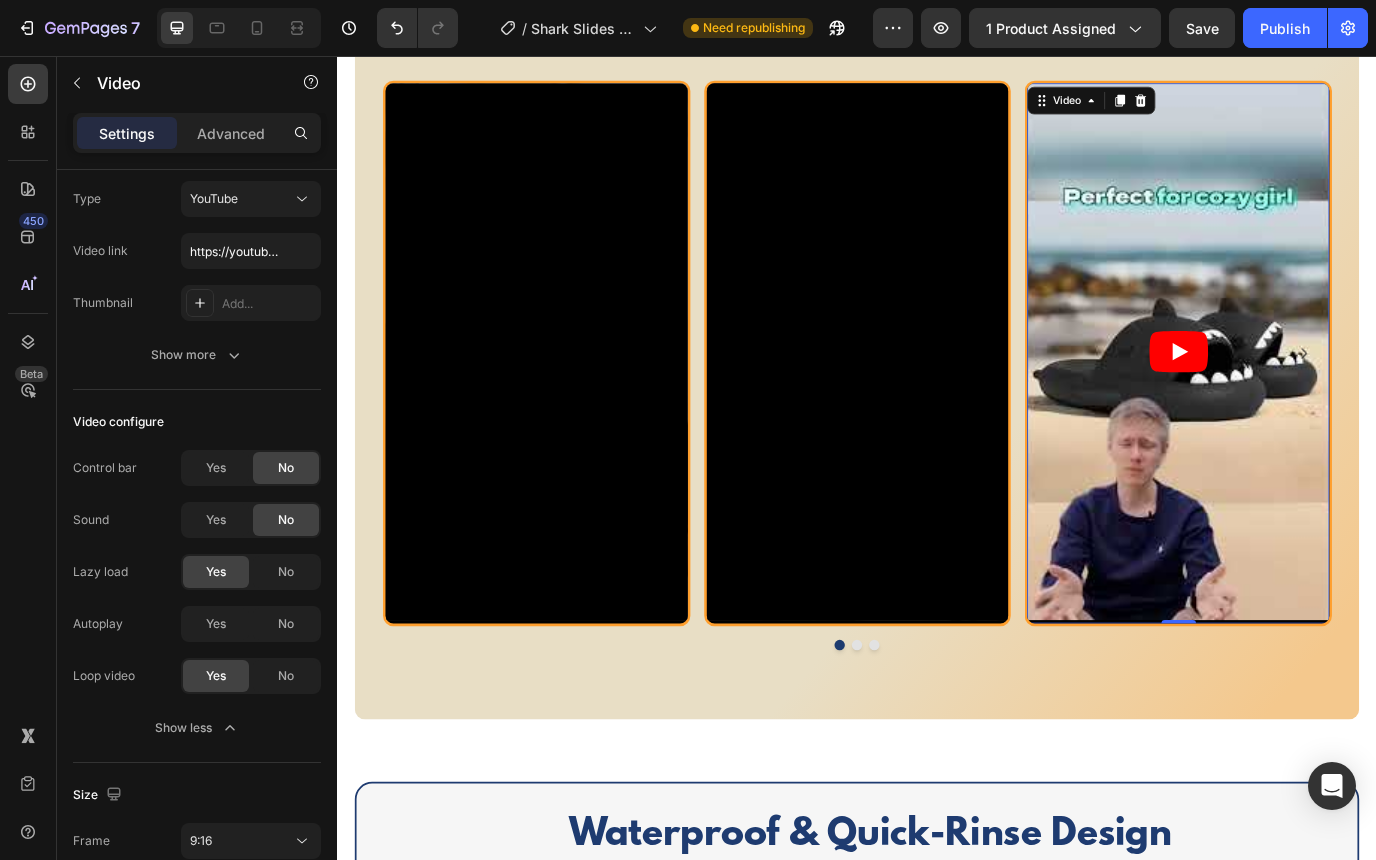 click at bounding box center (1307, 397) 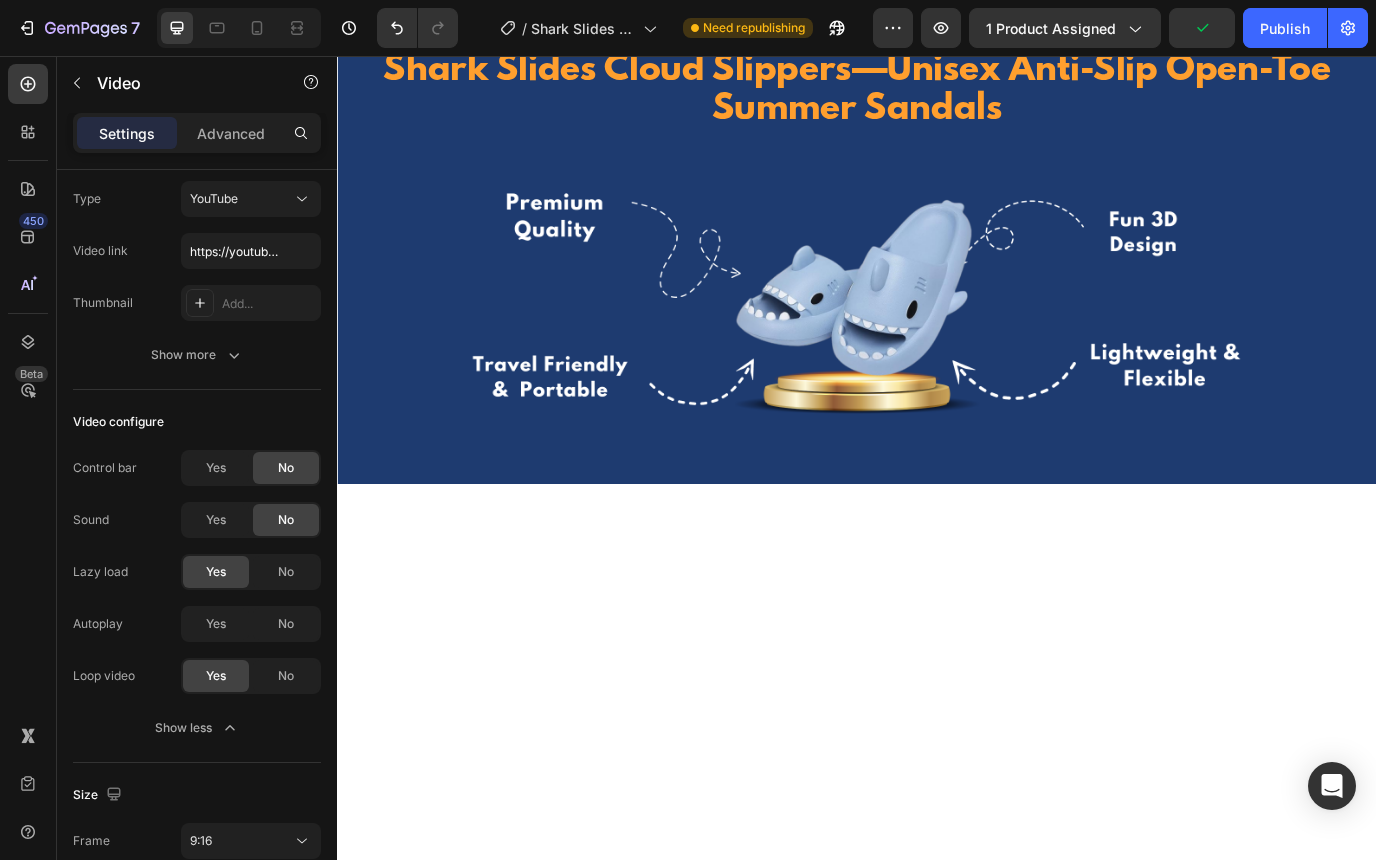 scroll, scrollTop: 3565, scrollLeft: 0, axis: vertical 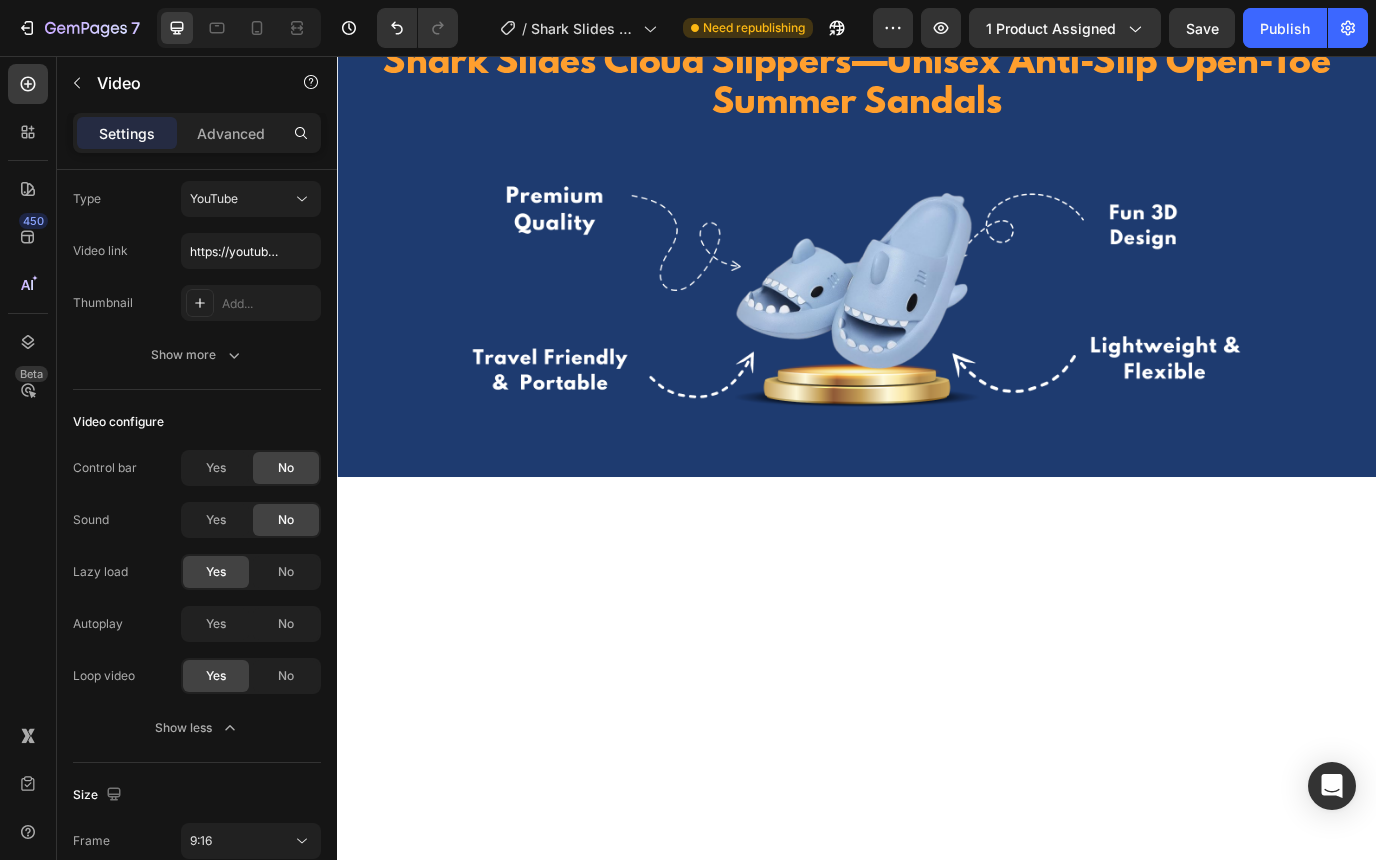 click at bounding box center (937, -323) 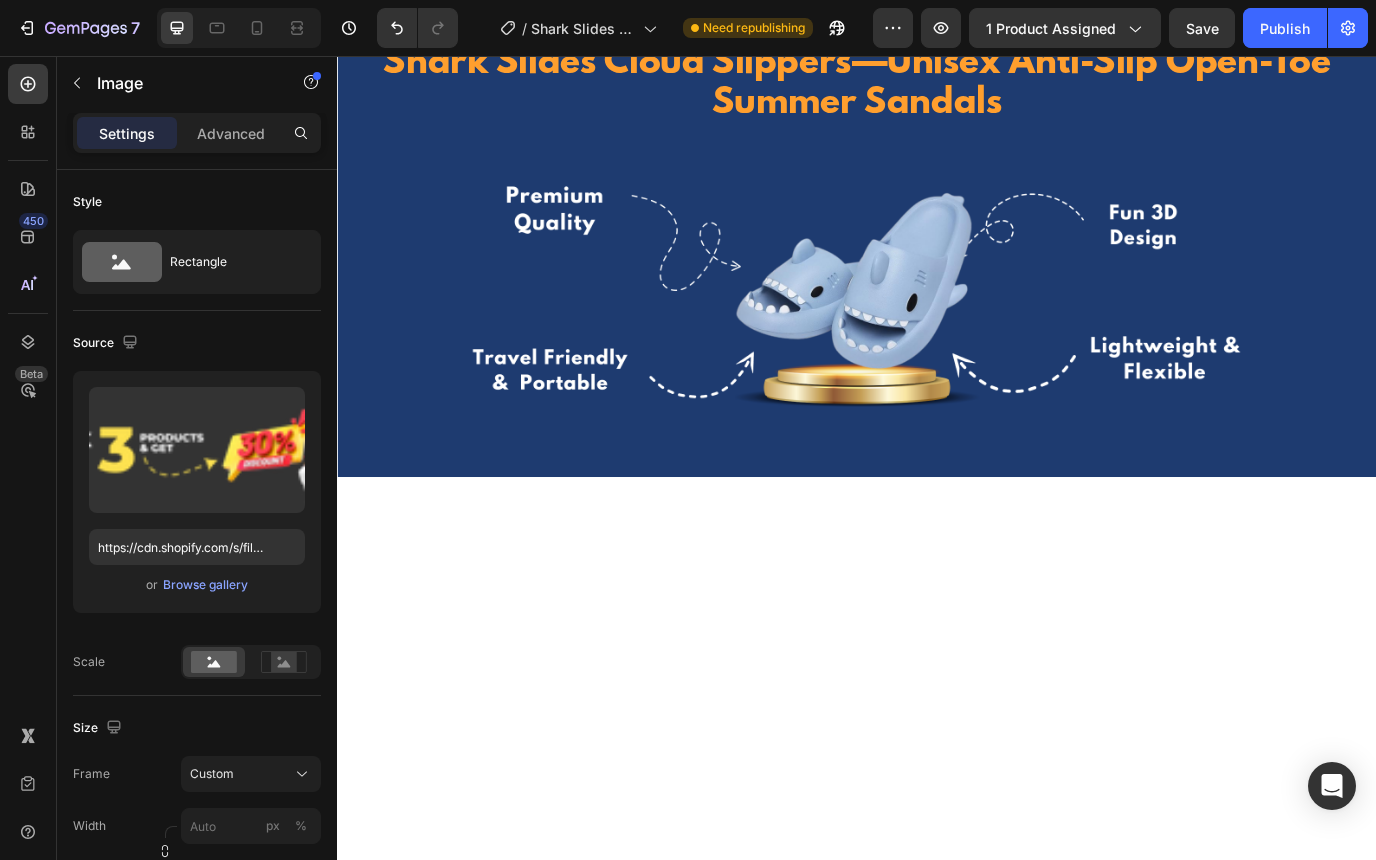 click on "Image" at bounding box center [383, -467] 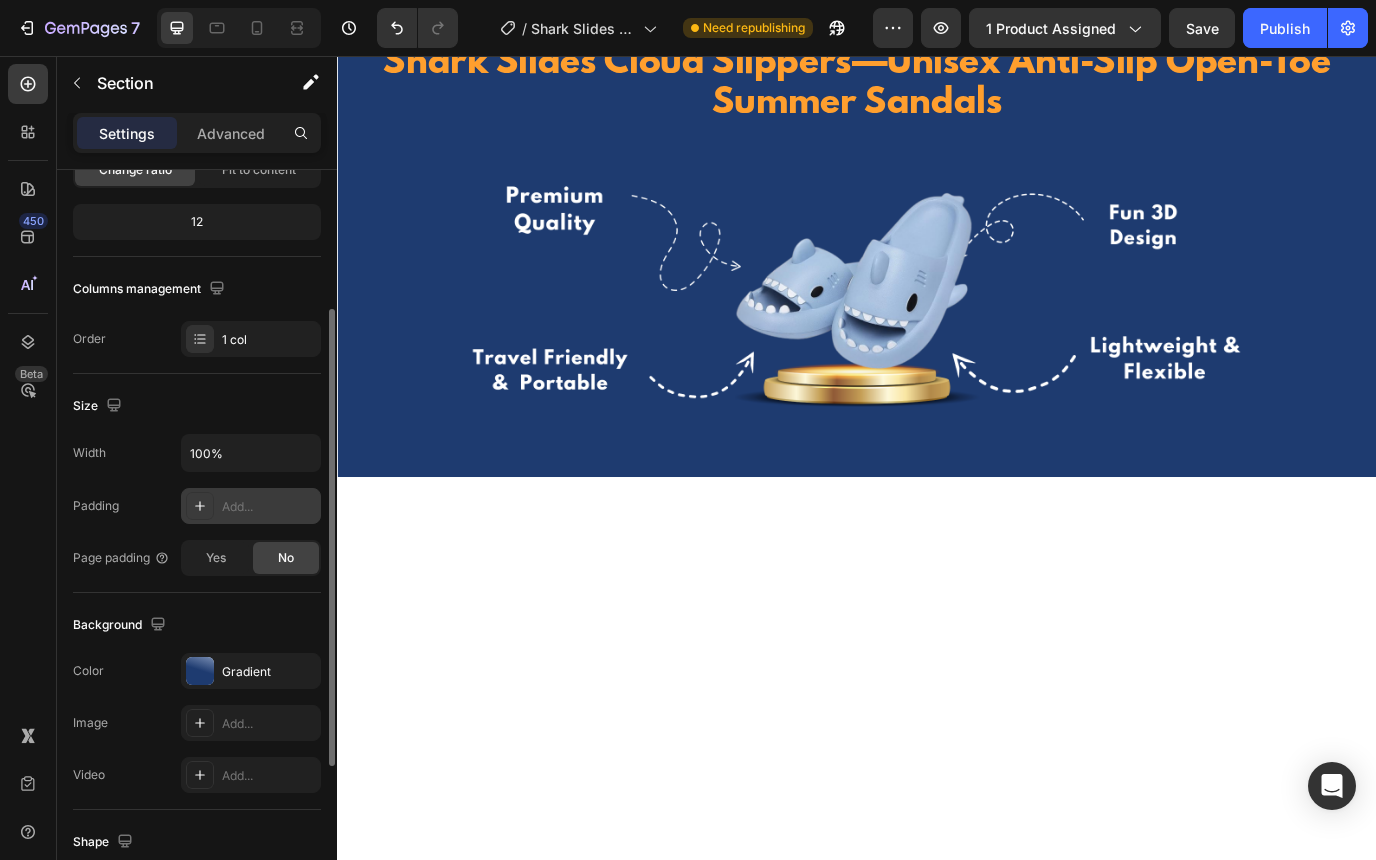 scroll, scrollTop: 344, scrollLeft: 0, axis: vertical 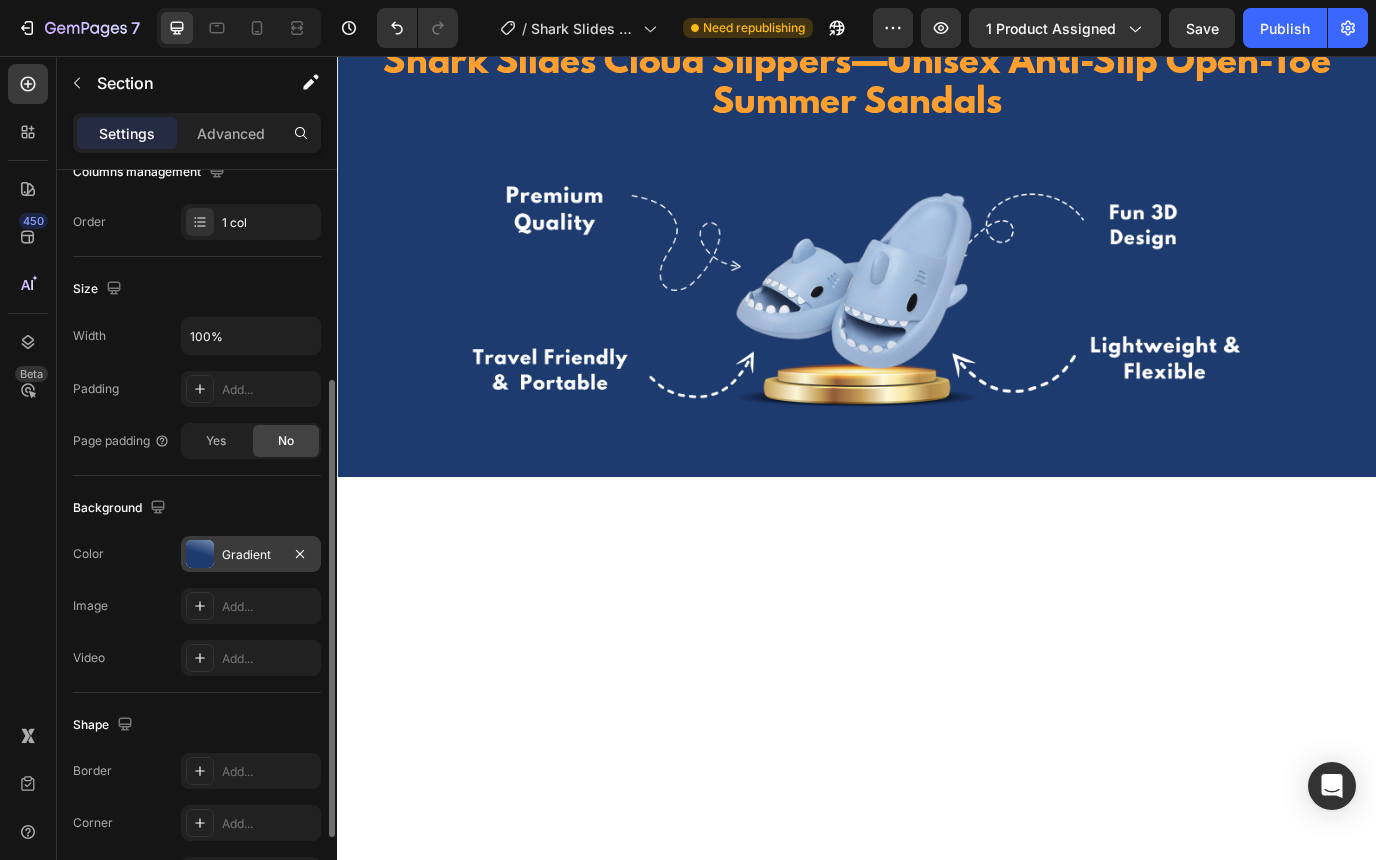 click at bounding box center (200, 554) 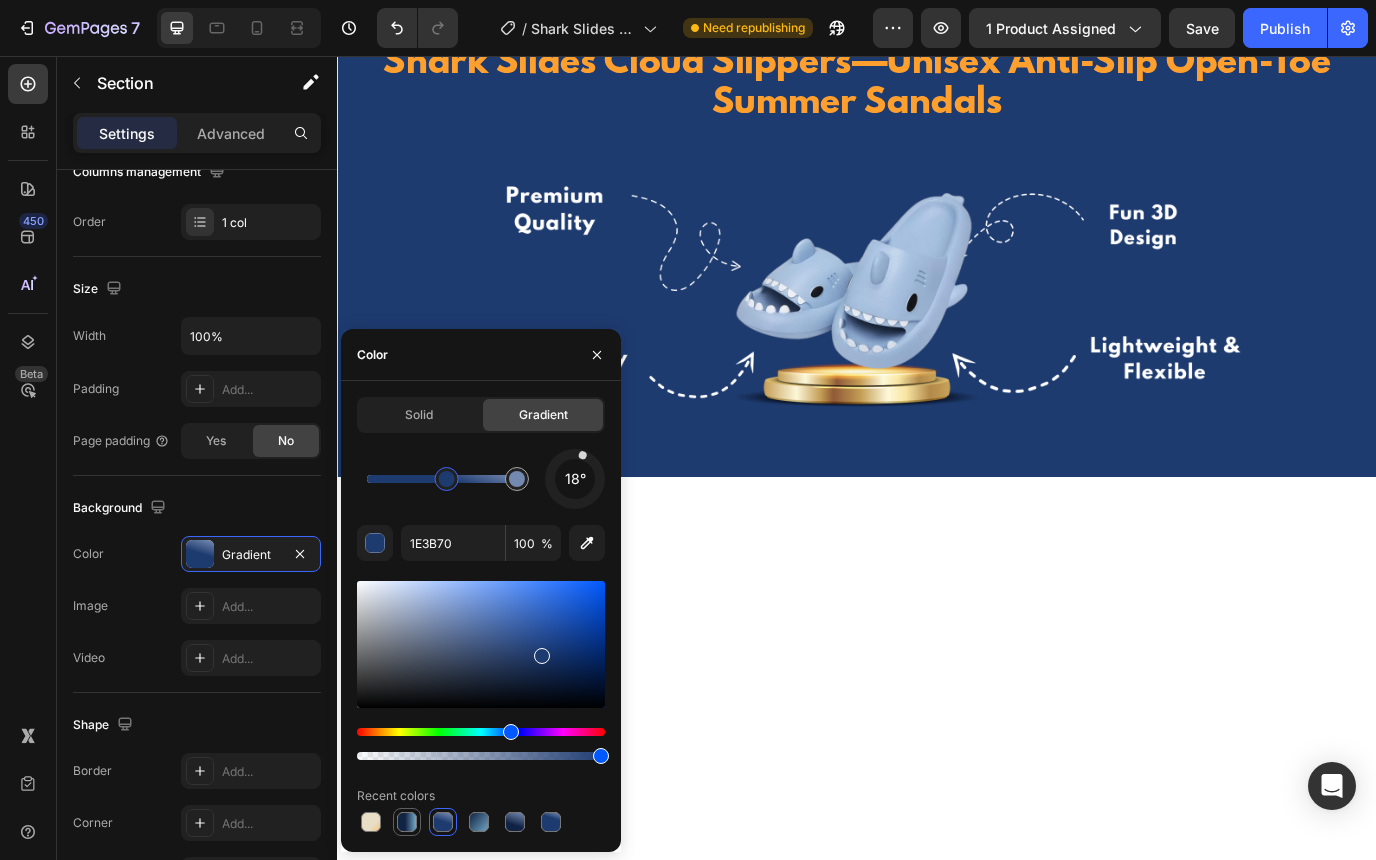 click at bounding box center (407, 822) 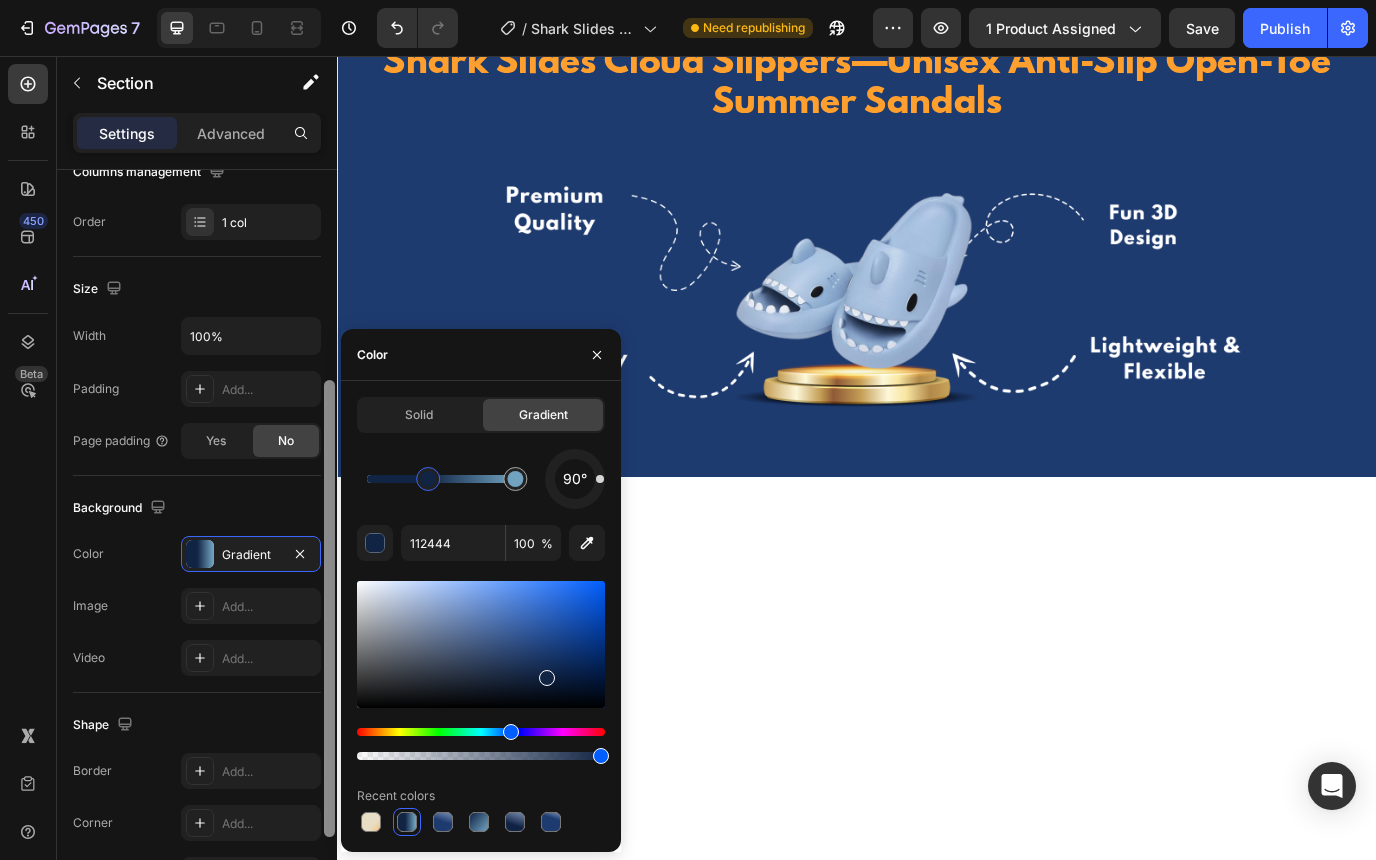 click at bounding box center [329, 543] 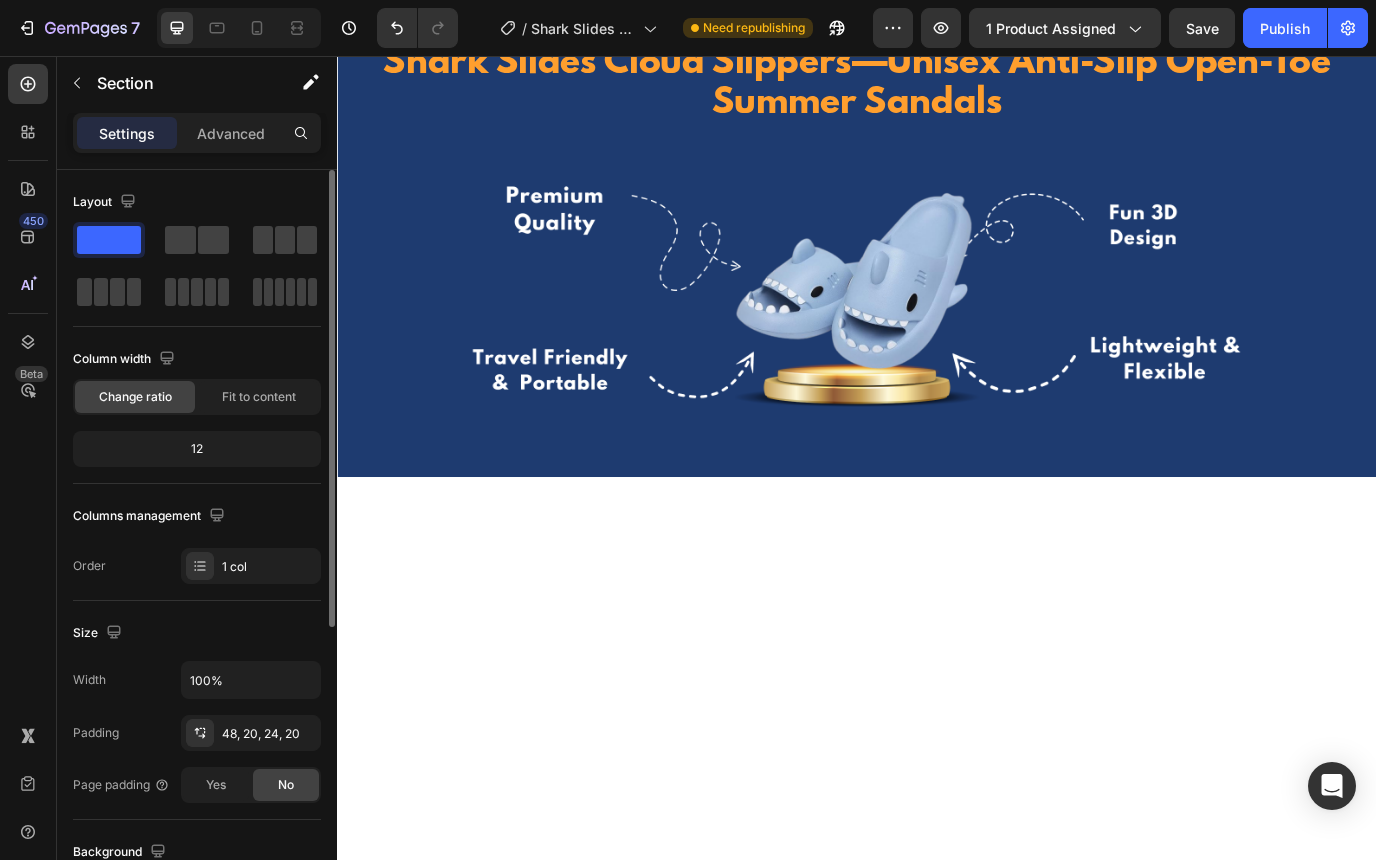 click on "Waterproof & Quick-Rinse Design Heading No worries about splashes or spills! The waterproof EVA ensures your slides dry quickly after getting wet, and a simple rinse cleans them off in seconds, keeping them fresh and hygienic. Text Block Image Row Why us? Heading Our shark slippers offer cloud-soft foam, a thick cushioned sole, anti-slip texture, and a wide open-toe fit in a unique shark design, delivering comfort and style that regular slippers can’t match. Text Block Image Row Image Ideal for Indoor & Outdoor Use Heading Versatile enough to wear as house slippers, spa shoes, or as your favorite outdoor summer sandals. Great for everything from poolside lounging to running to the corner store. Text Block Row Image Row Section 3 You can create reusable sections Create Theme Section AI Content Write with GemAI What would you like to describe here? Tone and Voice Persuasive Product Strike Algo 2-in-1 Hoodie with Integrated Backpack Show more Generate" at bounding box center [937, -818] 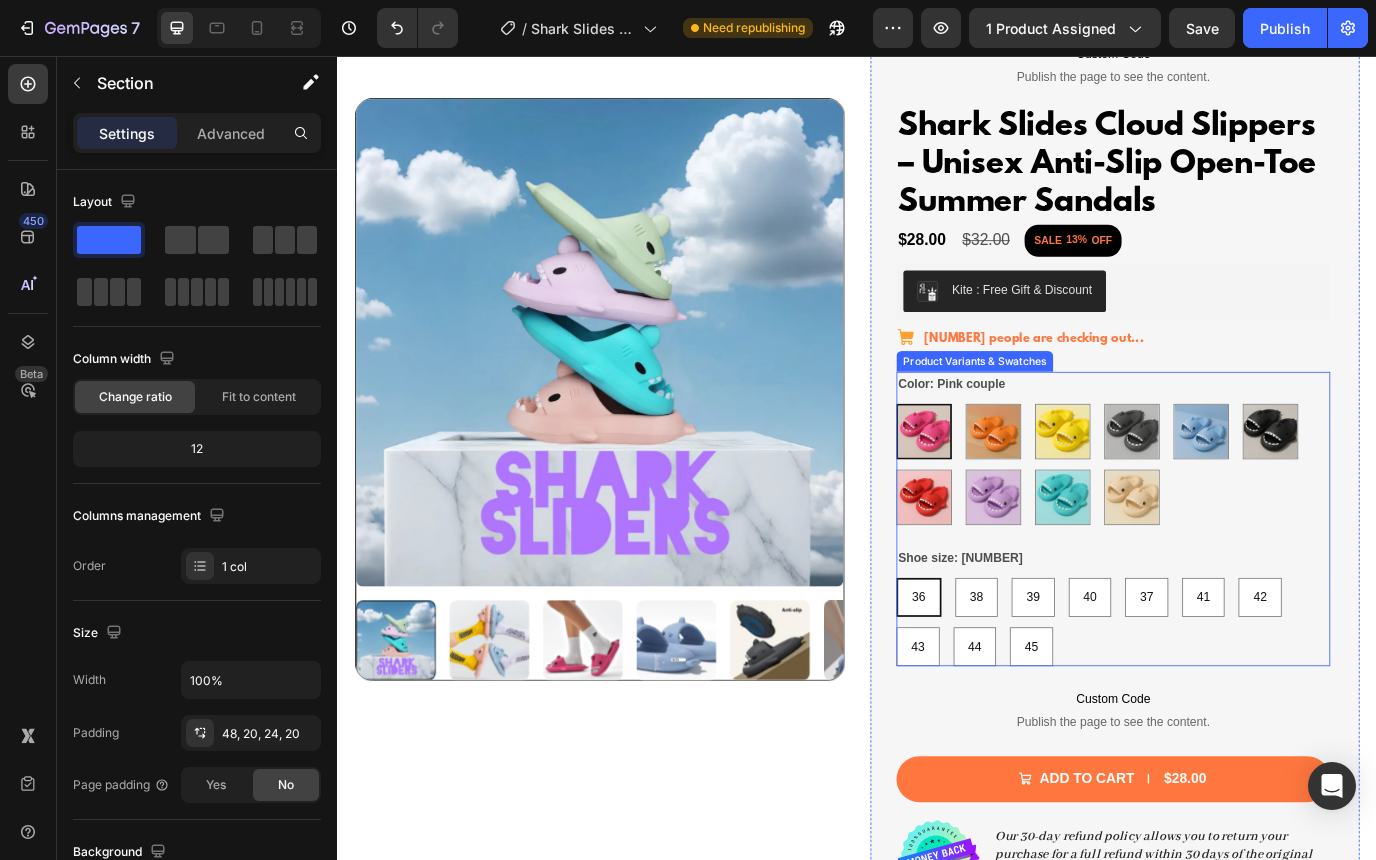scroll, scrollTop: 157, scrollLeft: 0, axis: vertical 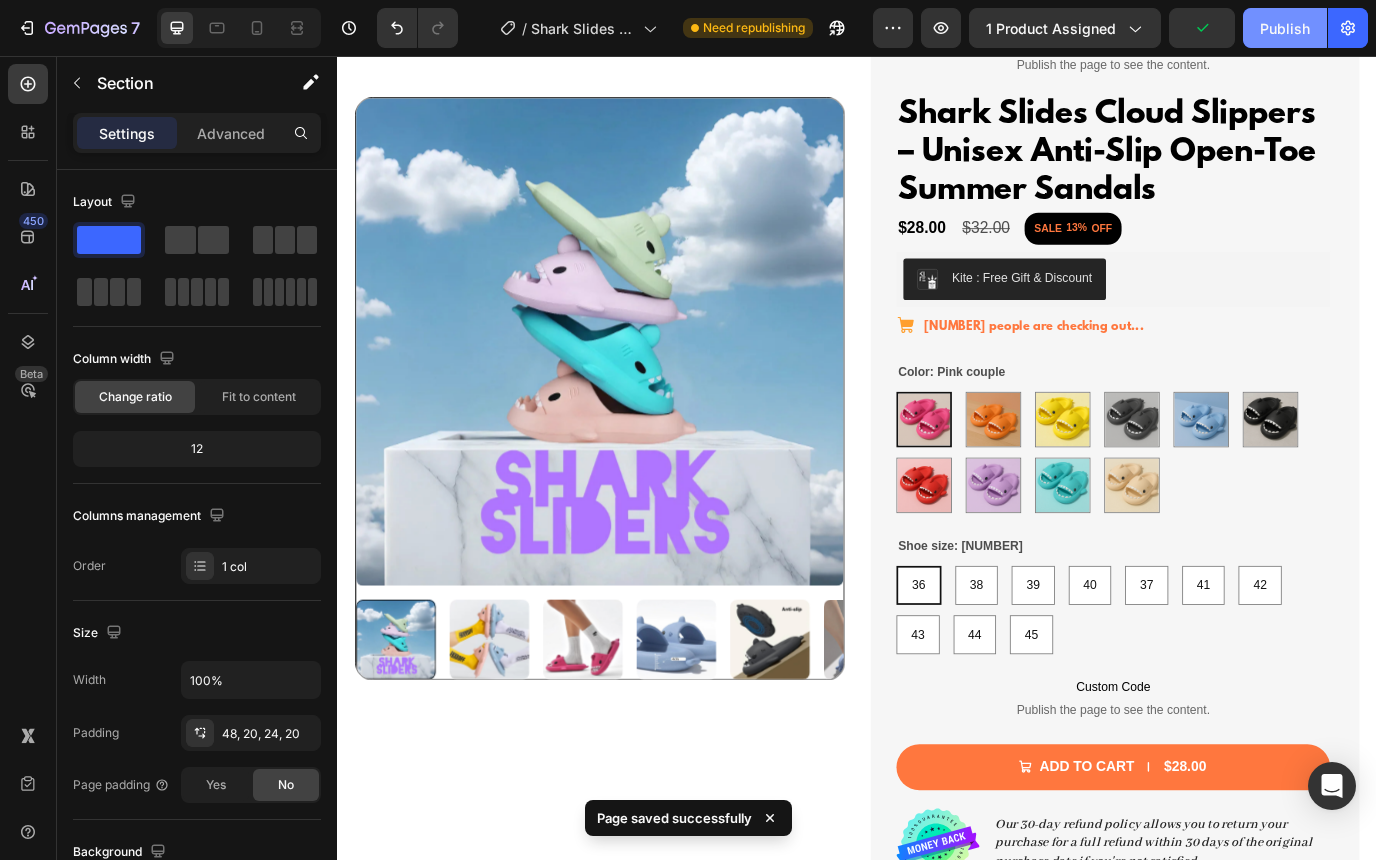 click on "Publish" 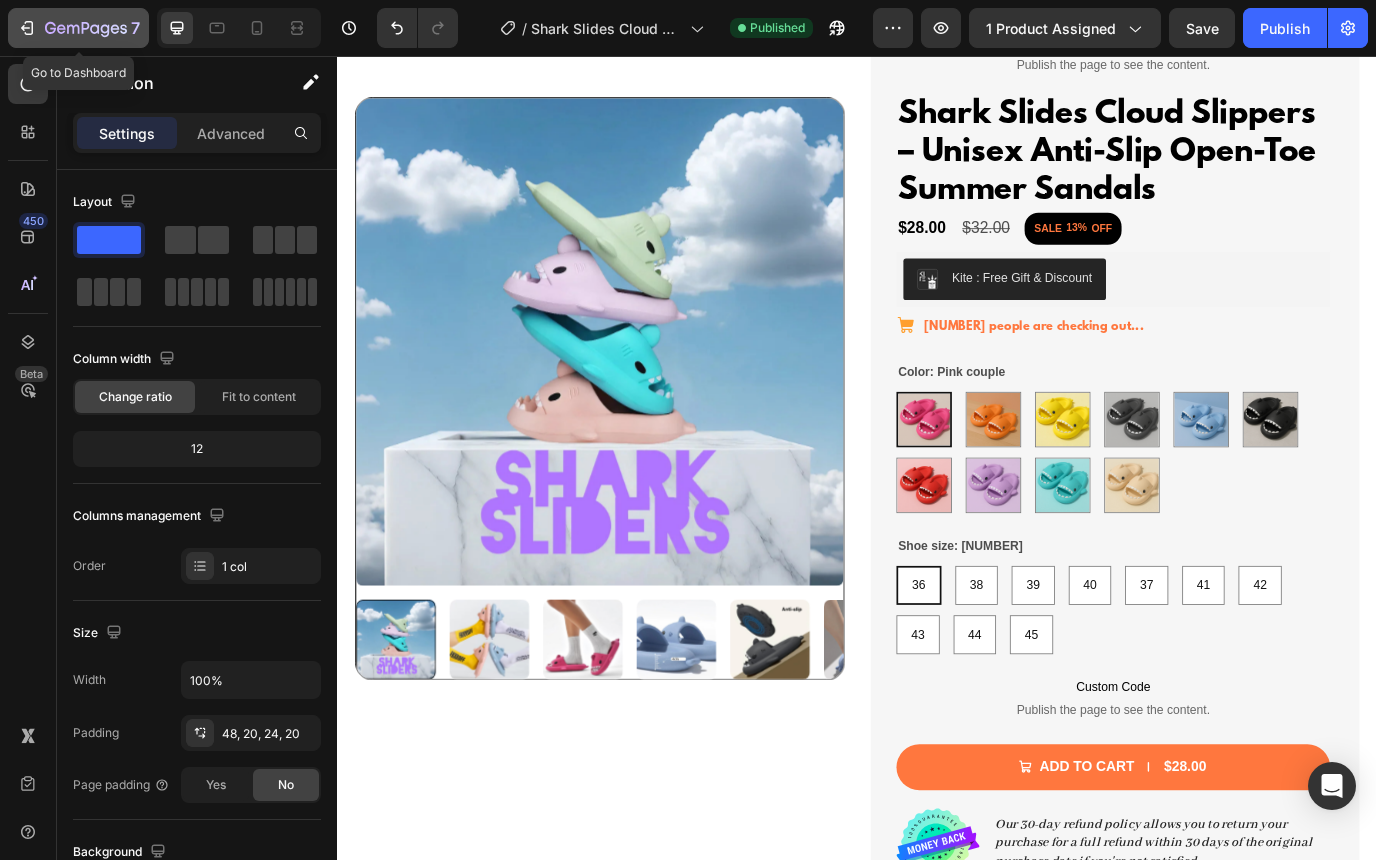 click 